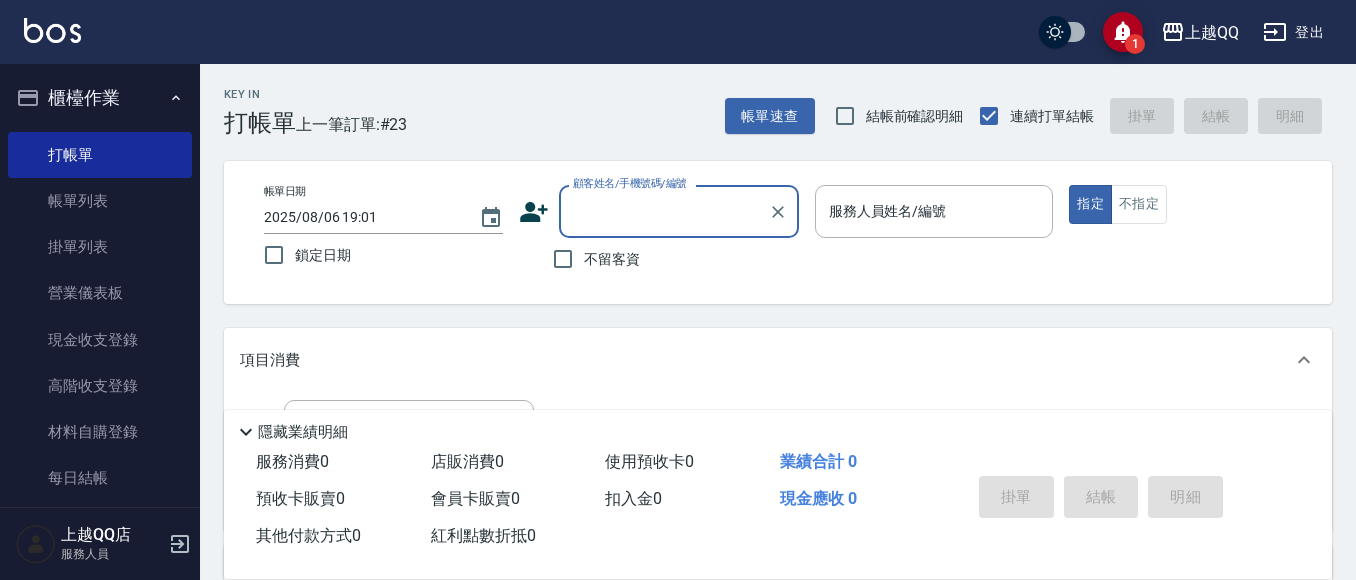 scroll, scrollTop: 0, scrollLeft: 0, axis: both 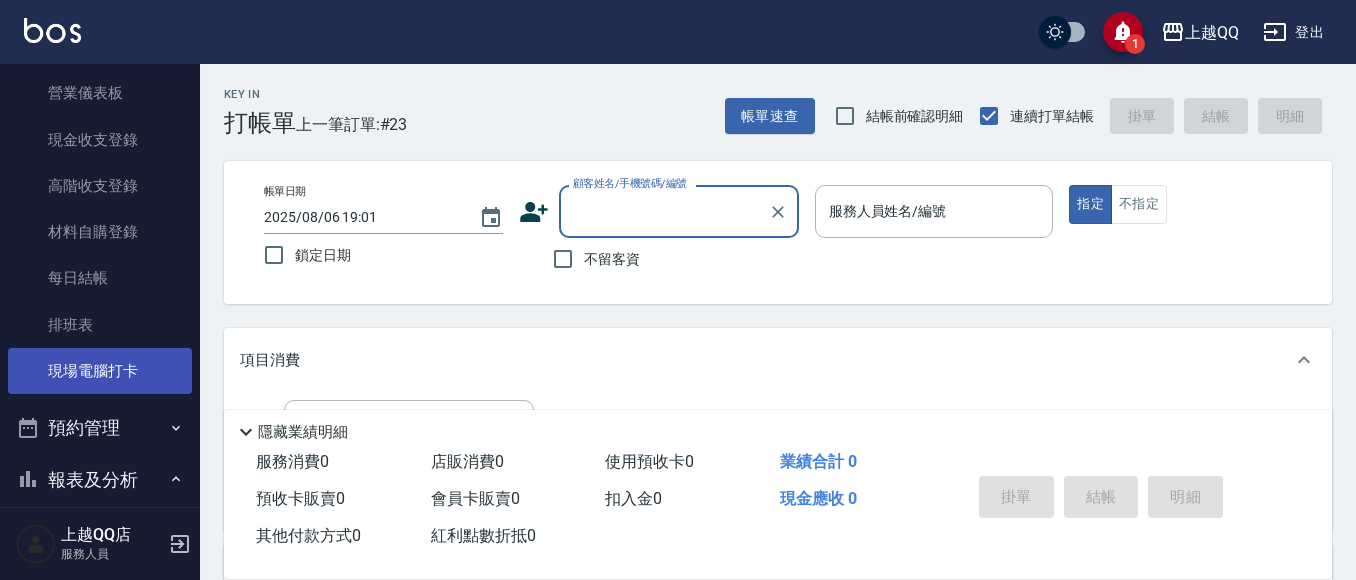 click on "現場電腦打卡" at bounding box center (100, 371) 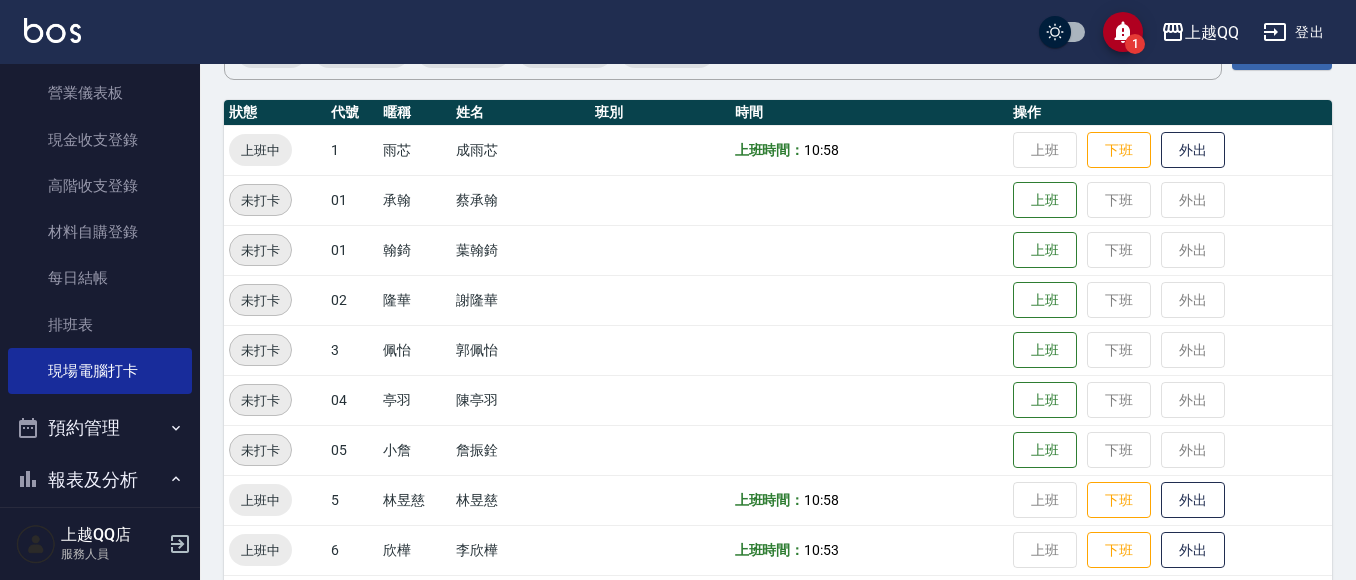 scroll, scrollTop: 200, scrollLeft: 0, axis: vertical 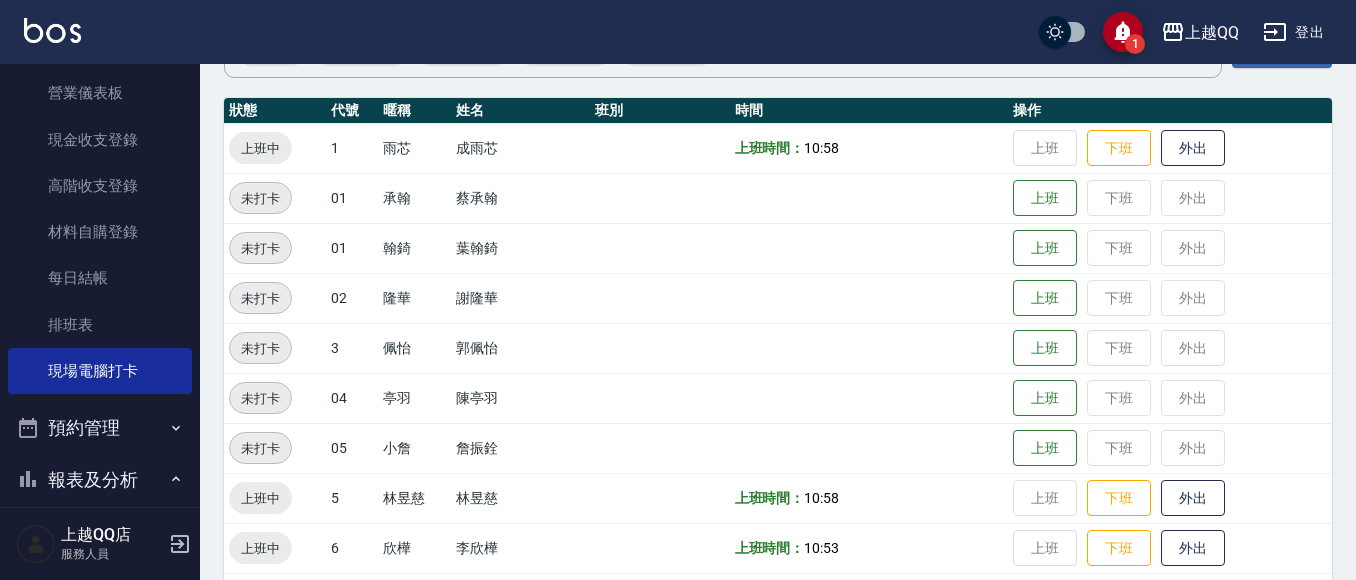 click on "上班 下班 外出" at bounding box center [1170, 148] 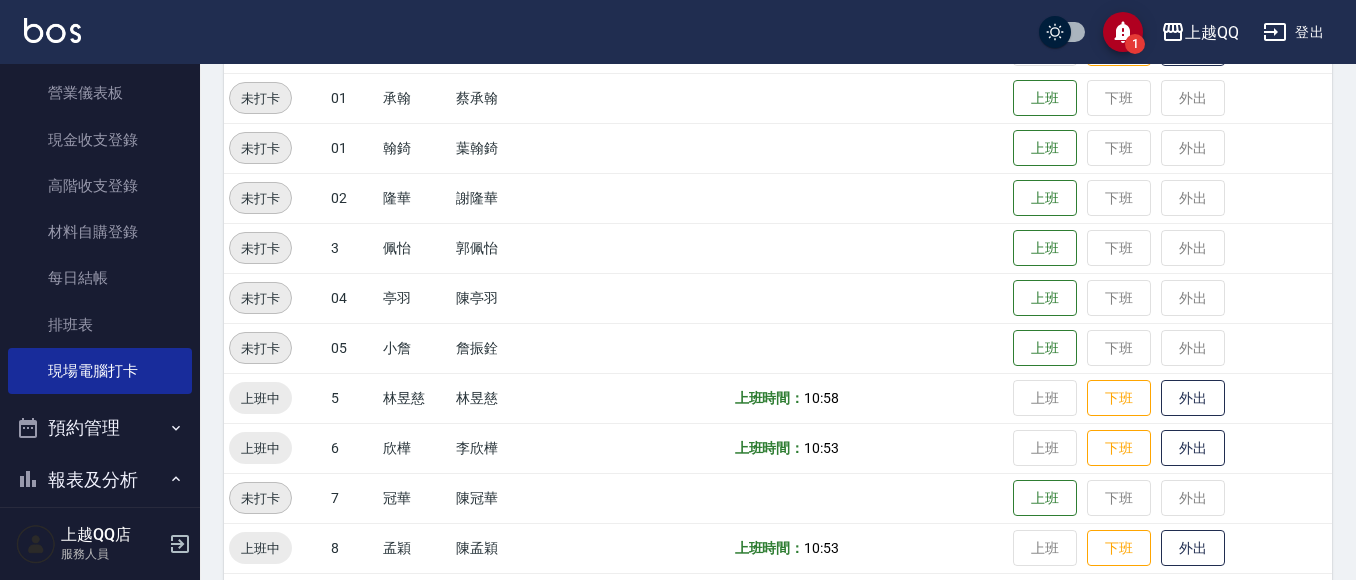 scroll, scrollTop: 200, scrollLeft: 0, axis: vertical 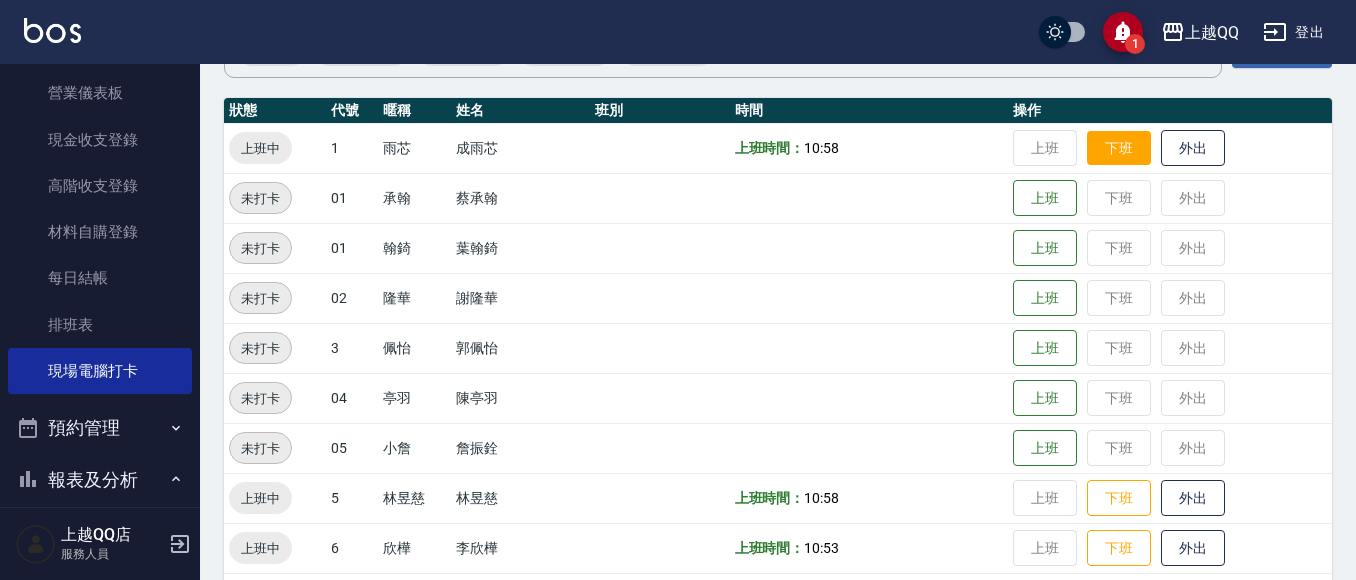 click on "下班" at bounding box center [1119, 148] 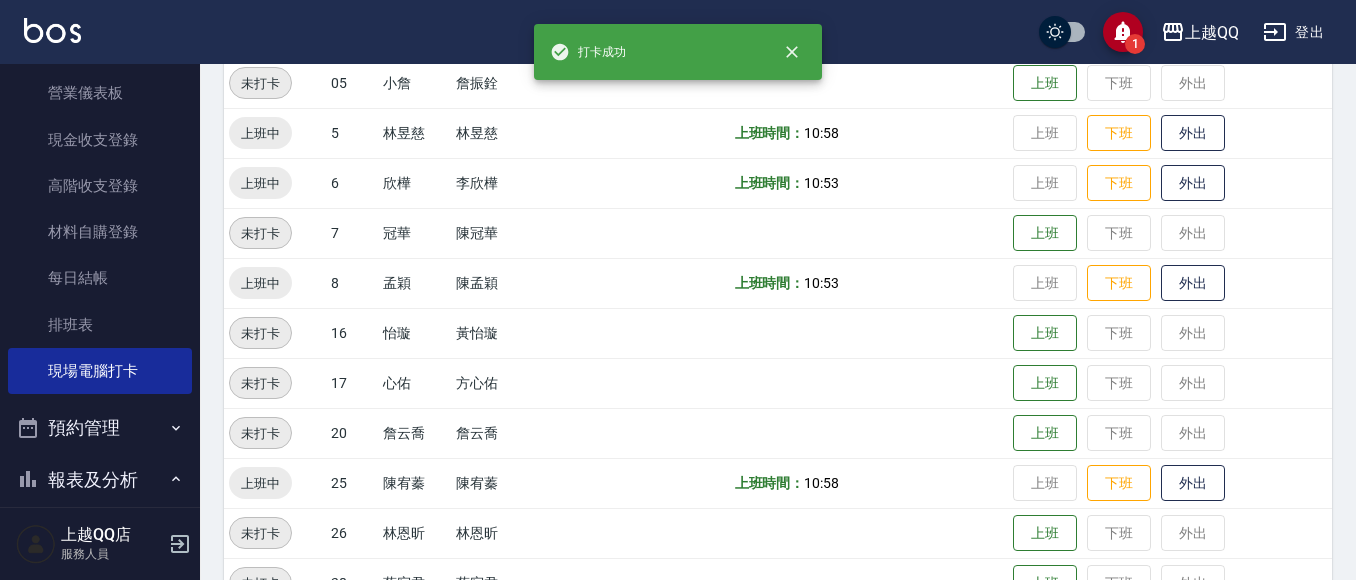 scroll, scrollTop: 600, scrollLeft: 0, axis: vertical 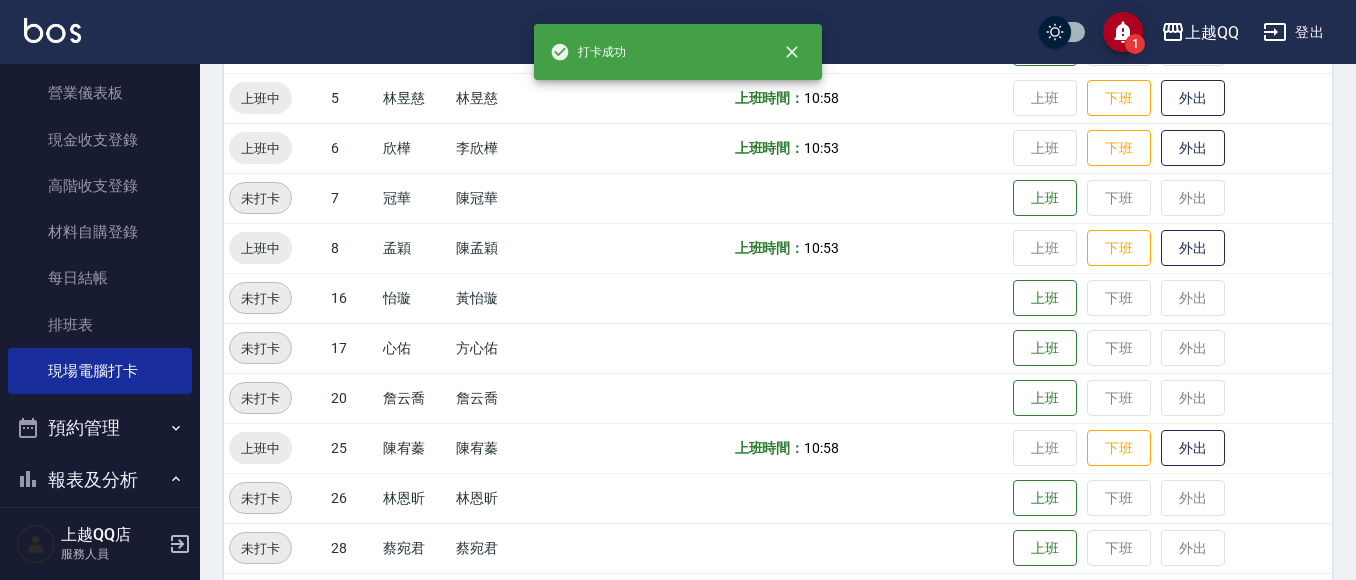 click on "下班" at bounding box center (1119, 148) 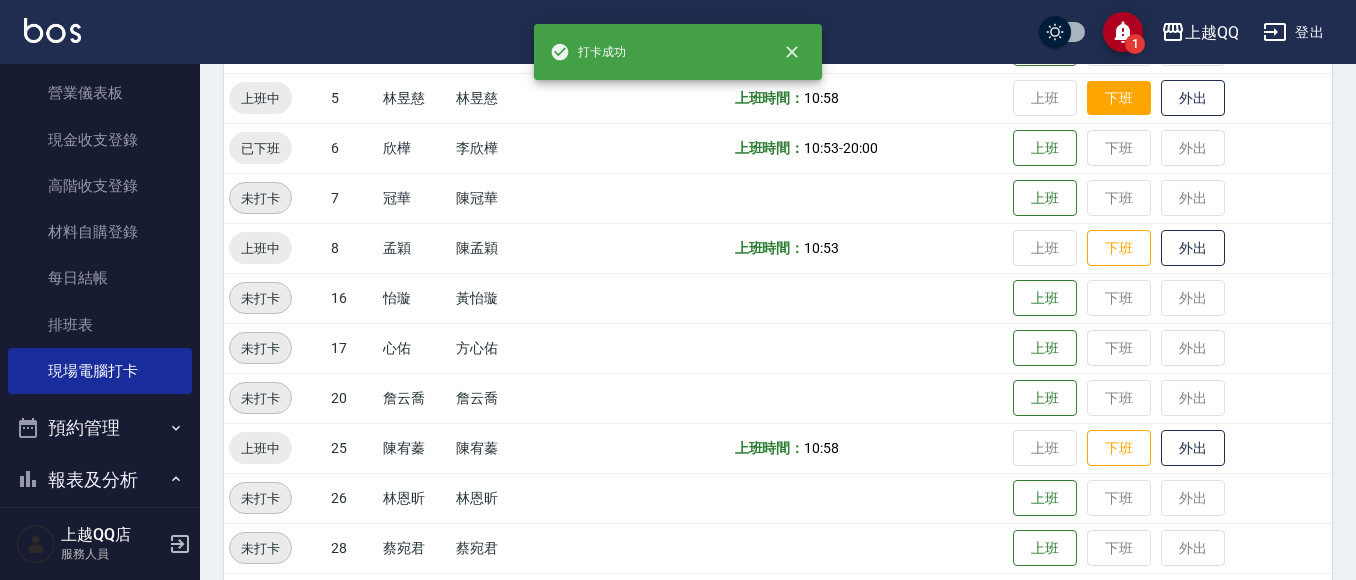 click on "下班" at bounding box center (1119, 98) 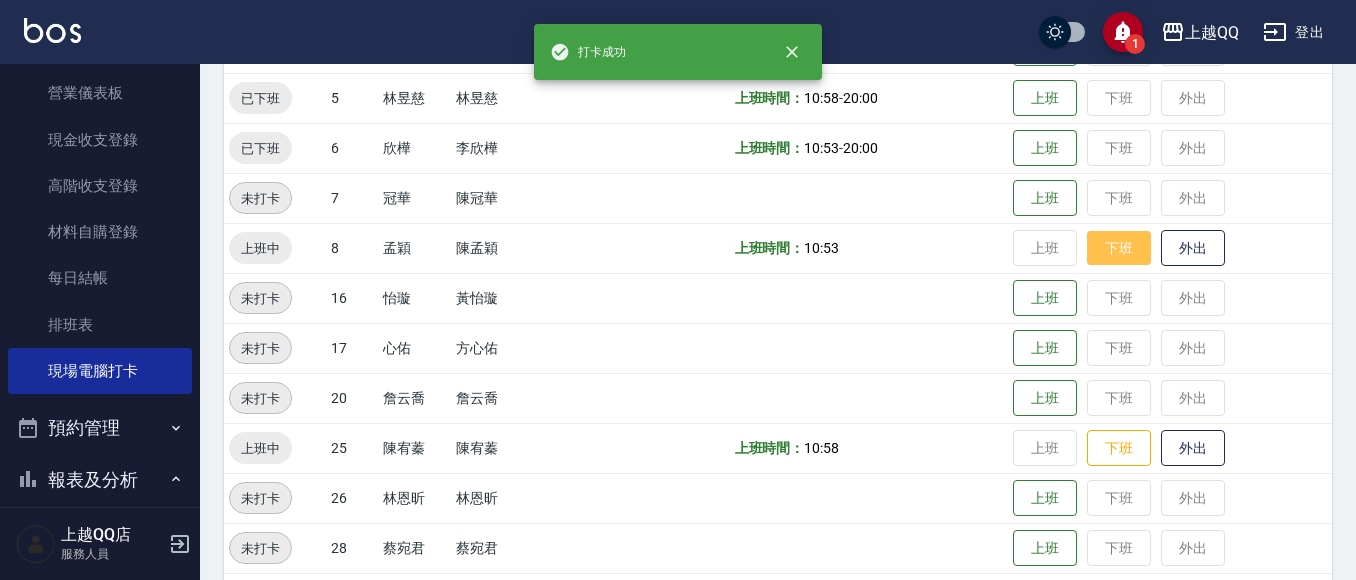 click on "下班" at bounding box center [1119, 248] 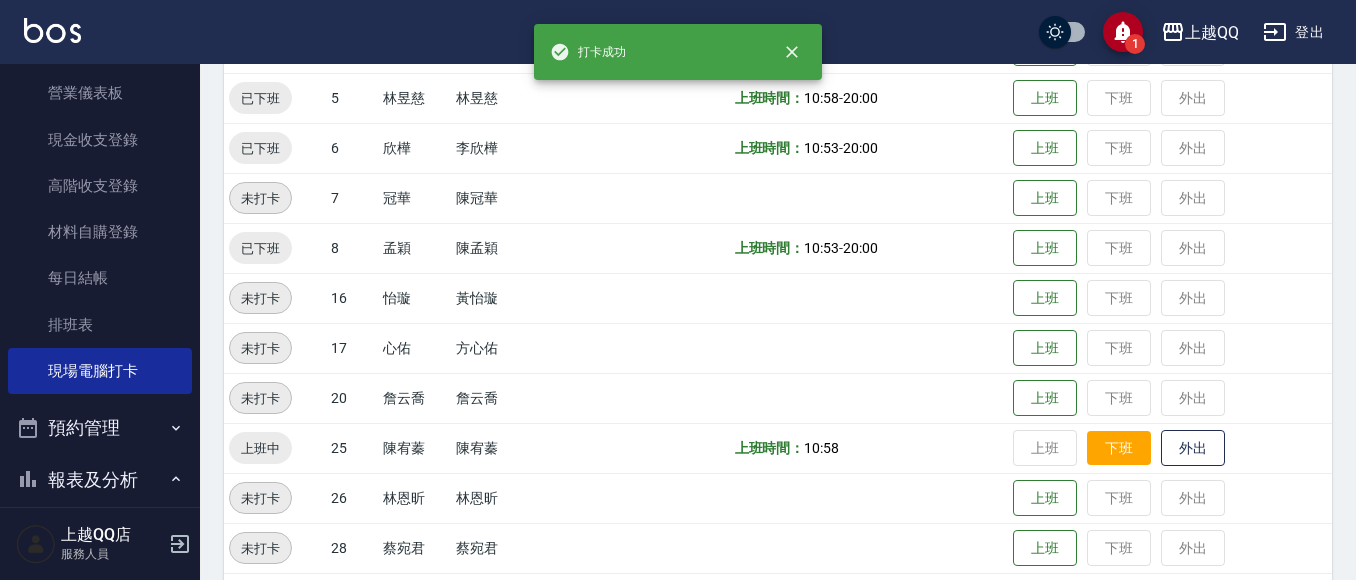 click on "下班" at bounding box center (1119, 448) 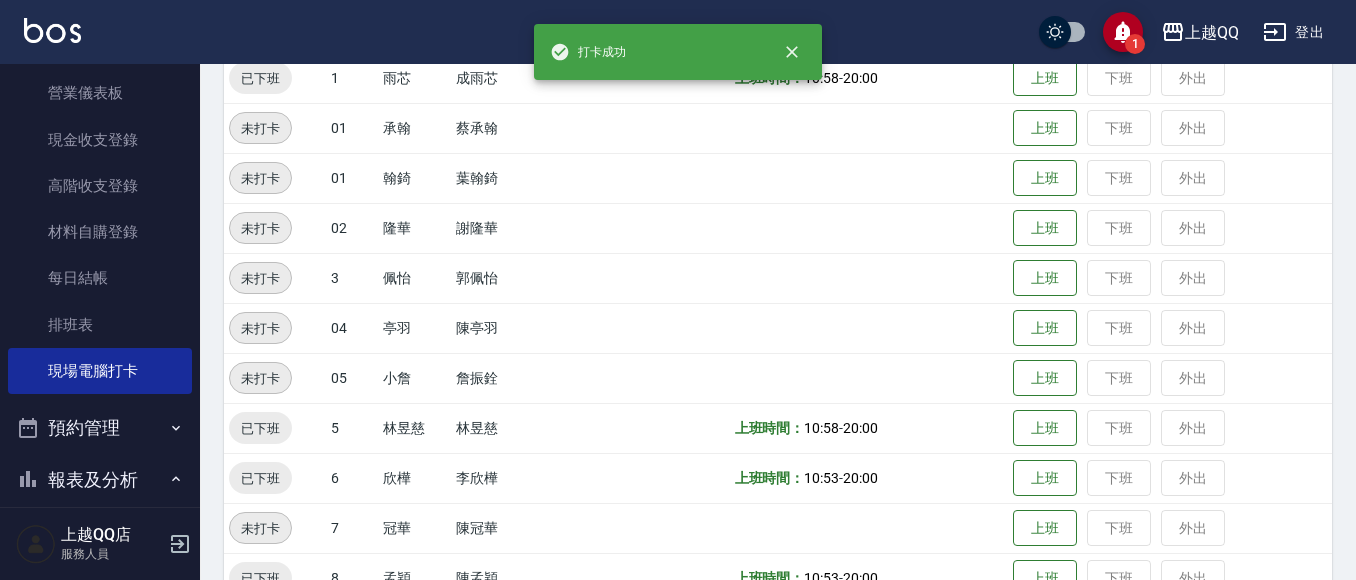 scroll, scrollTop: 0, scrollLeft: 0, axis: both 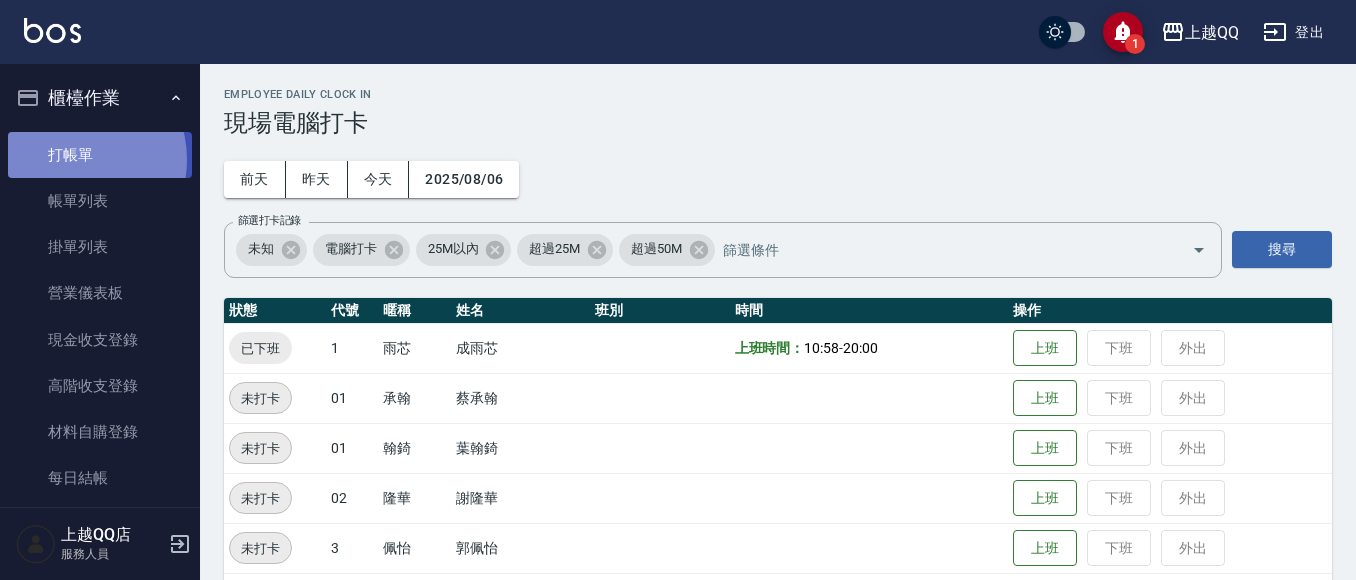 click on "打帳單" at bounding box center [100, 155] 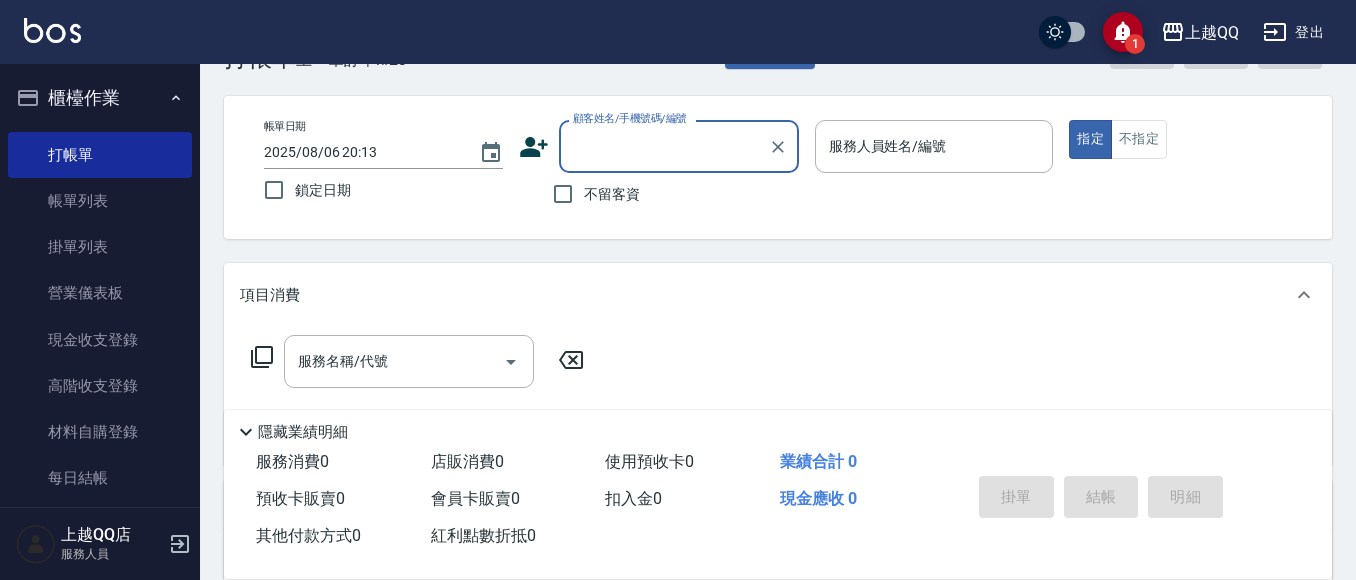 scroll, scrollTop: 100, scrollLeft: 0, axis: vertical 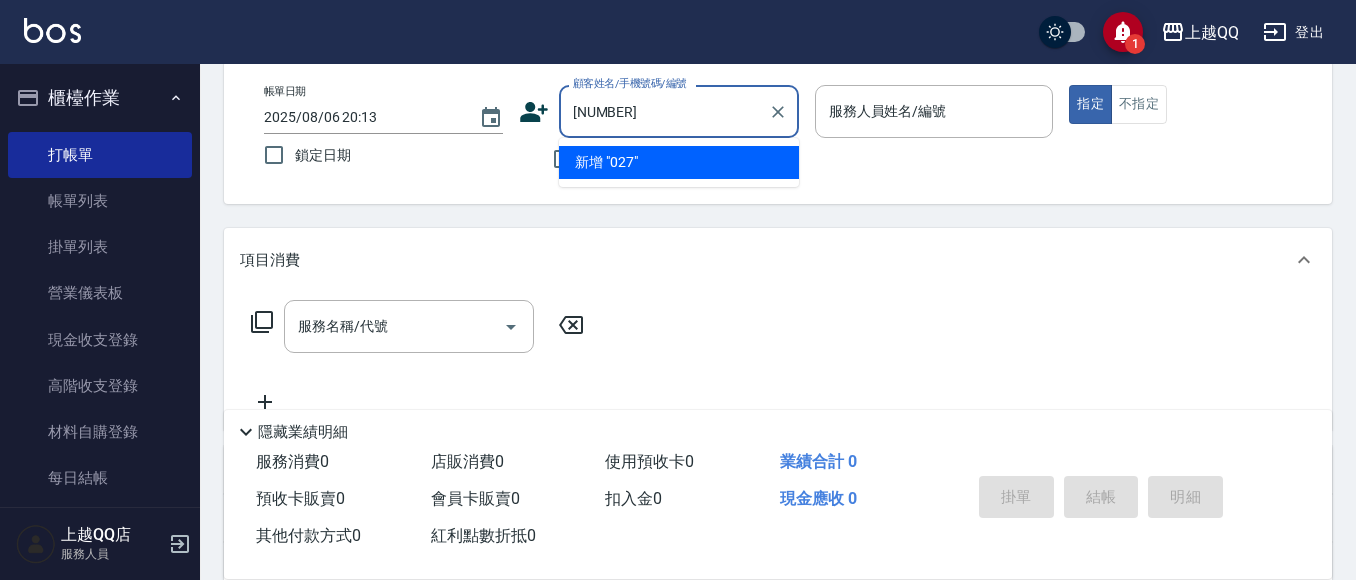 type on "[NUMBER]" 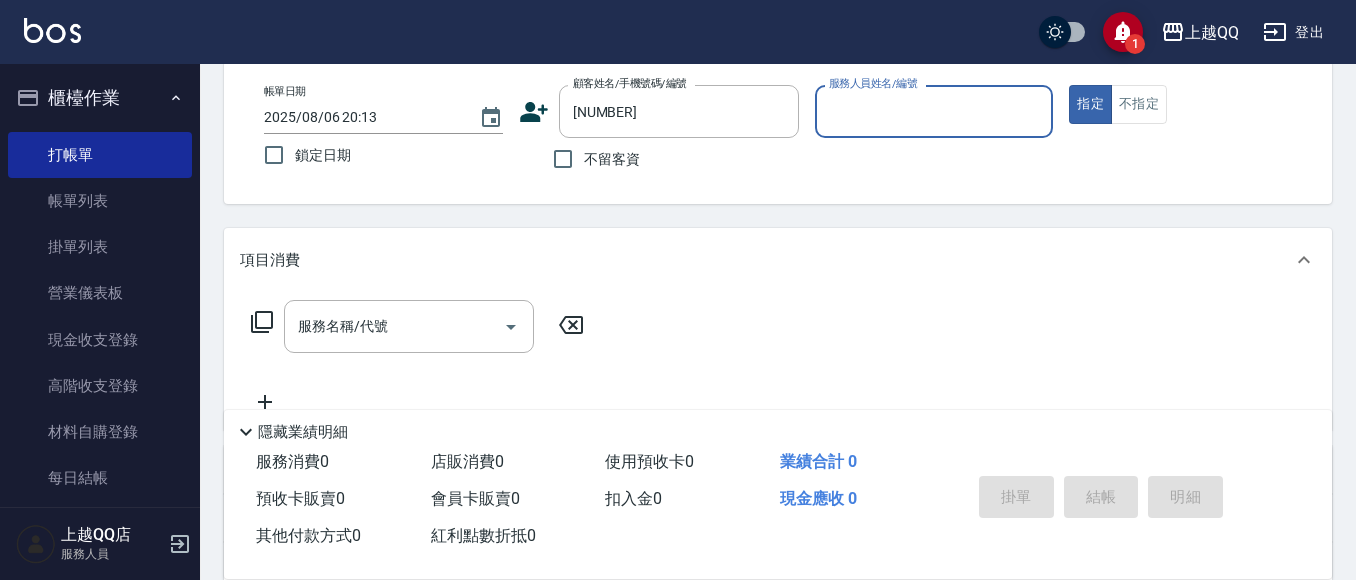 click on "指定" at bounding box center (1090, 104) 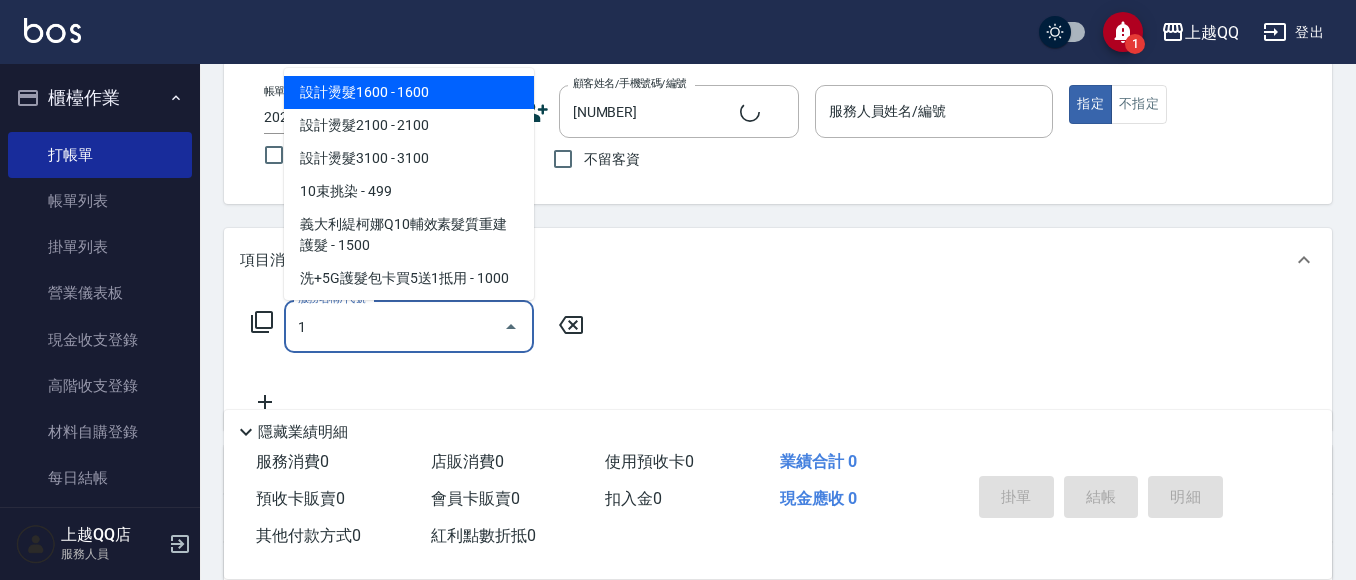 type on "10" 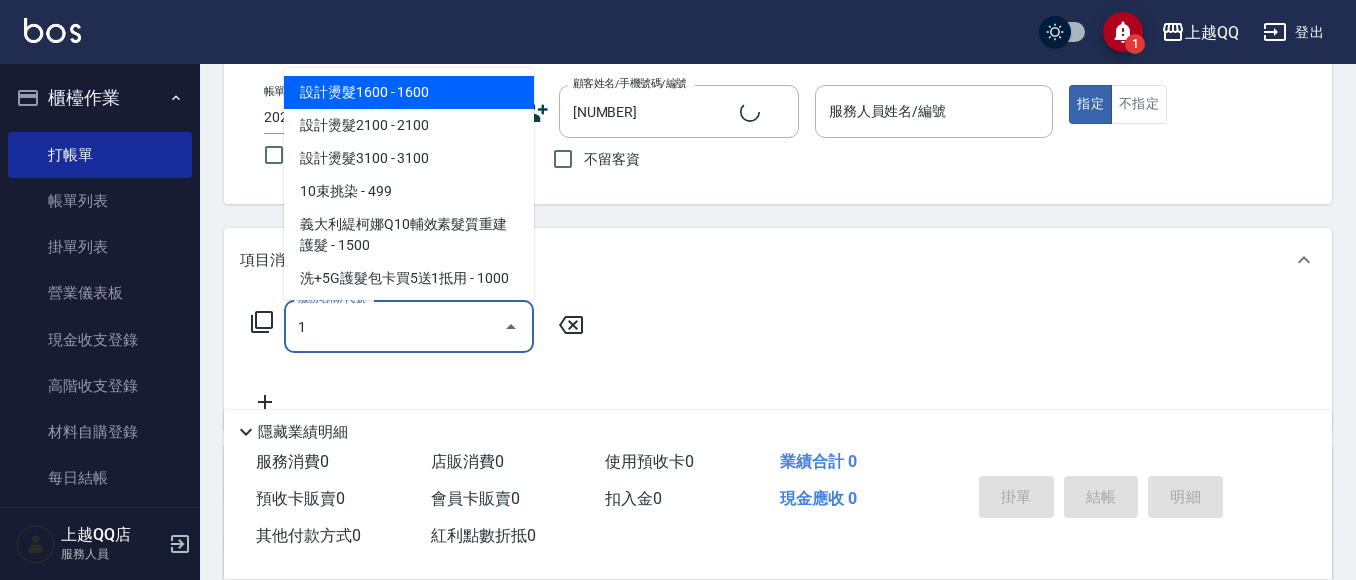 type on "[FIRST] [LAST]/[PHONE]/[NUMBER]" 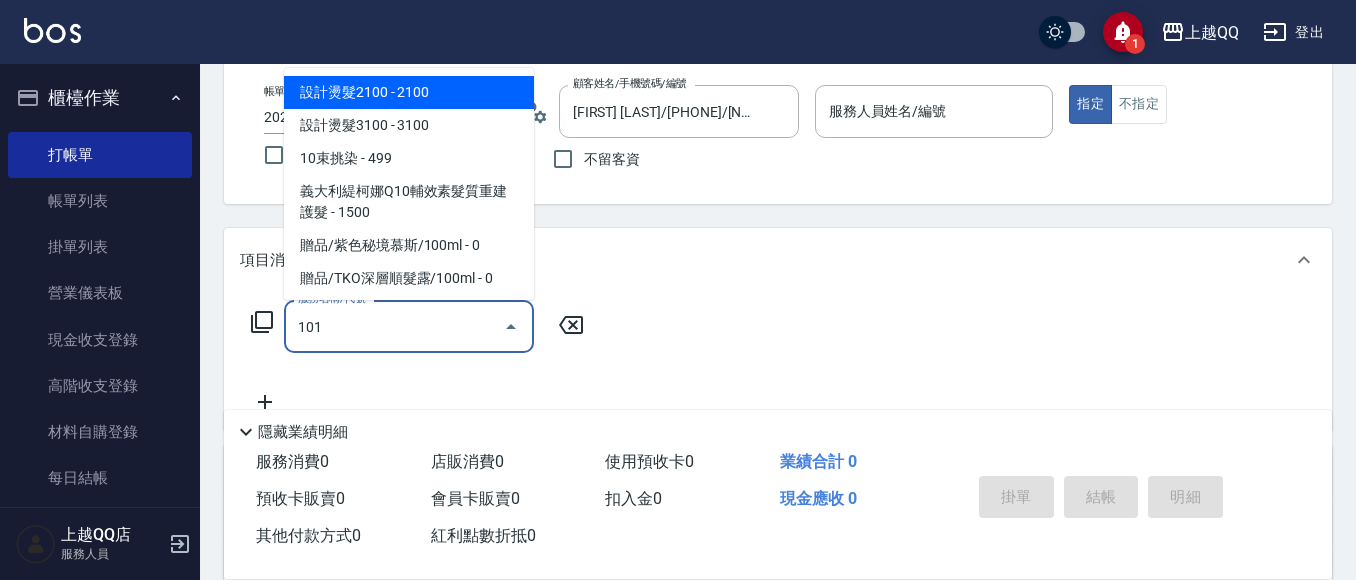 type on "101" 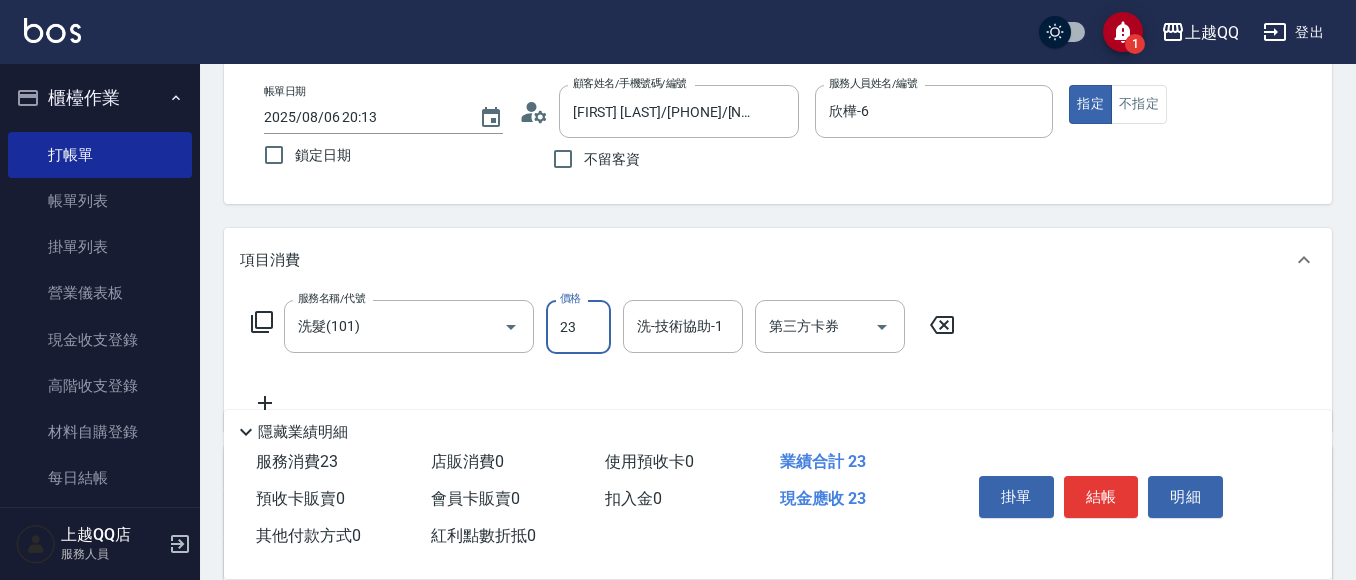 type on "230" 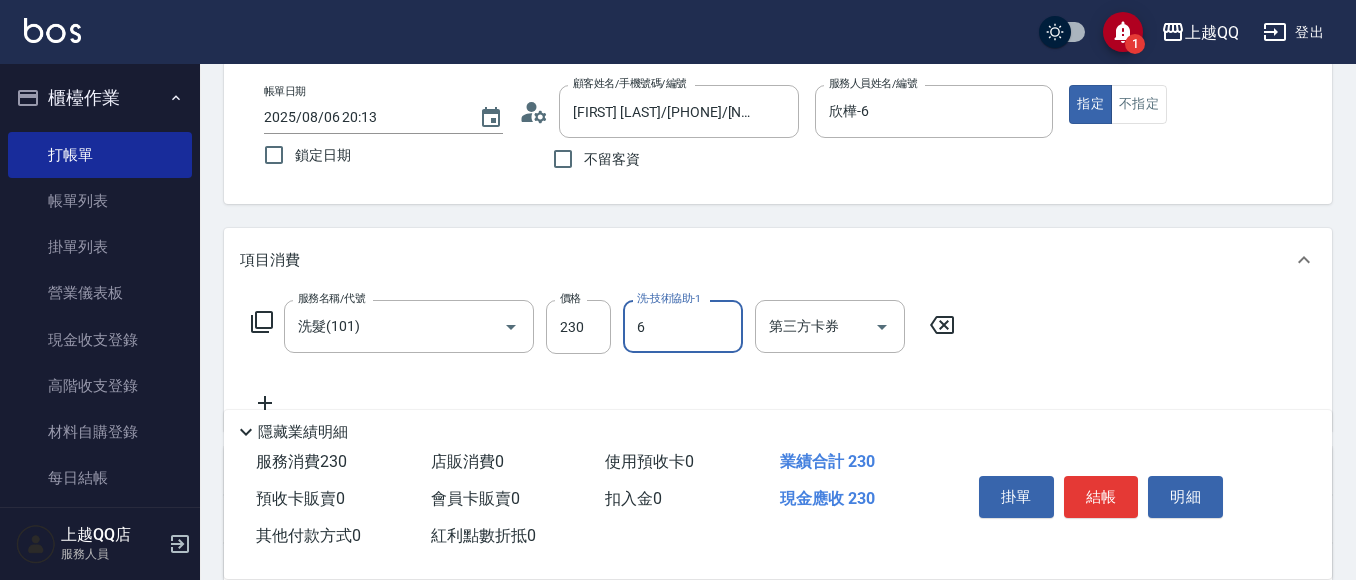 type on "欣樺-6" 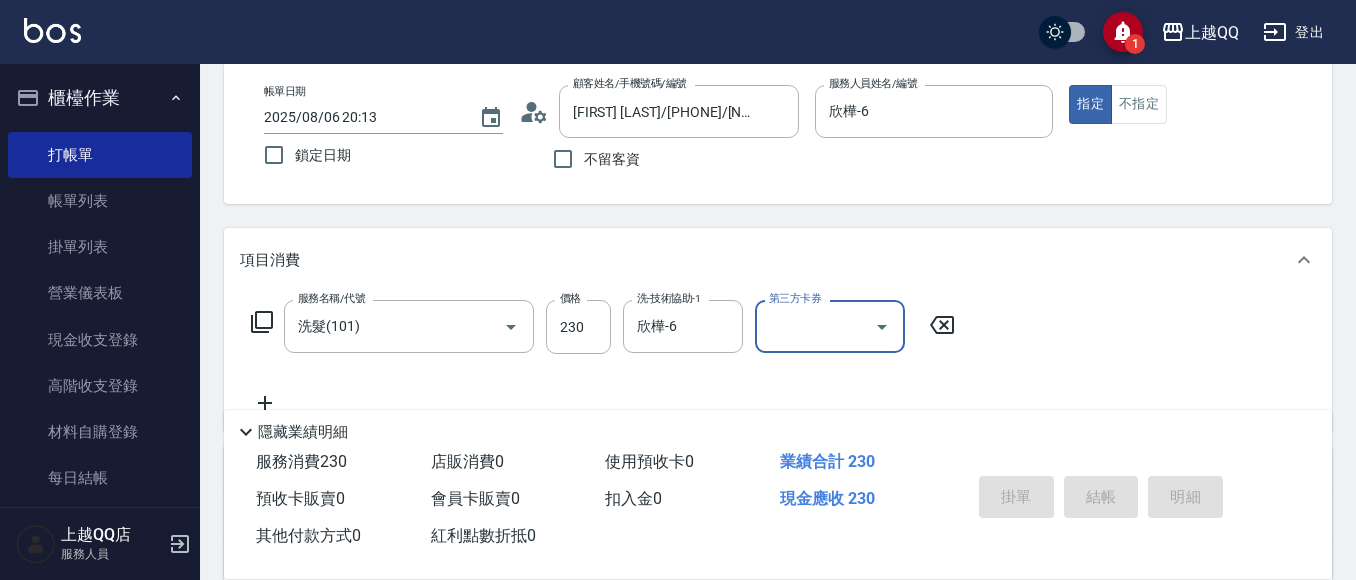 type 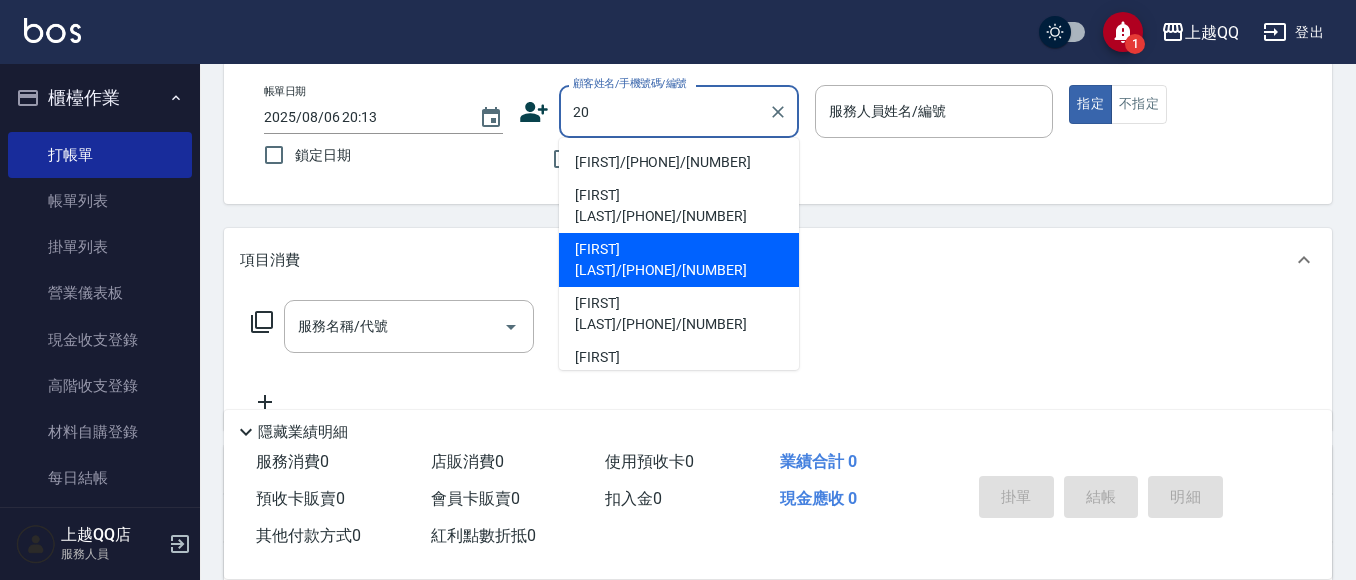 type on "2" 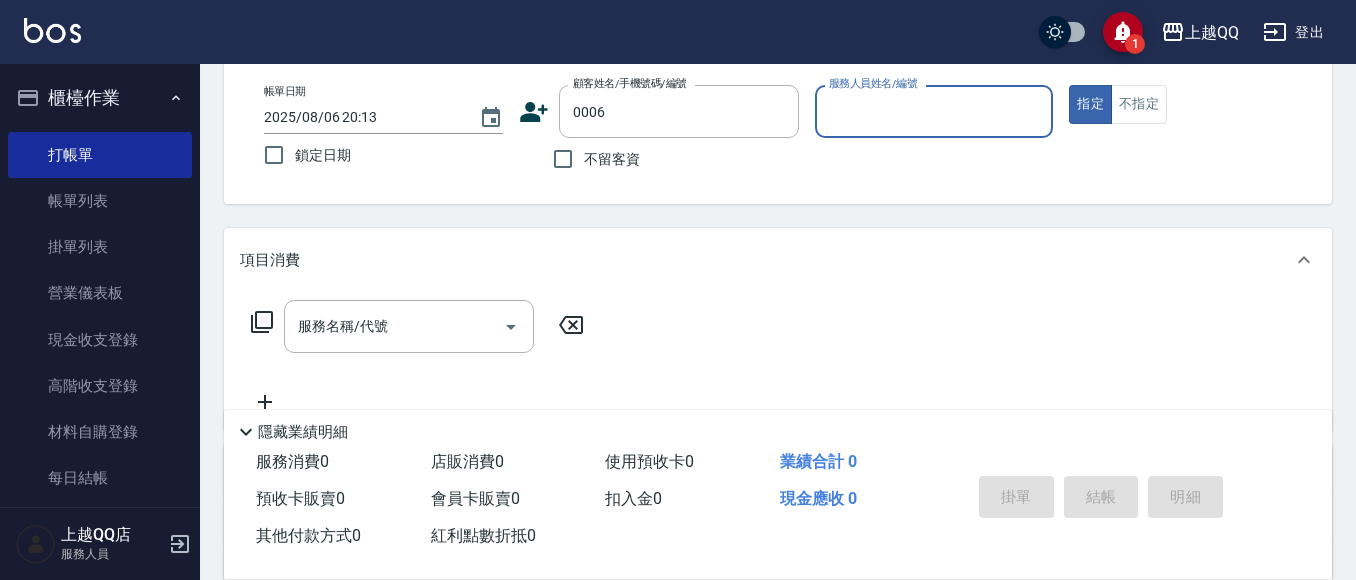click on "指定" at bounding box center [1090, 104] 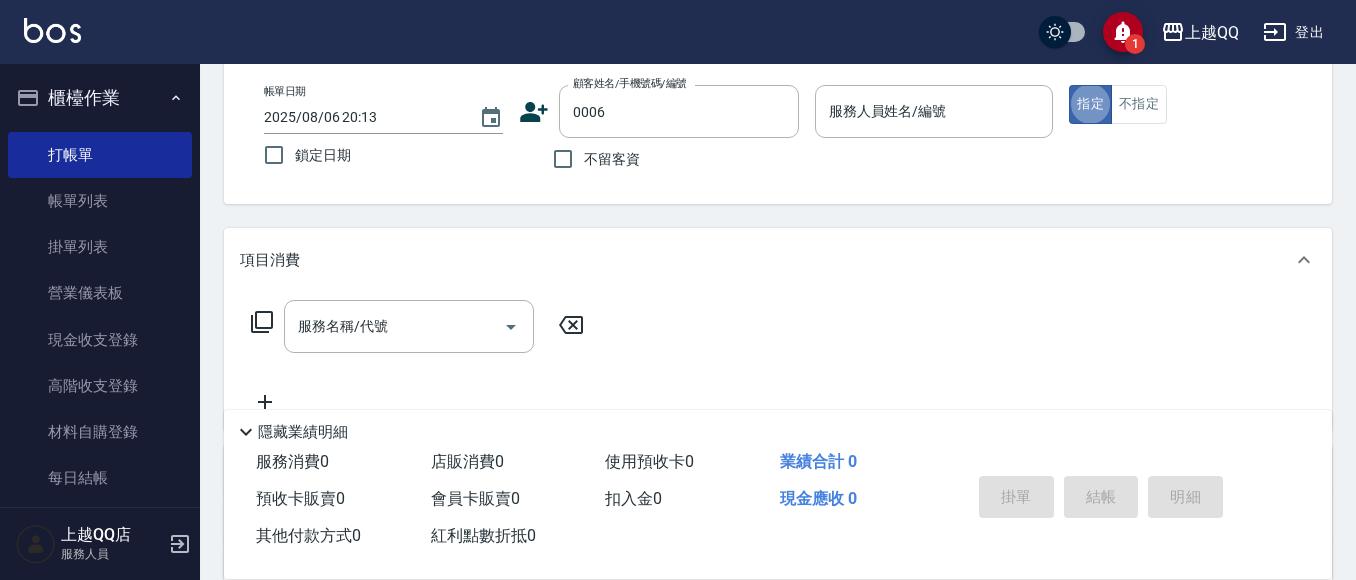 type on "[FIRST] [LAST]/[PHONE]/[NUMBER]" 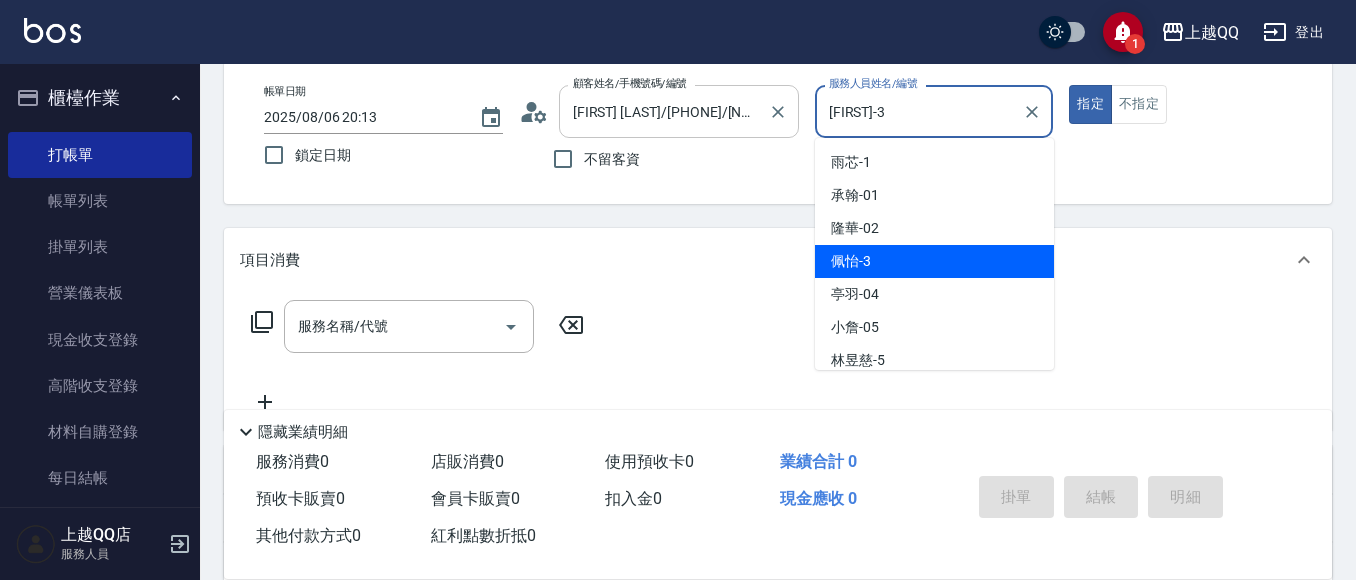 drag, startPoint x: 801, startPoint y: 122, endPoint x: 781, endPoint y: 126, distance: 20.396078 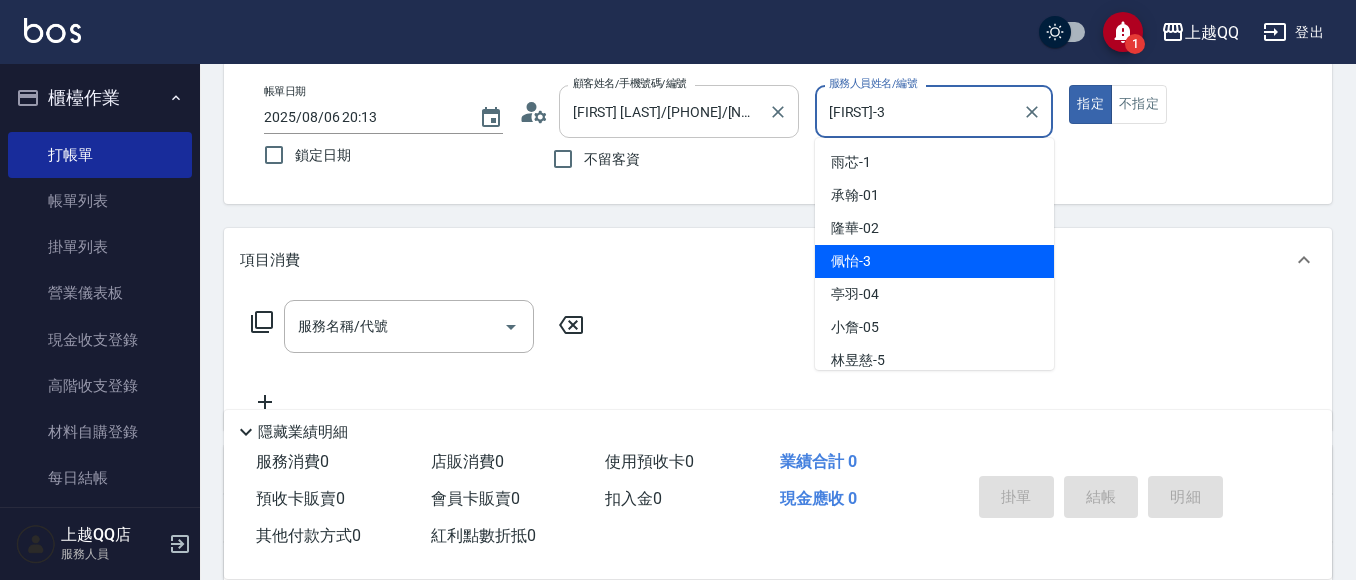 click on "帳單日期 [DATE] [TIME] 鎖定日期 顧客姓名/手機號碼/編號 [FIRST] [LAST]/[PHONE]/[NUMBER] 顧客姓名/手機號碼/編號 不留客資 服務人員姓名/編號 [FIRST]-3 服務人員姓名/編號 指定 不指定" at bounding box center [778, 132] 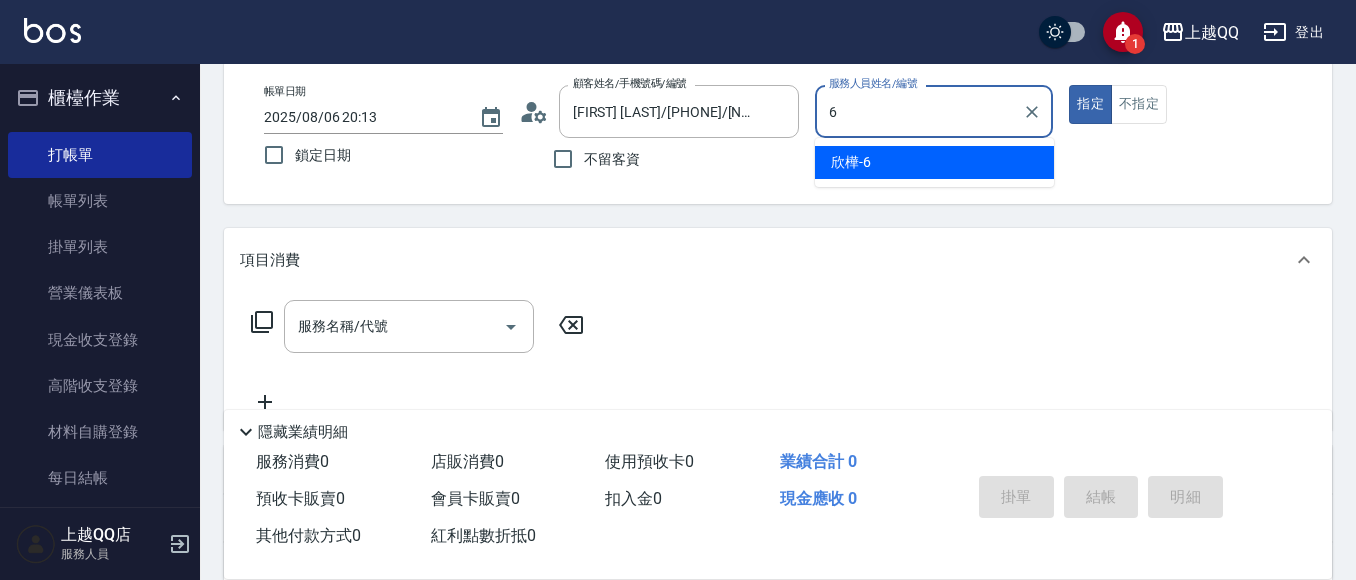 type on "欣樺-6" 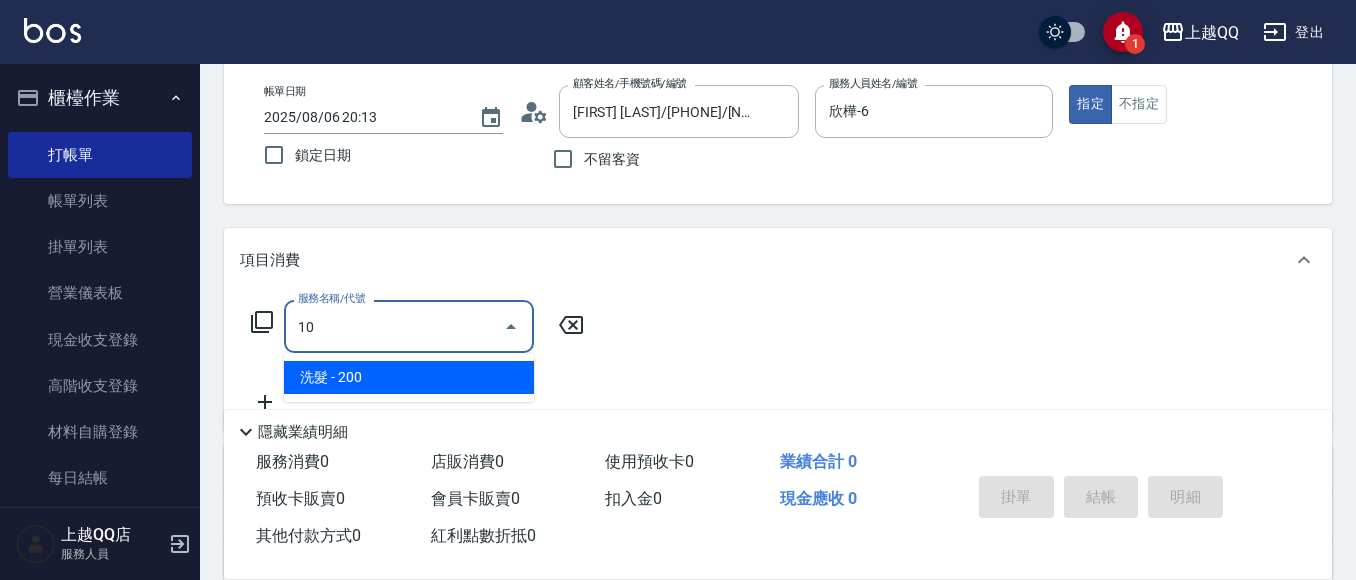 type on "1" 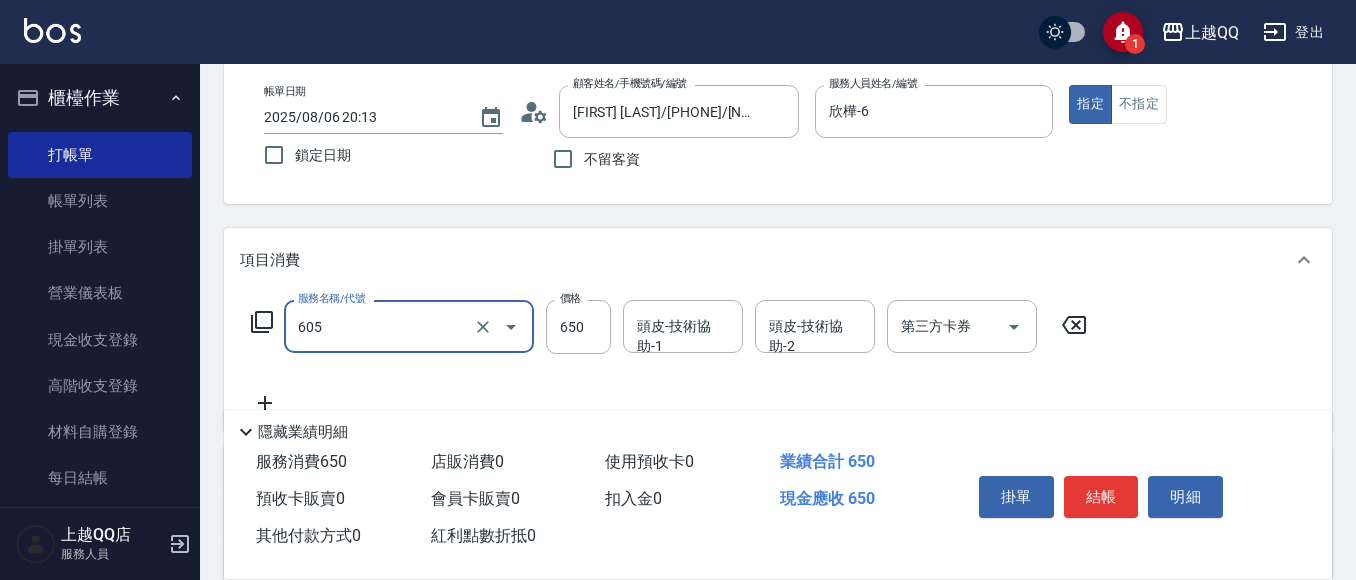 type on "仲夏頭皮冰鎮舒活洗髮(605)" 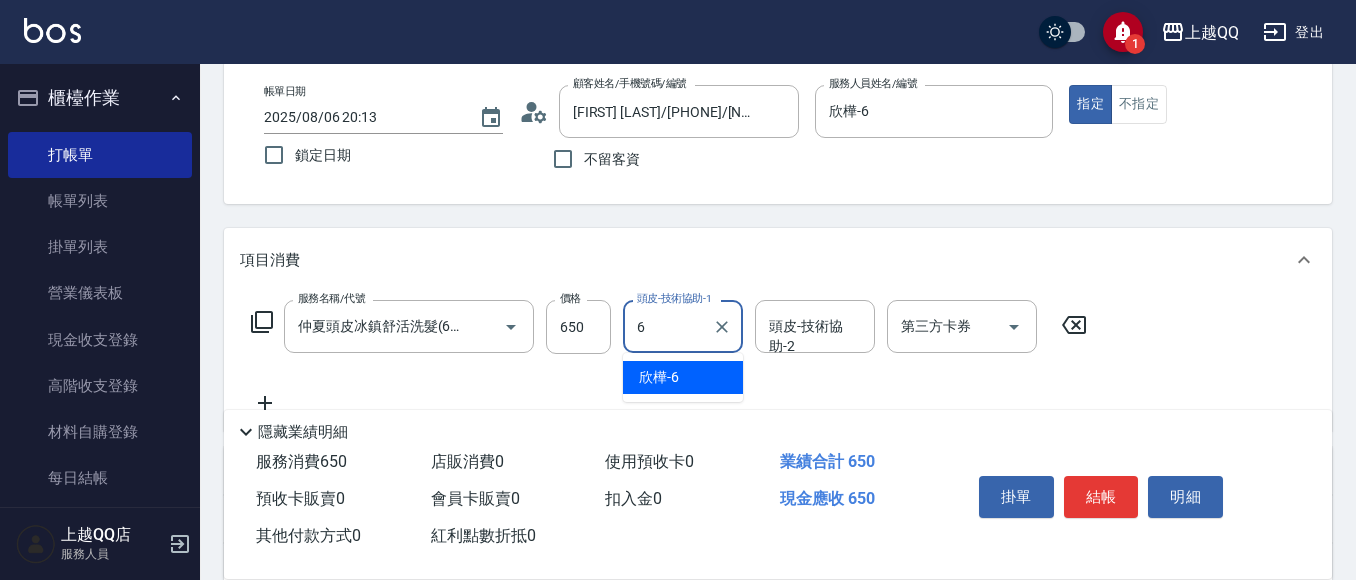 type on "欣樺-6" 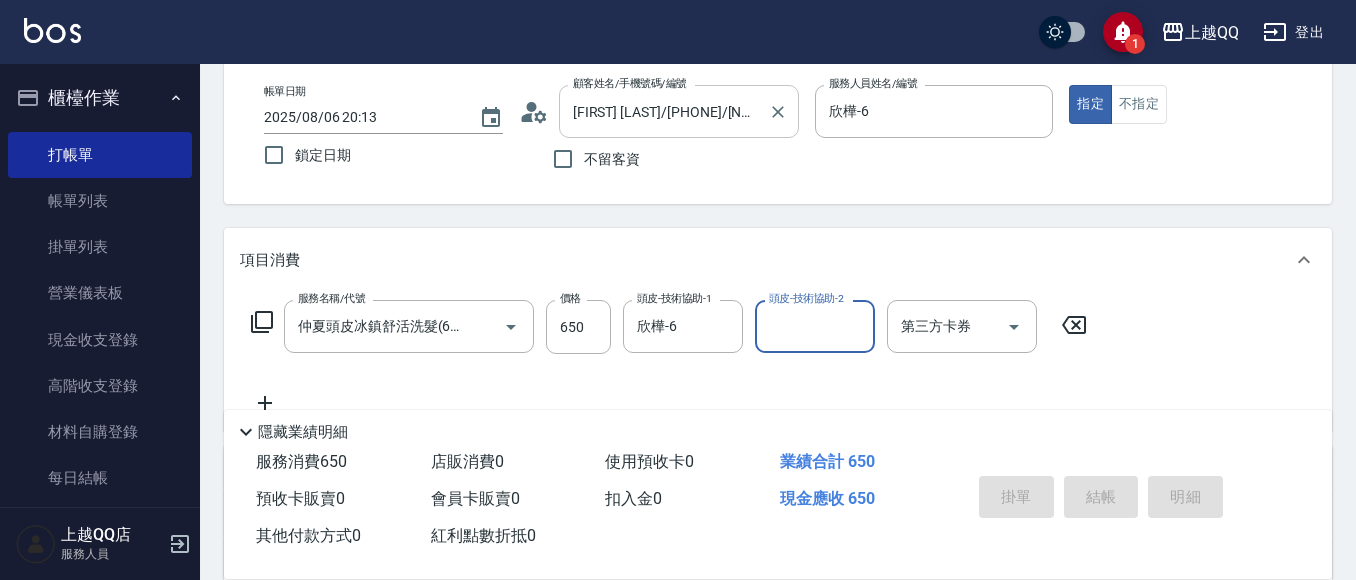 type on "2025/08/06 20:14" 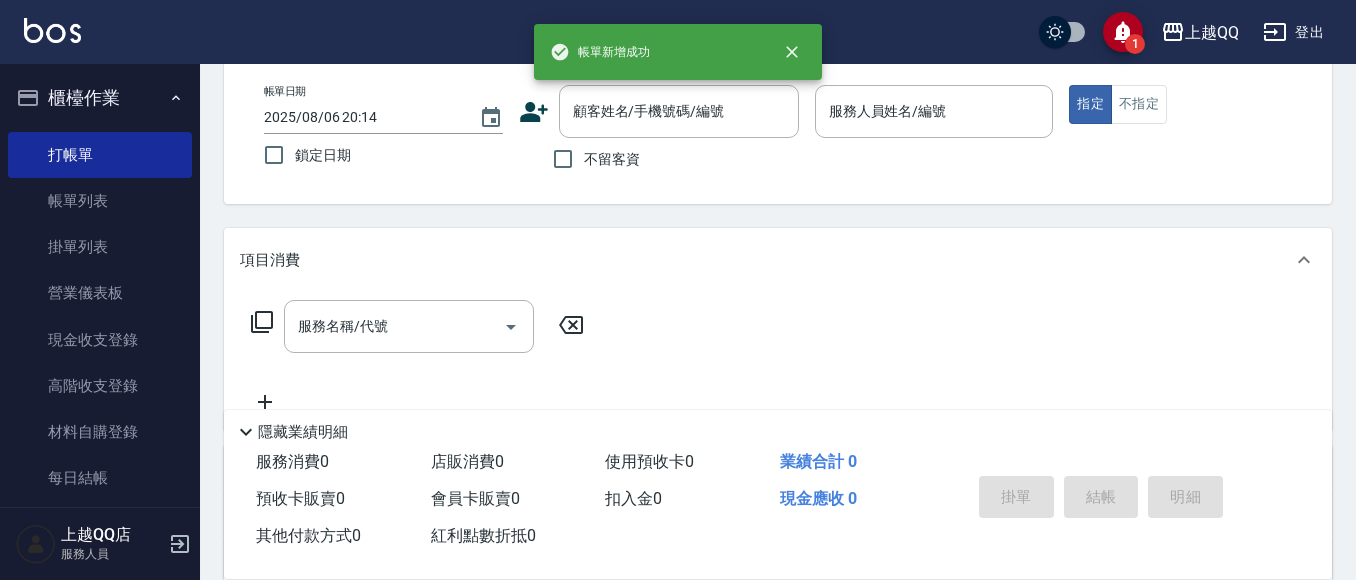 click on "不留客資" at bounding box center (612, 159) 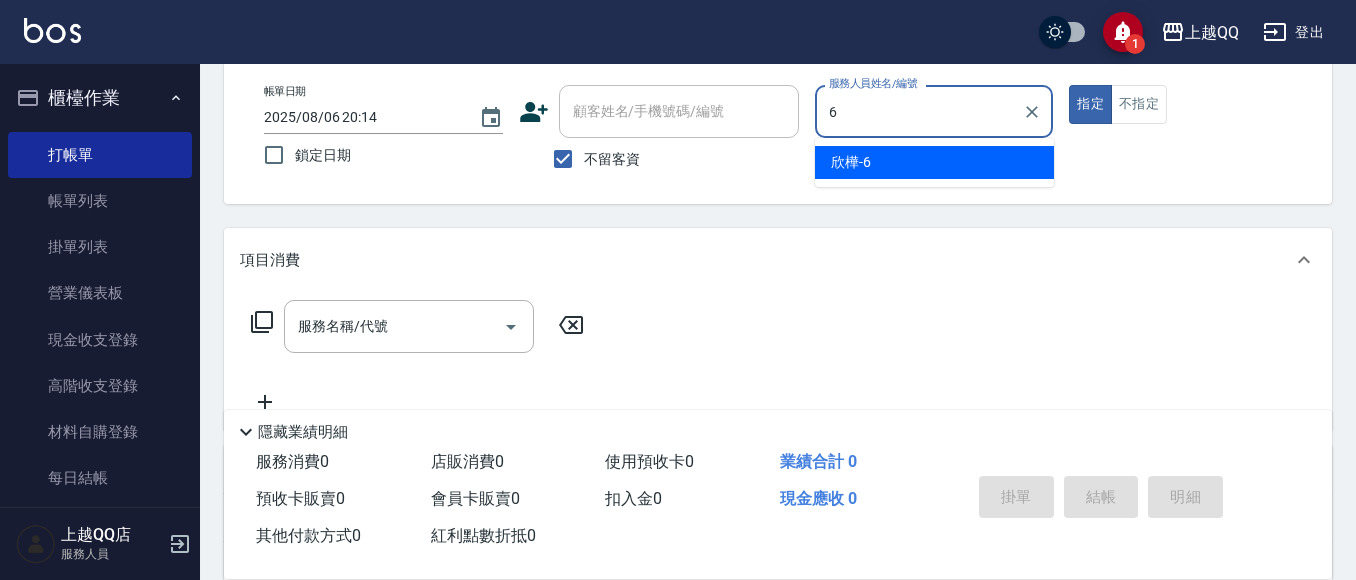 type on "欣樺-6" 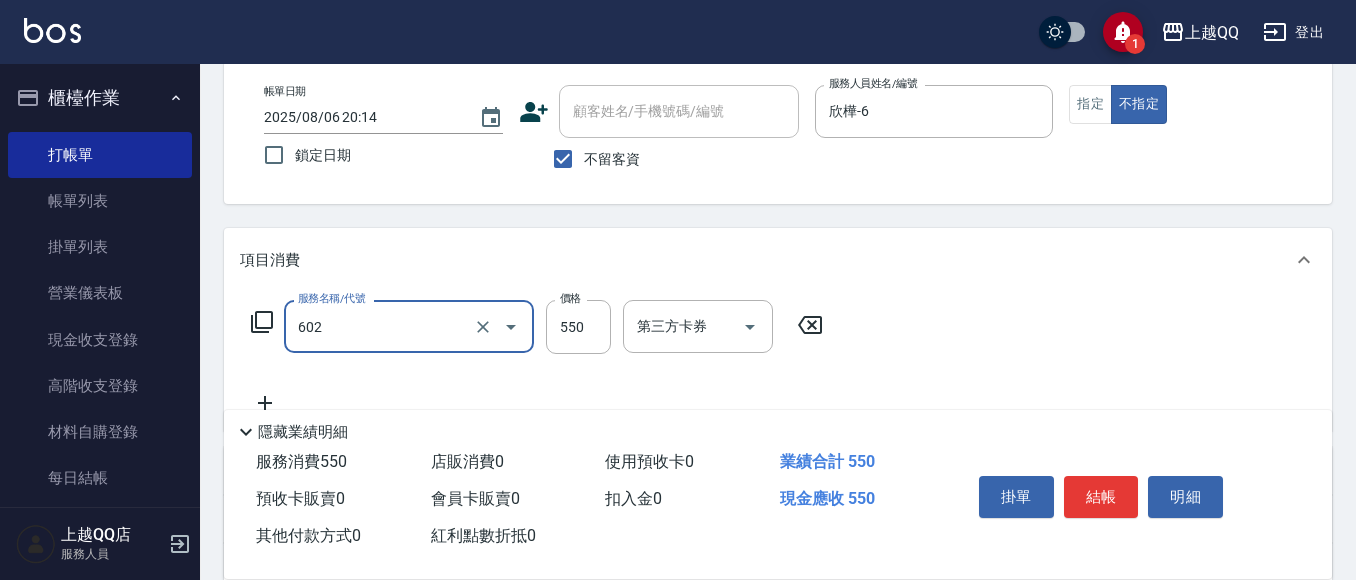 type on "髮原素清潔舒醒頭皮洗(602)" 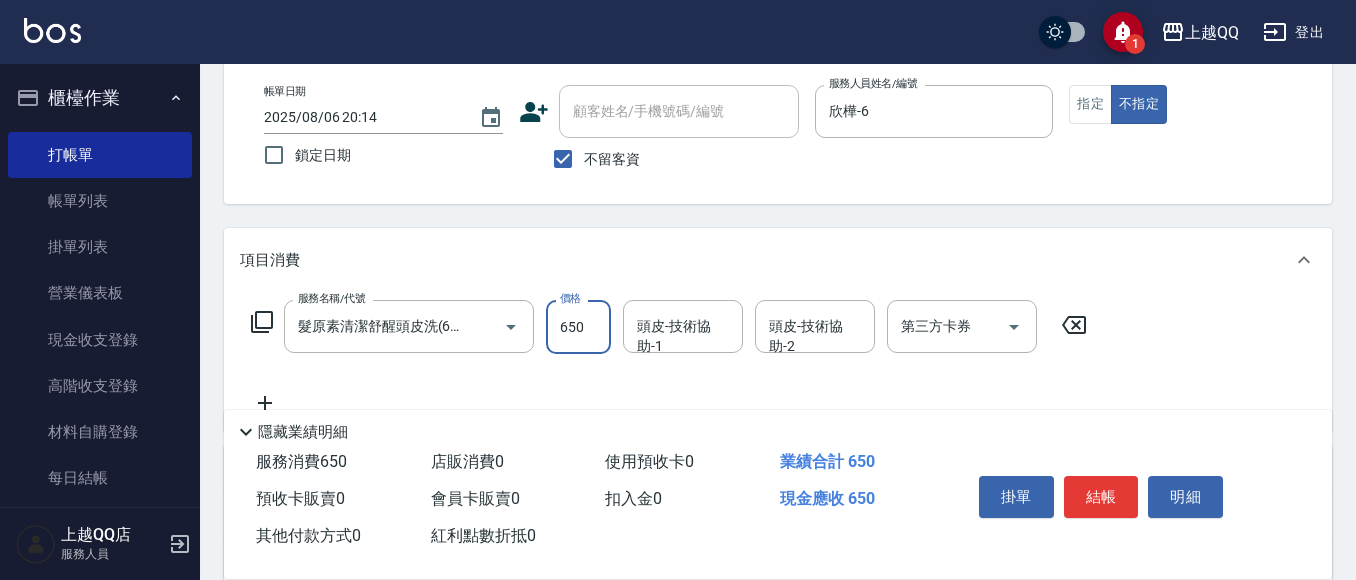 type on "650" 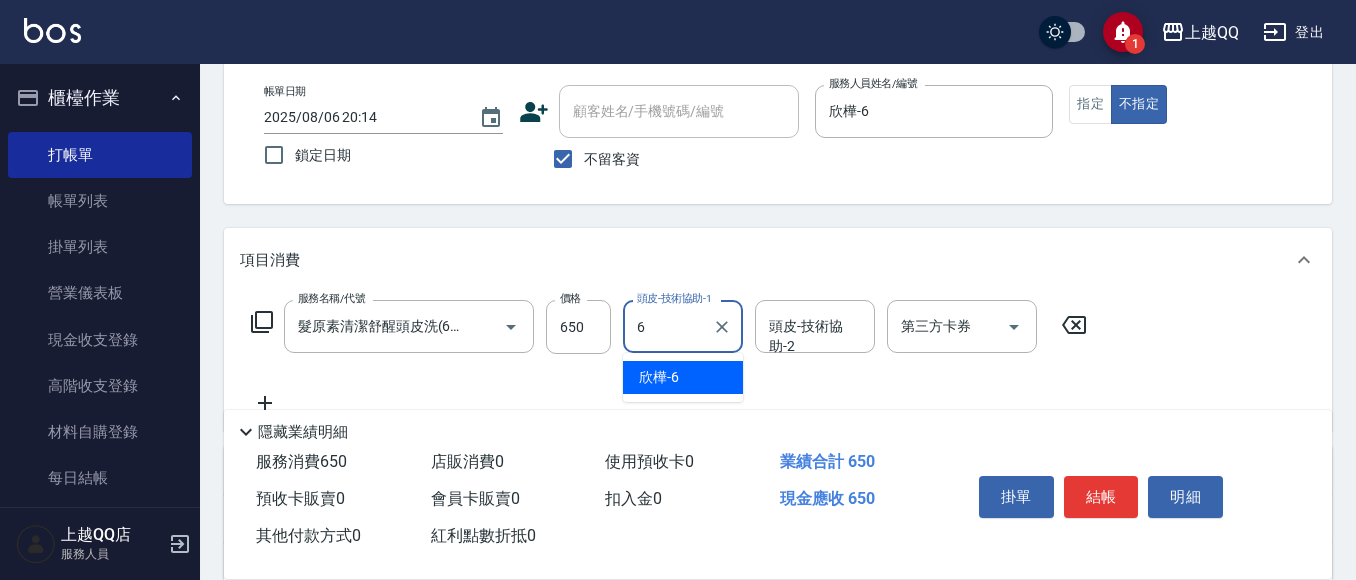 type on "欣樺-6" 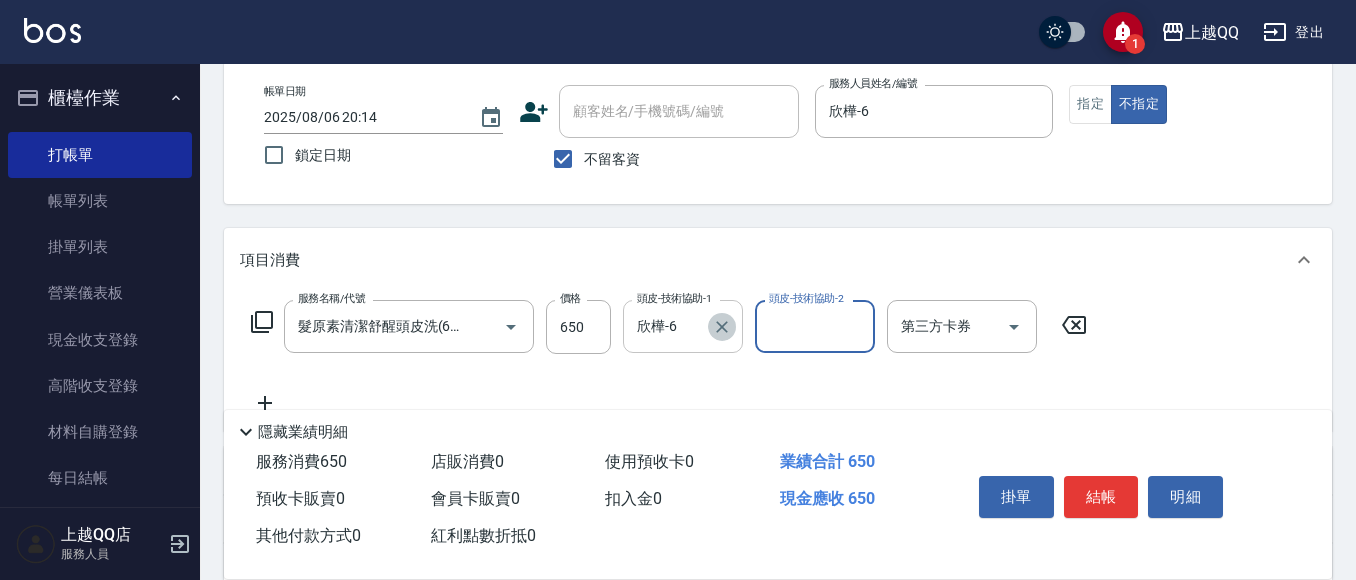 click 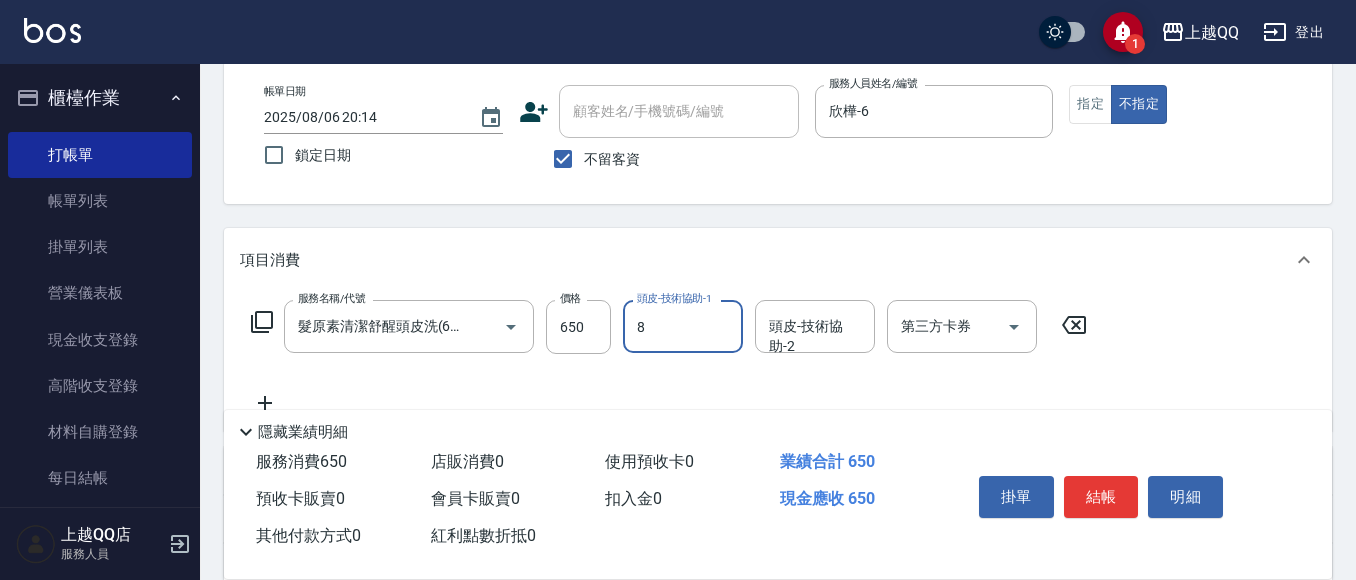 type on "孟穎-8" 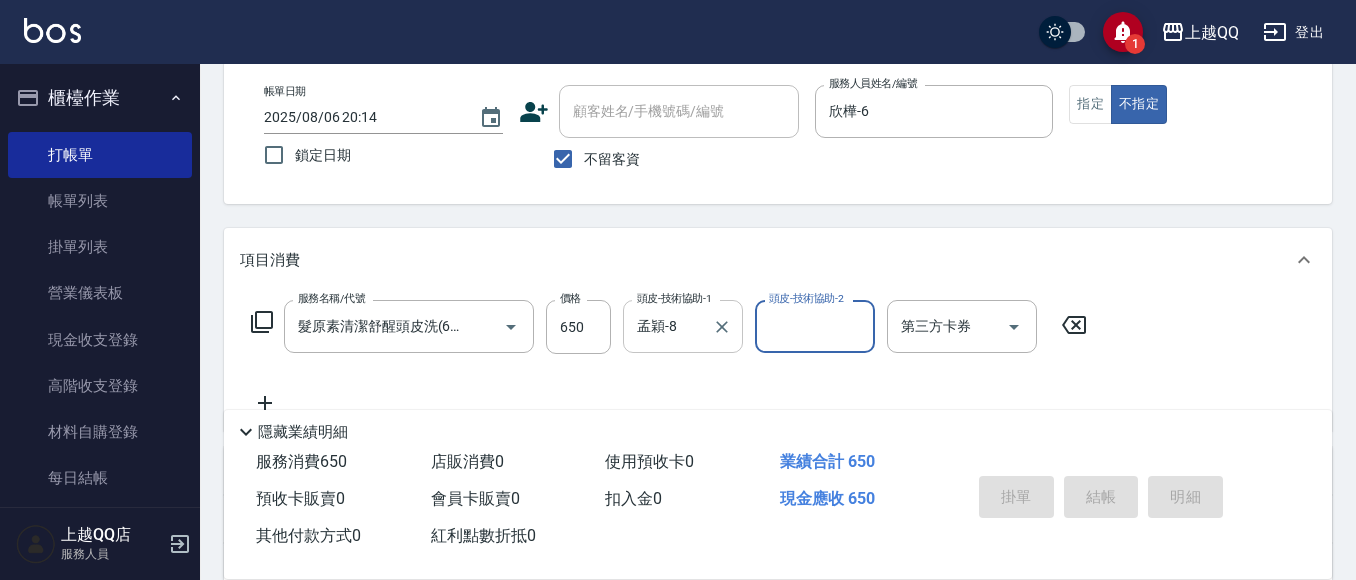 type 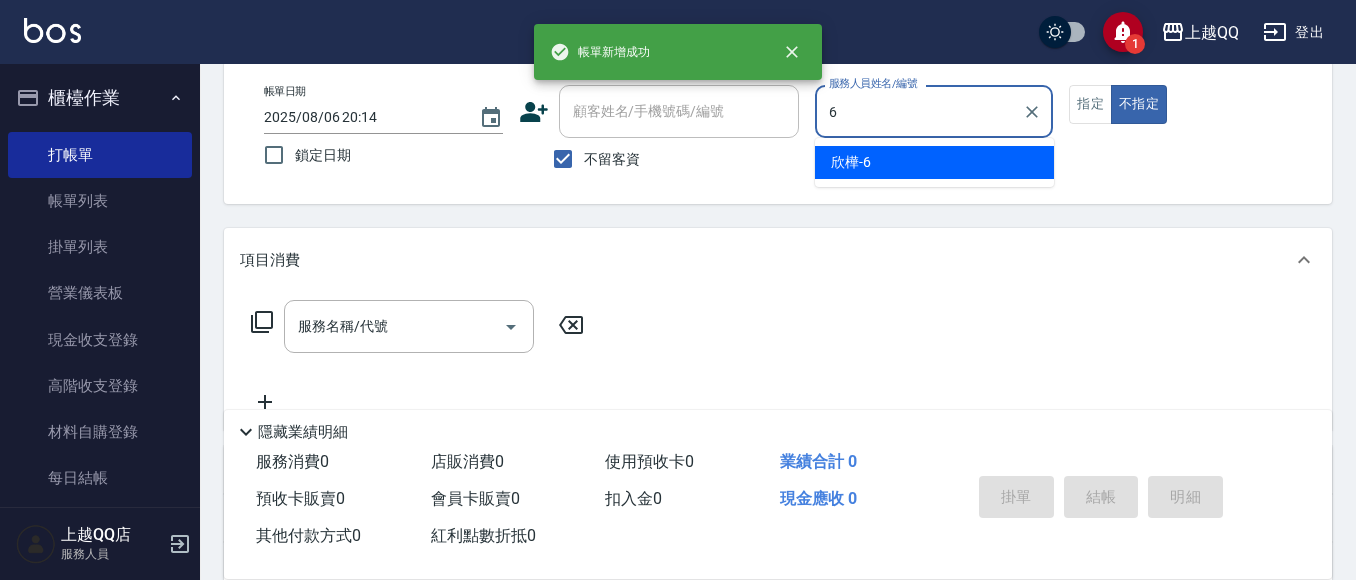 type on "欣樺-6" 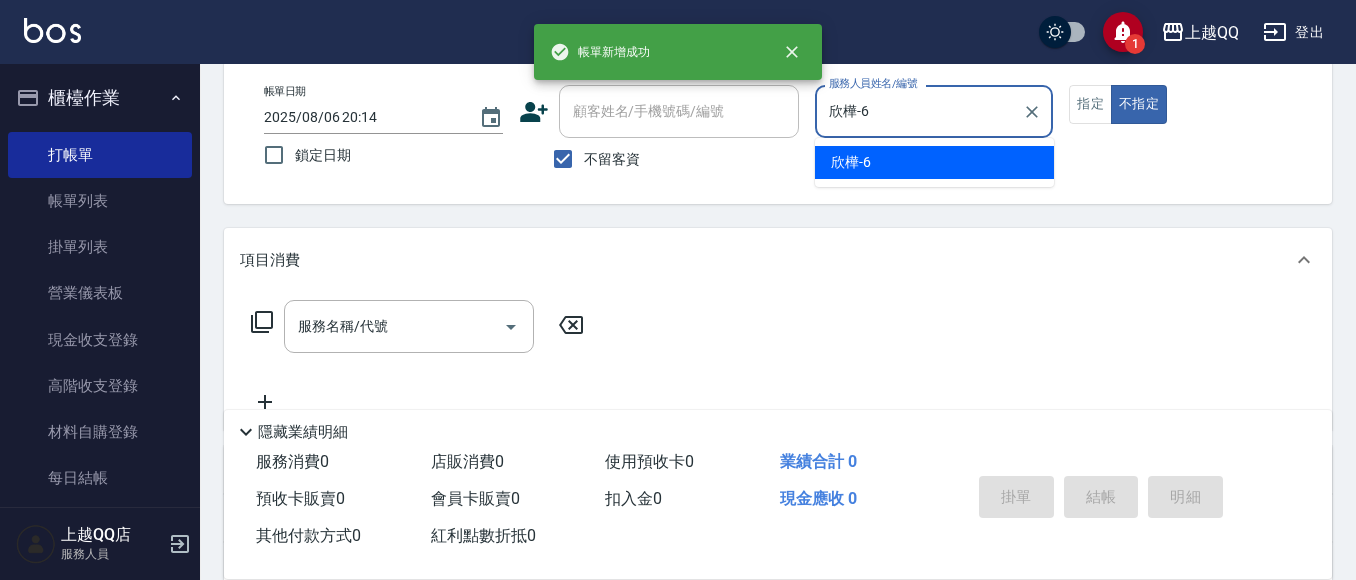 type on "false" 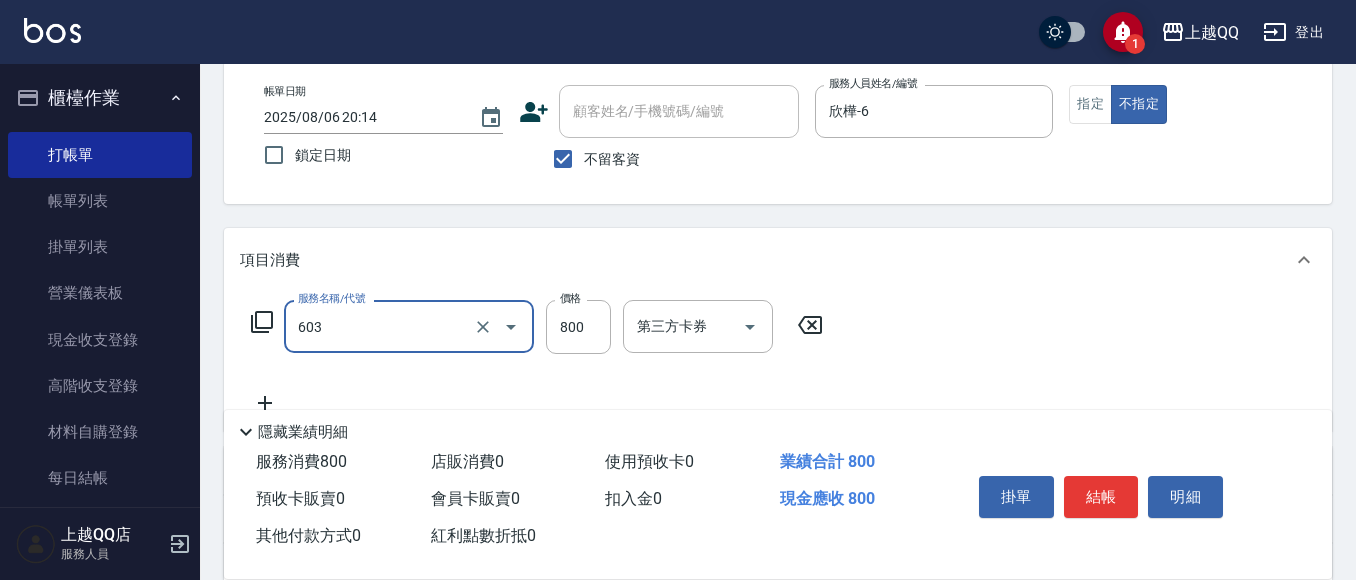 type on "髮原素頭皮保健護理洗(603)" 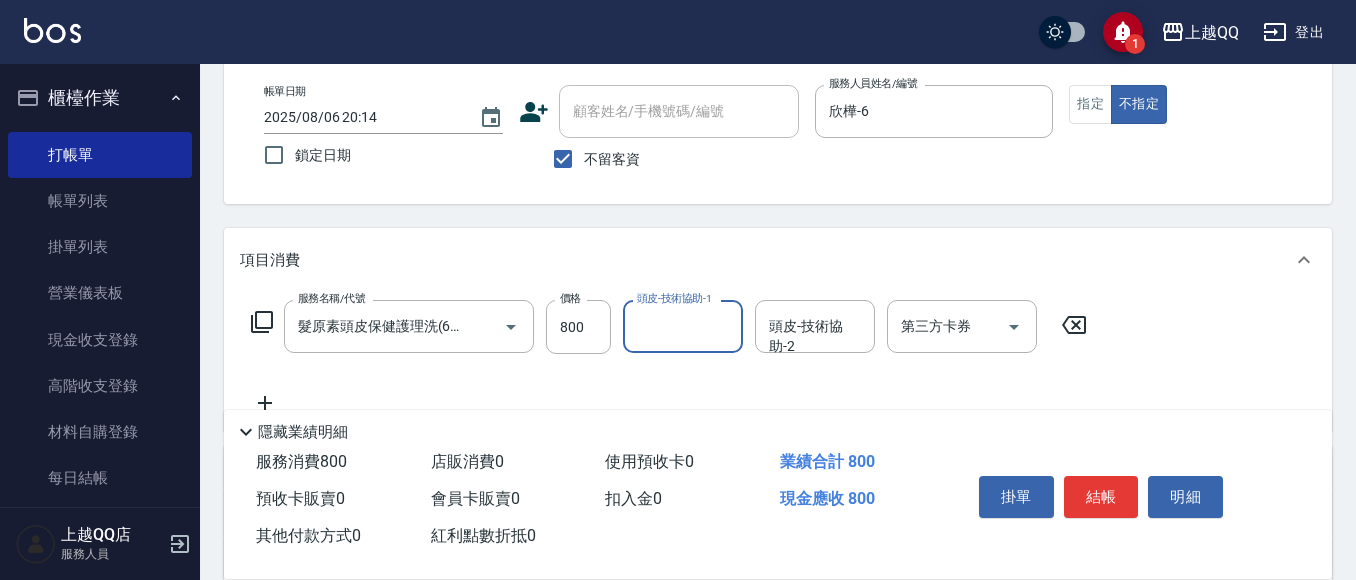 type on "6" 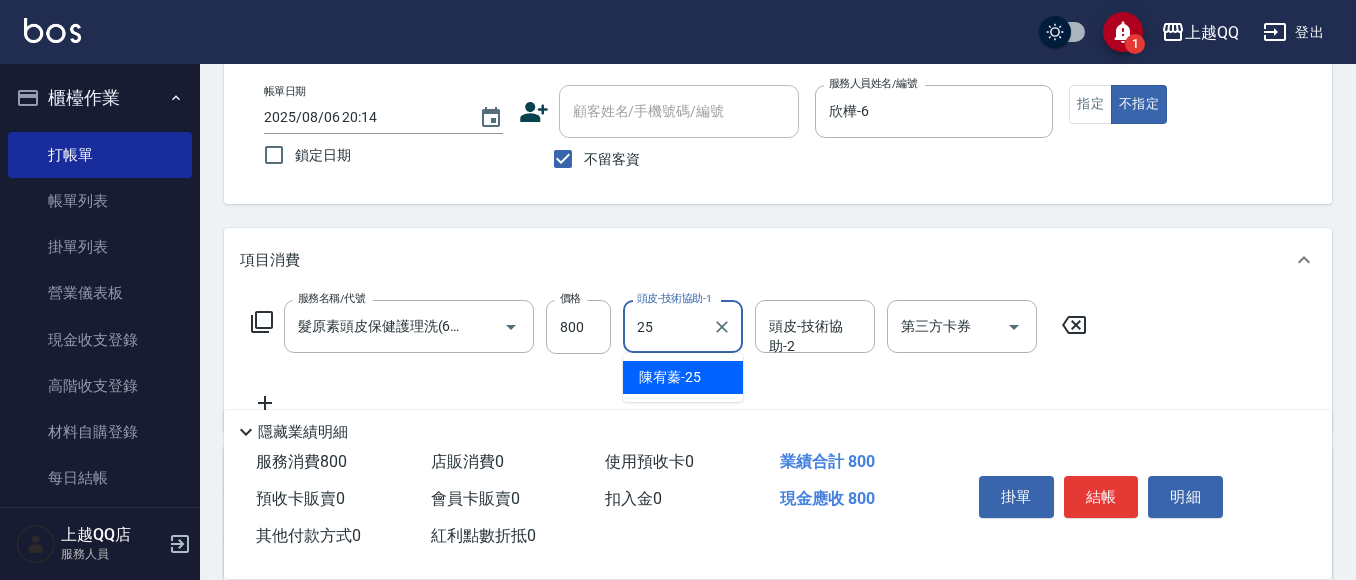 type on "陳宥蓁-25" 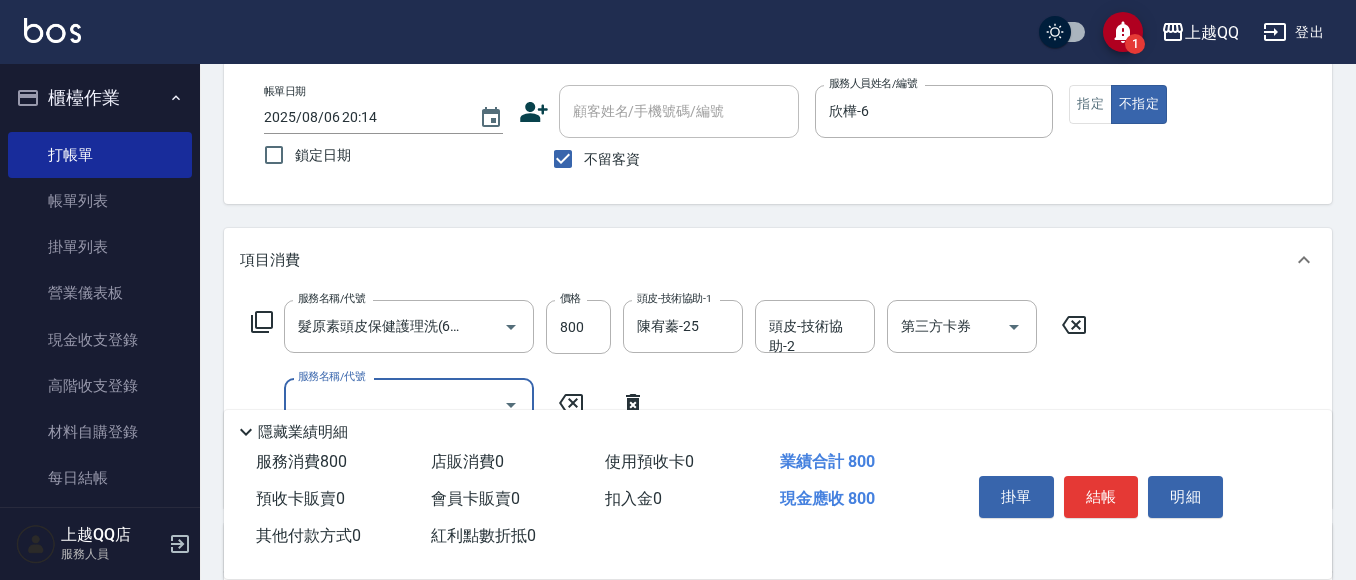 scroll, scrollTop: 0, scrollLeft: 0, axis: both 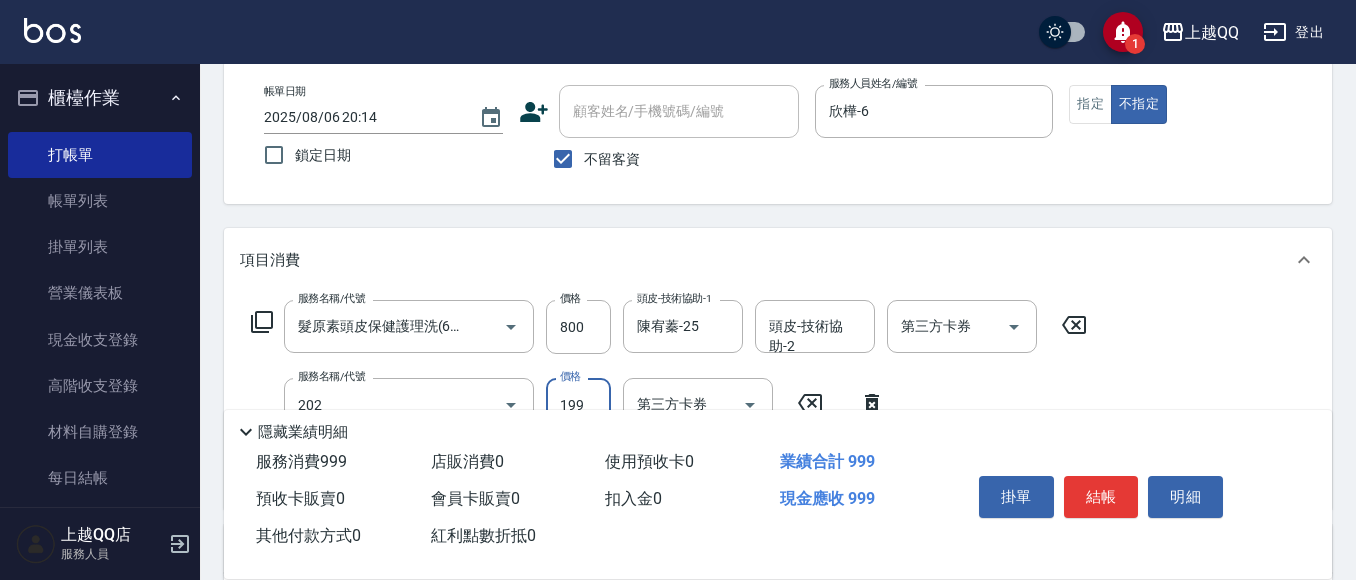 type on "不指定單剪(202)" 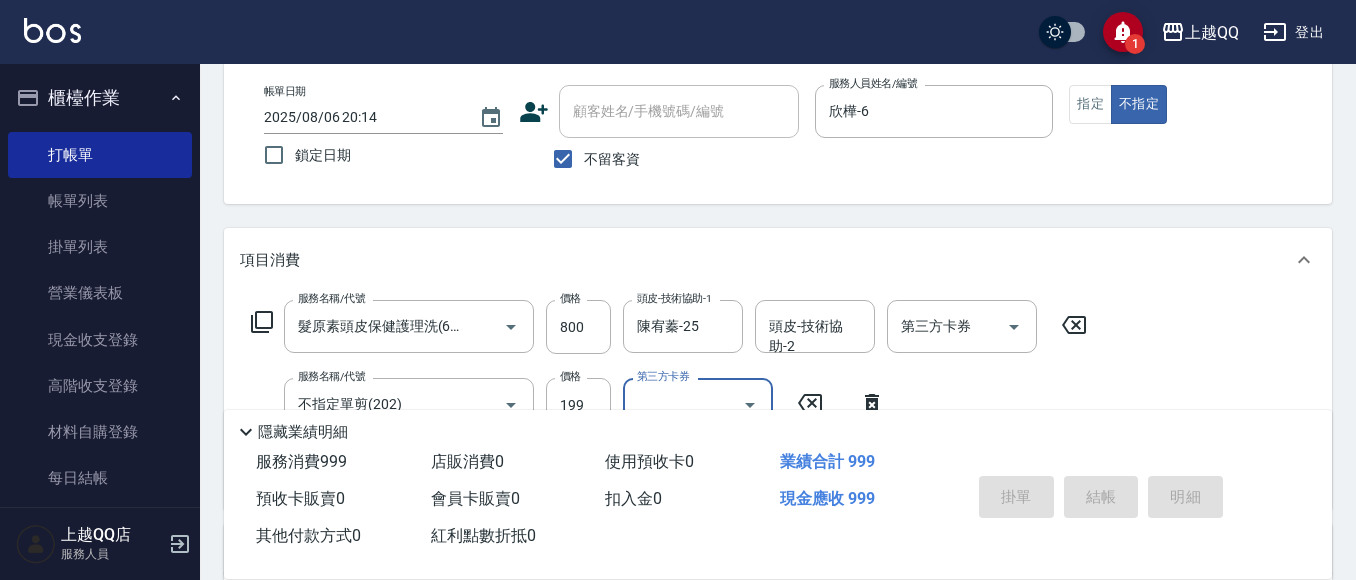 type 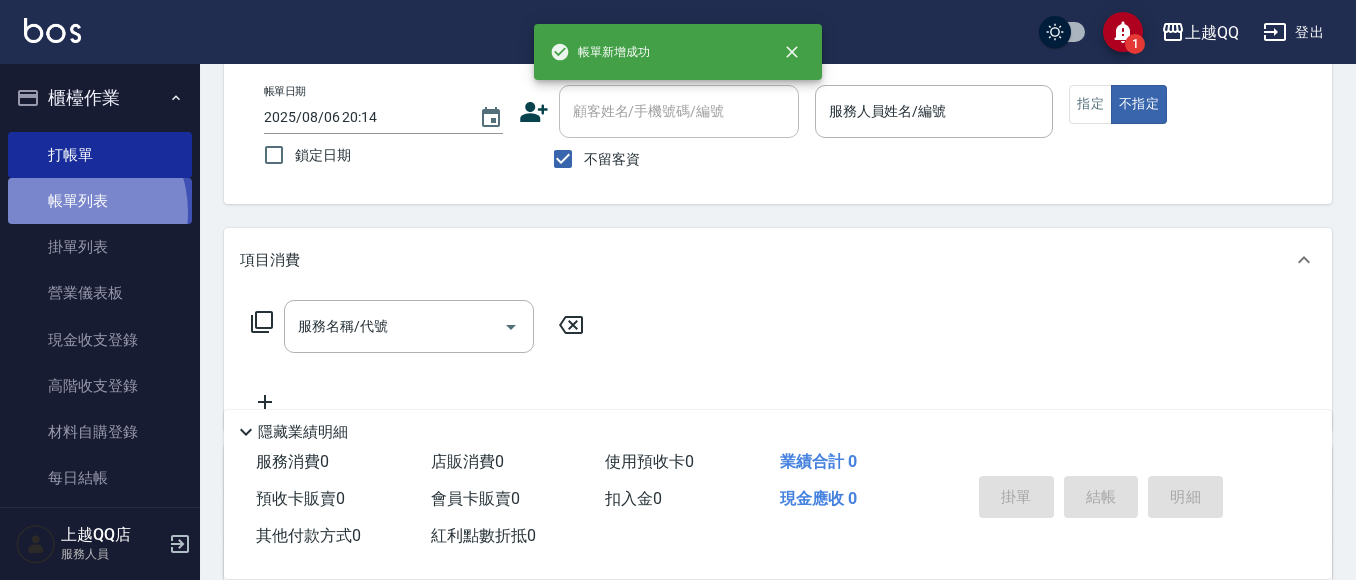 click on "帳單列表" at bounding box center (100, 201) 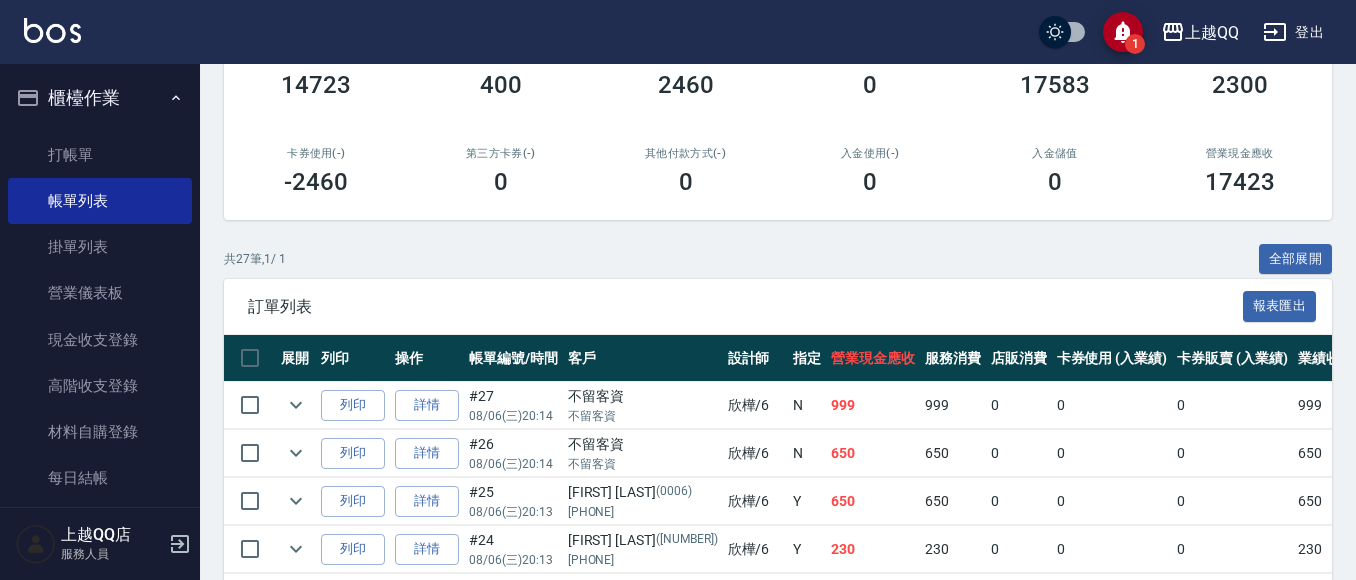 scroll, scrollTop: 500, scrollLeft: 0, axis: vertical 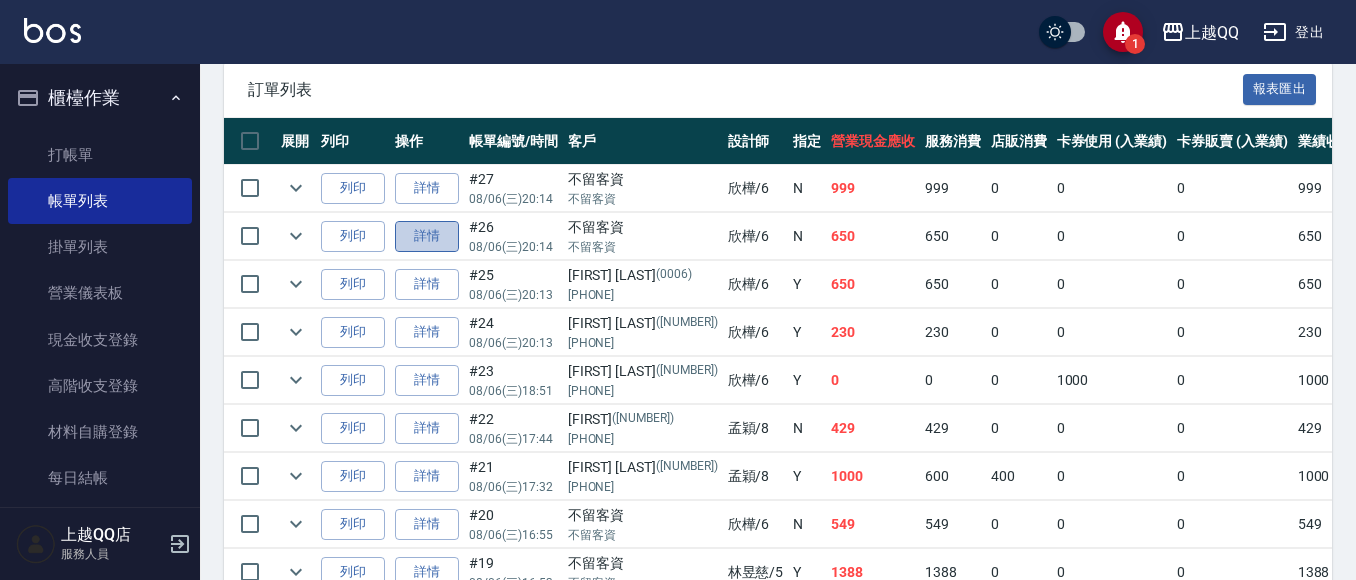 click on "詳情" at bounding box center [427, 236] 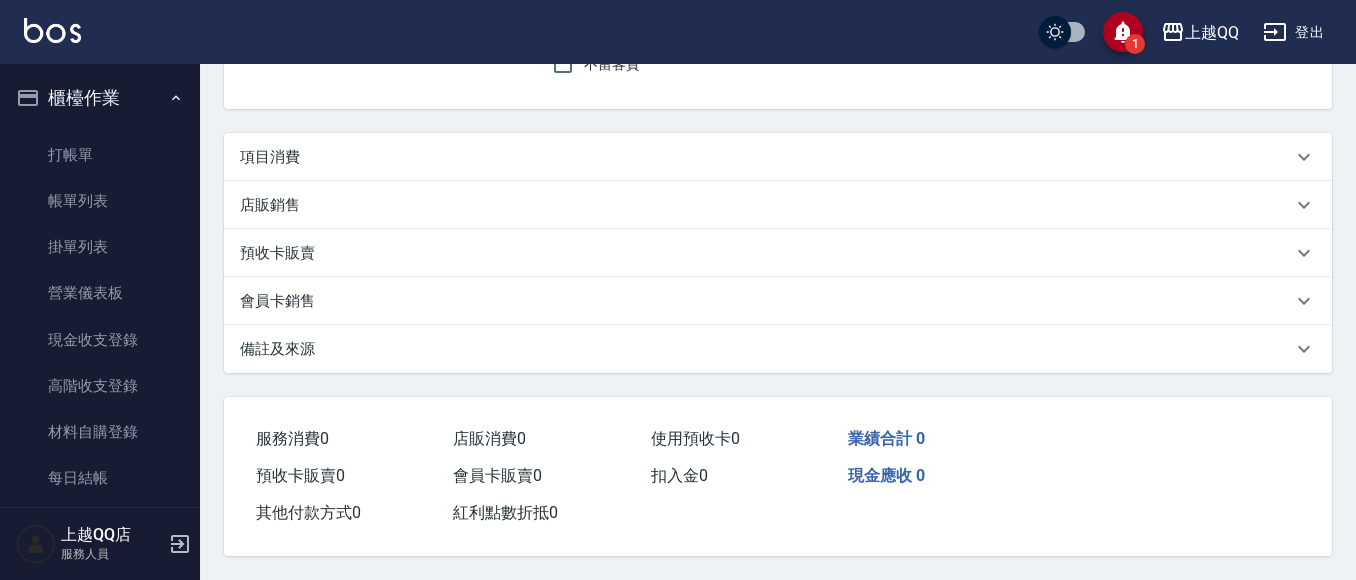 scroll, scrollTop: 0, scrollLeft: 0, axis: both 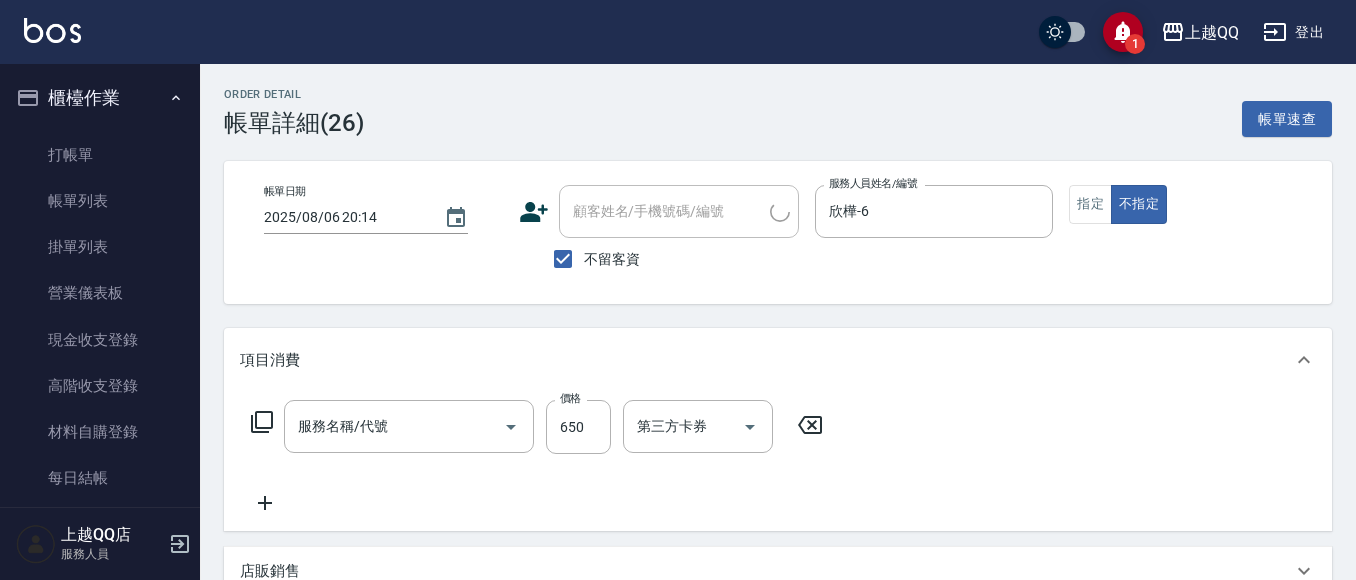 checkbox on "true" 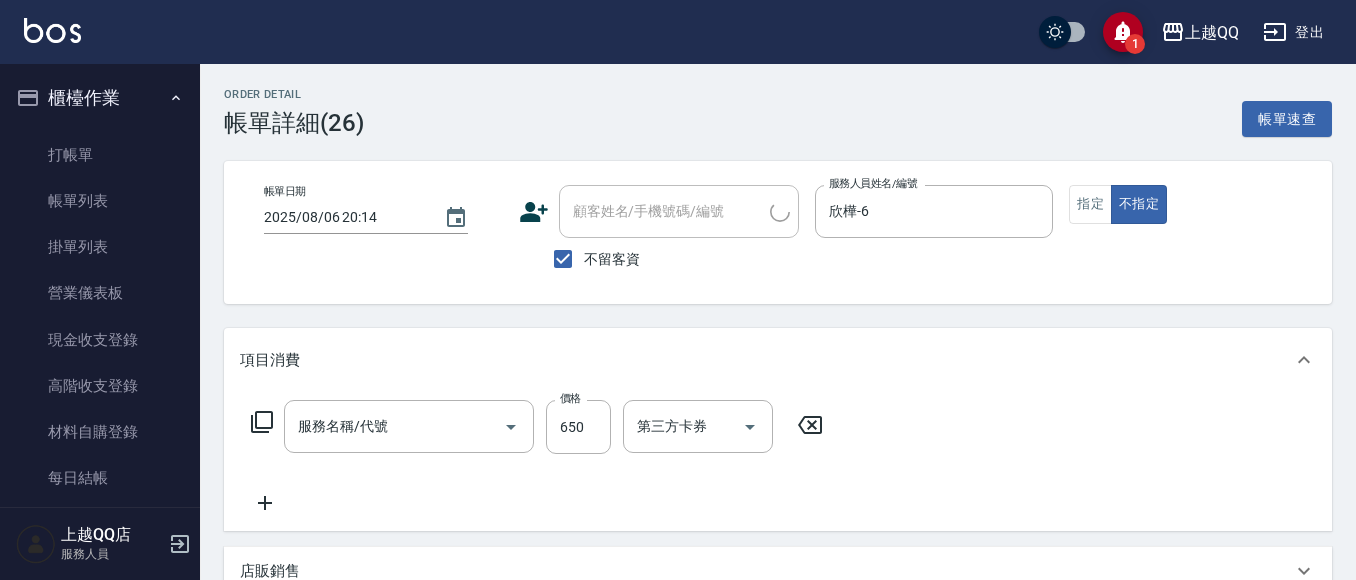 type on "欣樺-6" 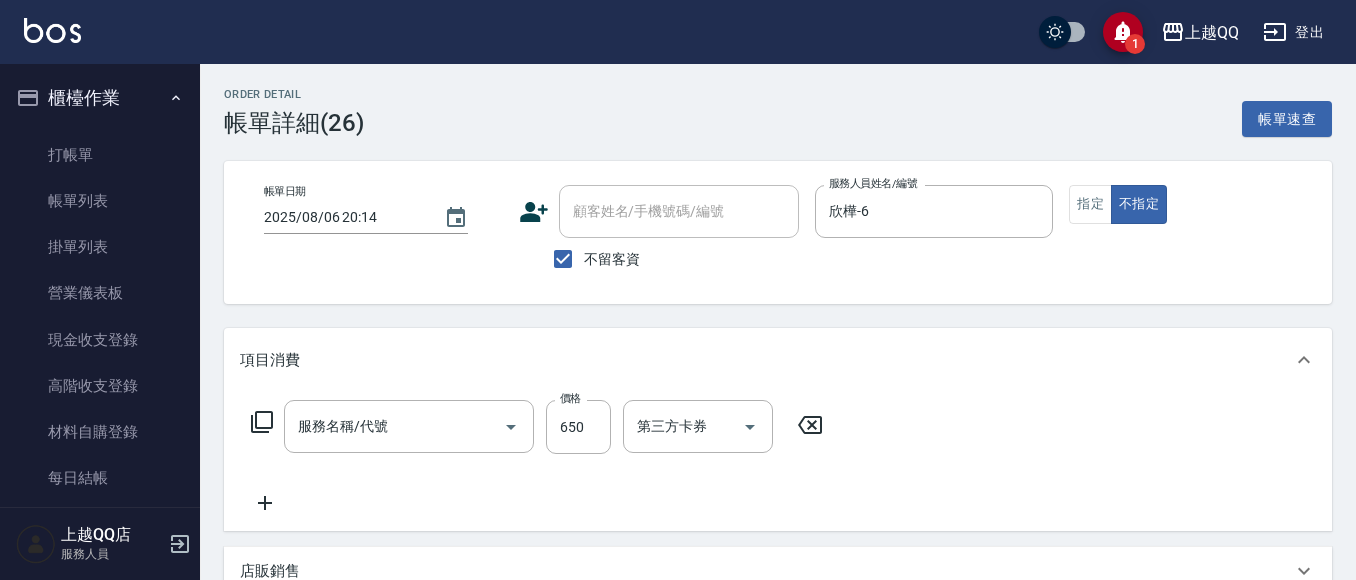 type on "髮原素清潔舒醒頭皮洗(602)" 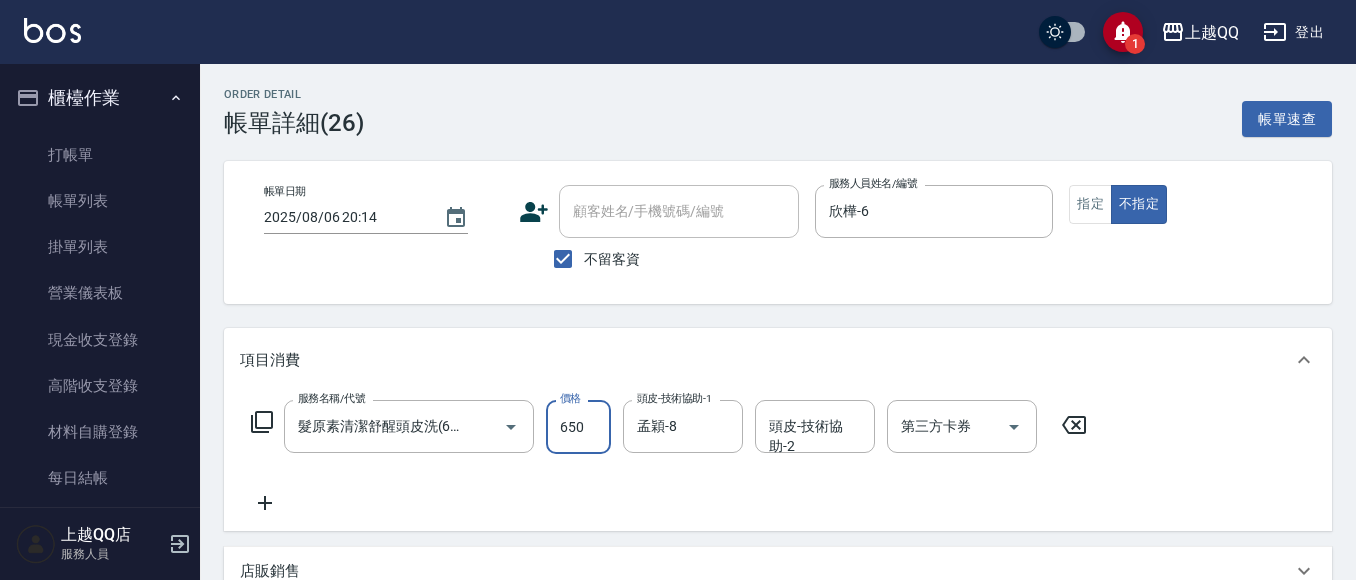 click on "650" at bounding box center [578, 427] 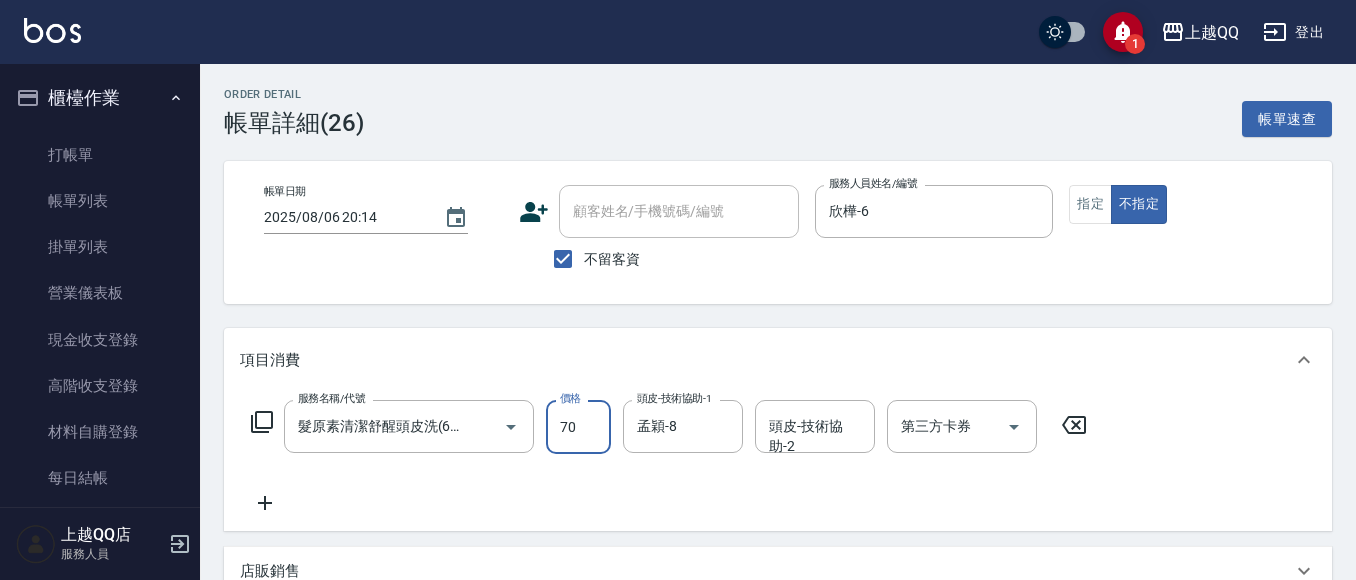 type on "700" 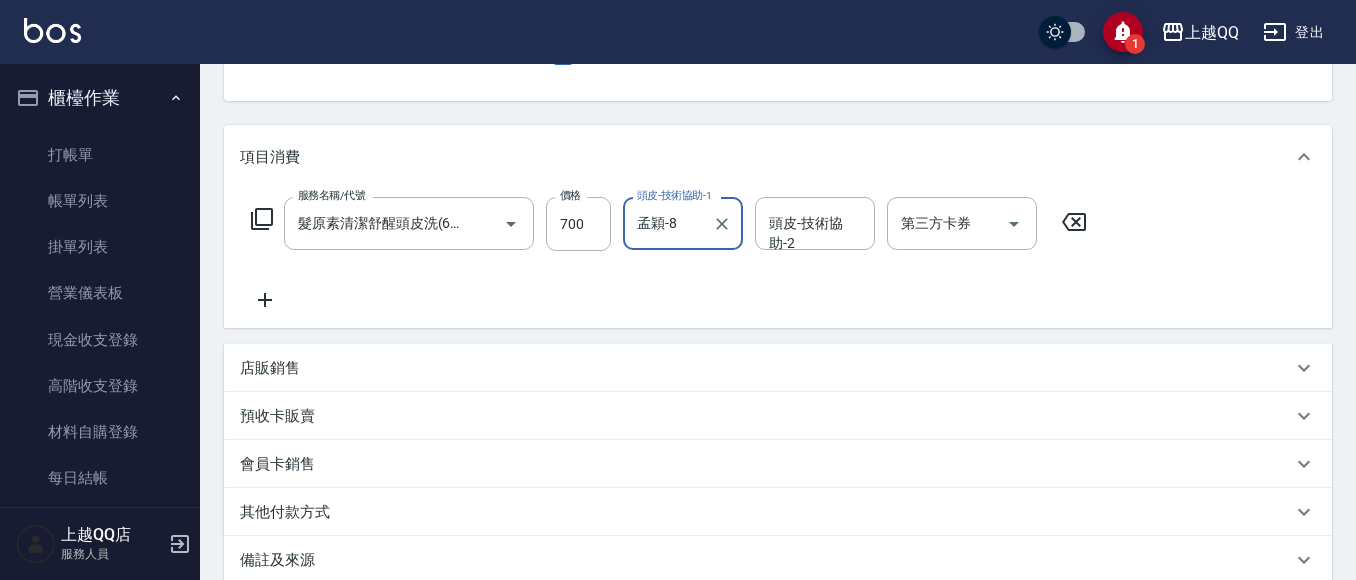 scroll, scrollTop: 300, scrollLeft: 0, axis: vertical 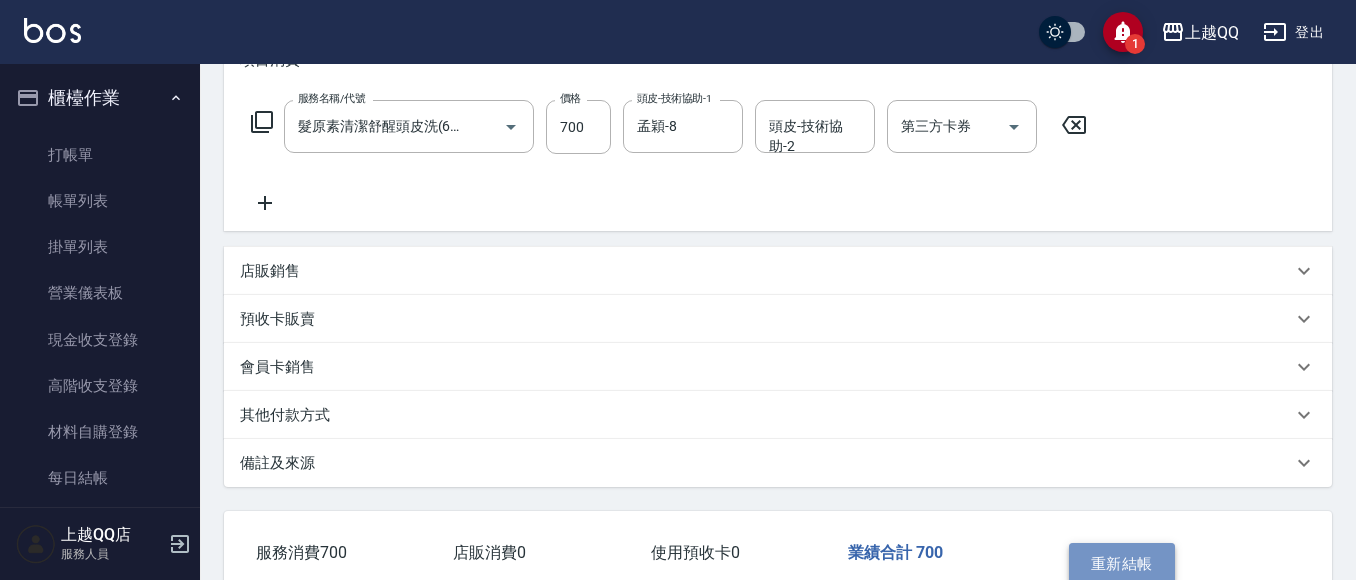 click on "重新結帳" at bounding box center (1122, 564) 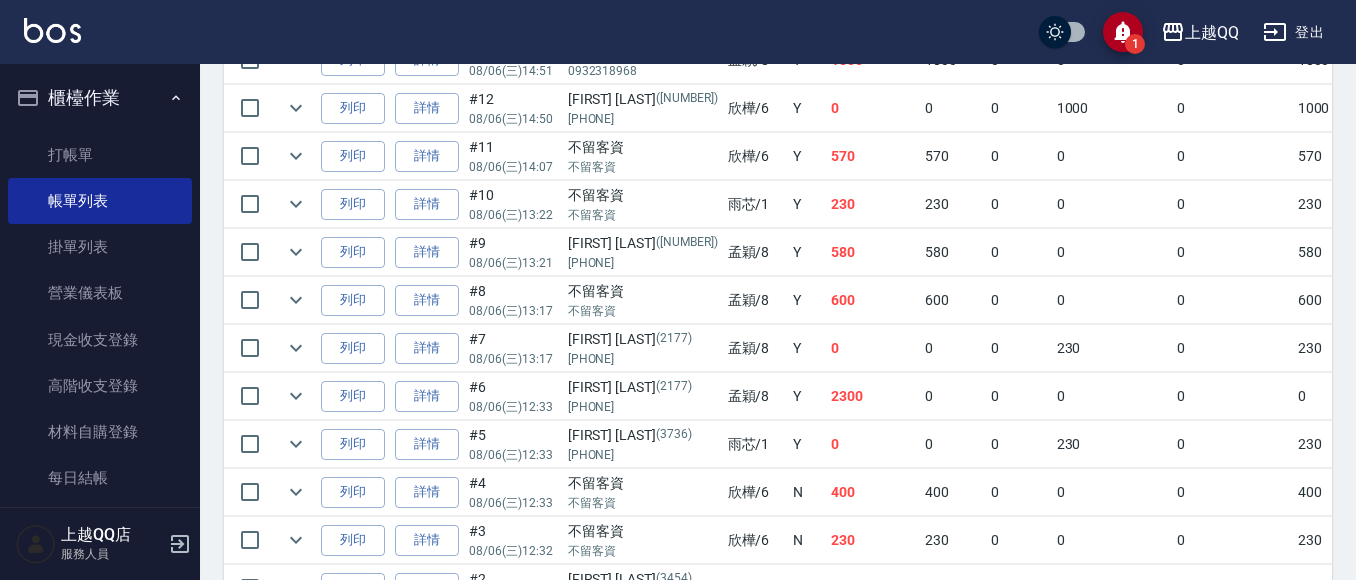 scroll, scrollTop: 1476, scrollLeft: 0, axis: vertical 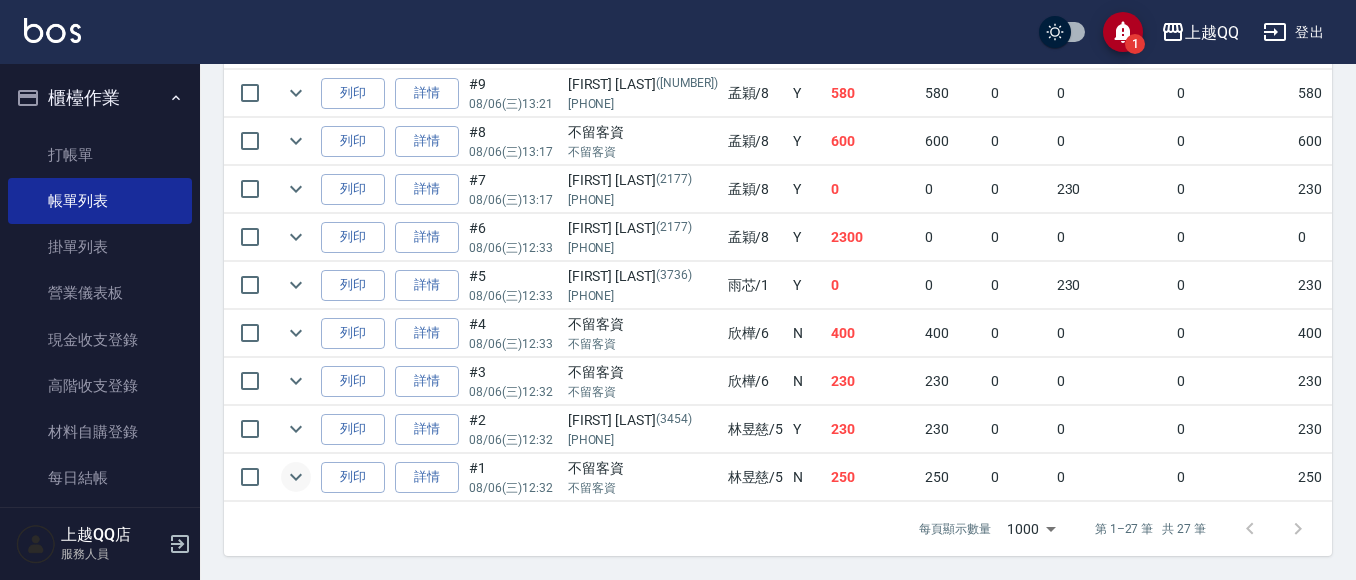 click 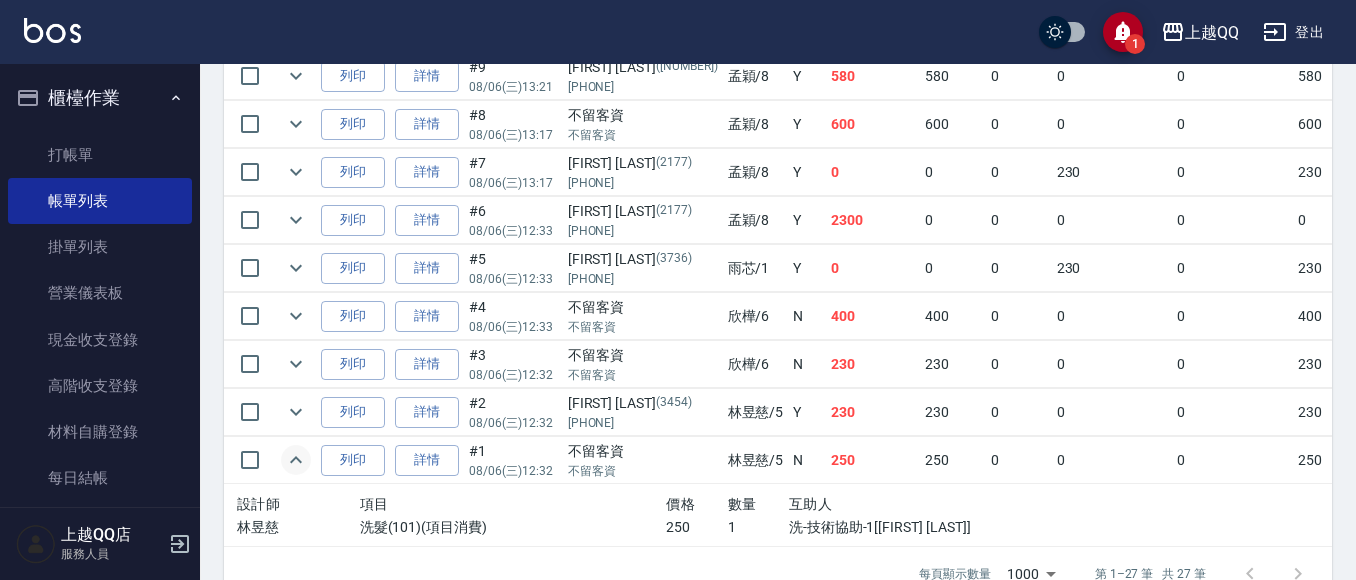 click 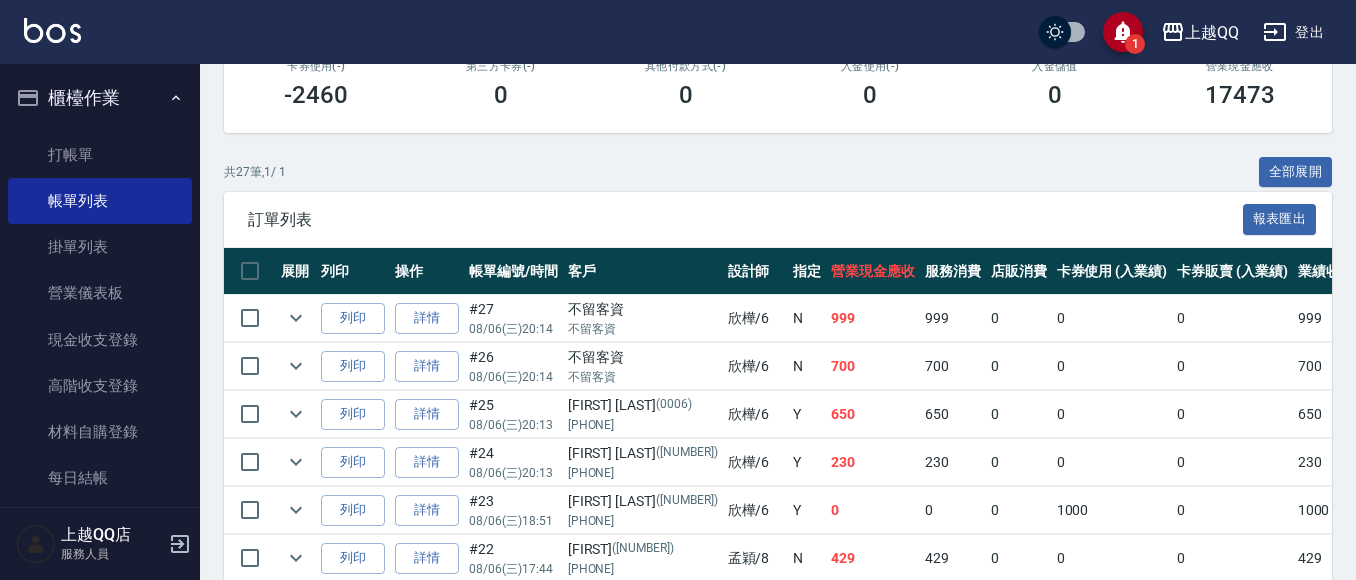 scroll, scrollTop: 176, scrollLeft: 0, axis: vertical 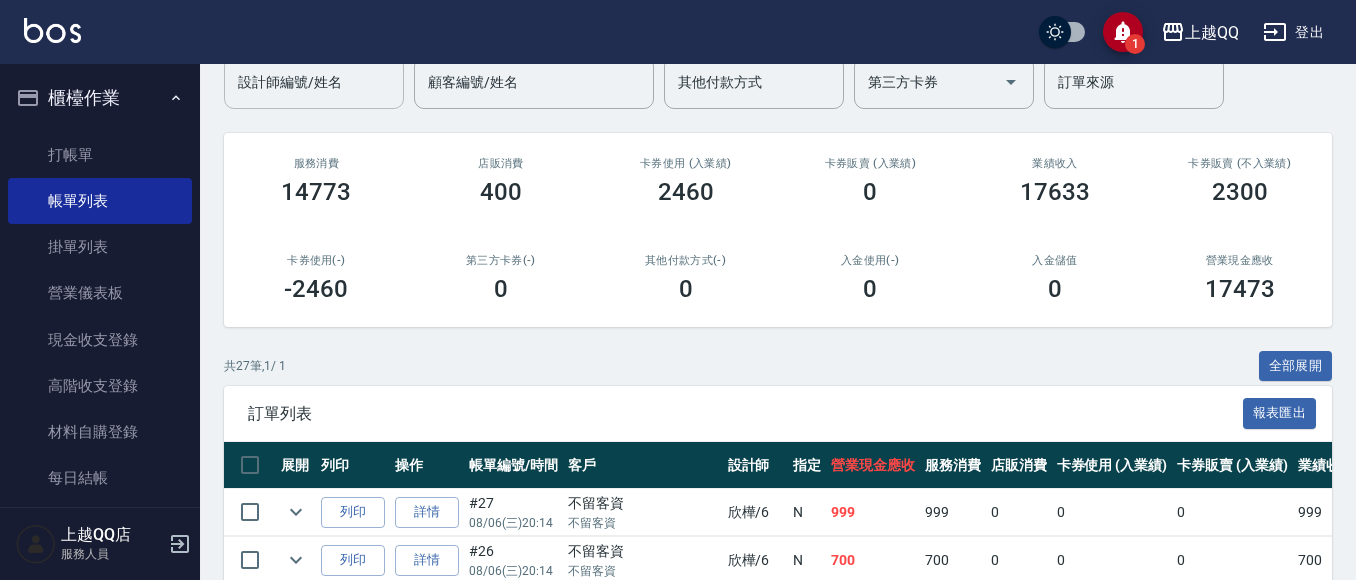 click on "設計師編號/姓名" at bounding box center (314, 82) 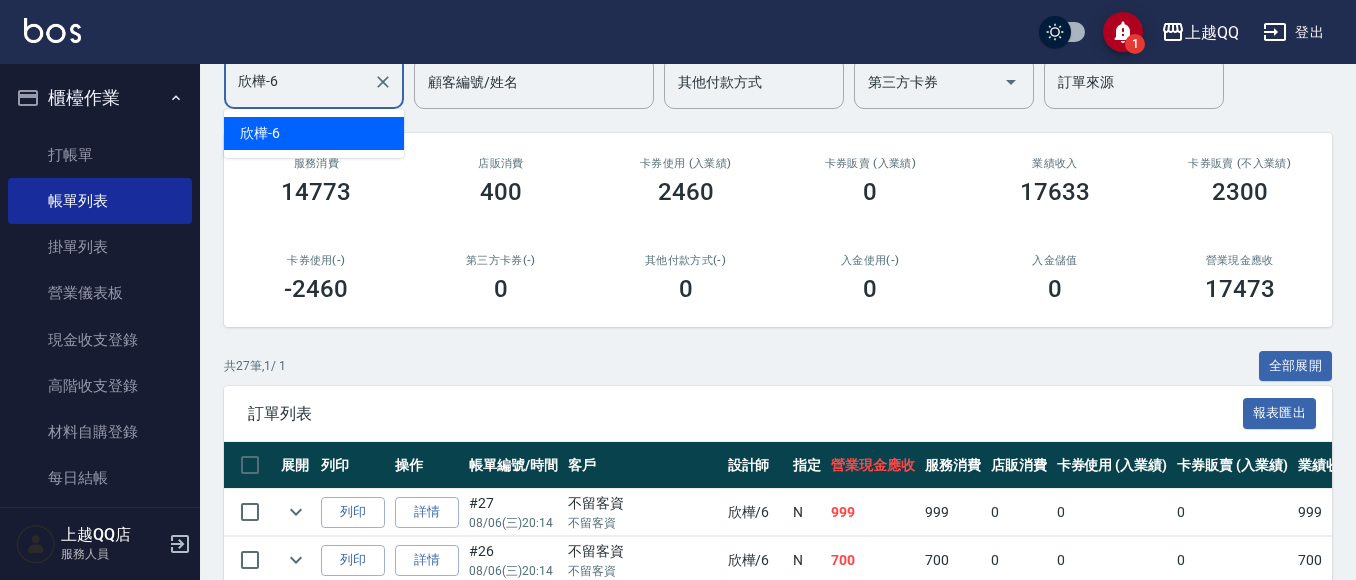 scroll, scrollTop: 0, scrollLeft: 0, axis: both 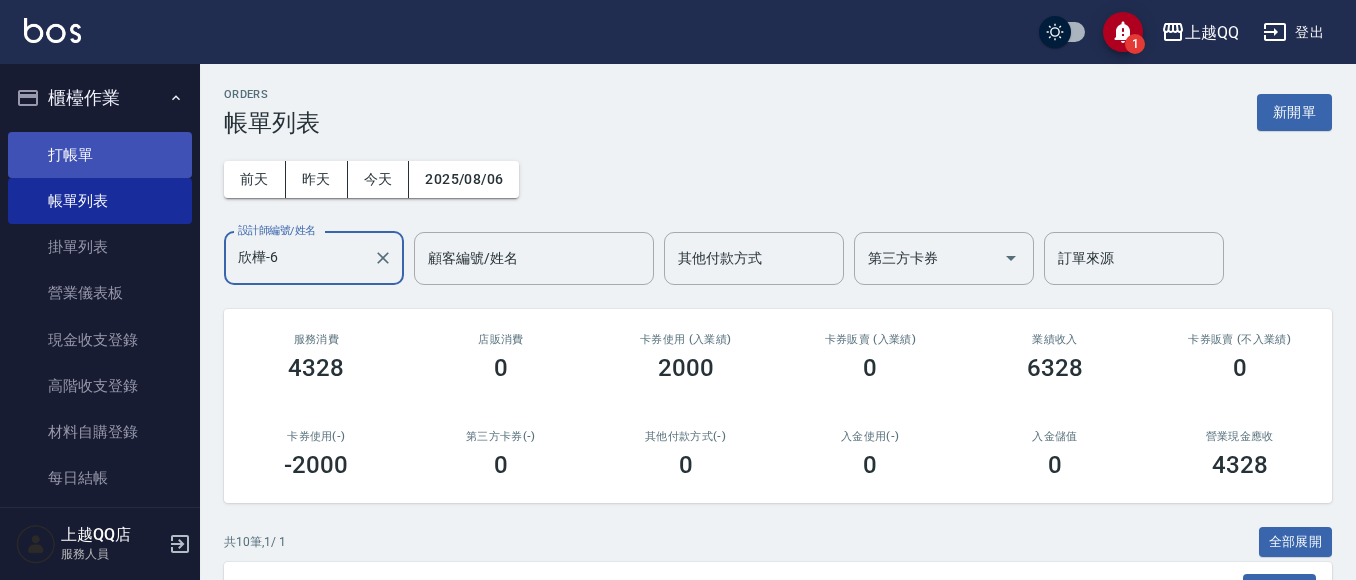 type on "欣樺-6" 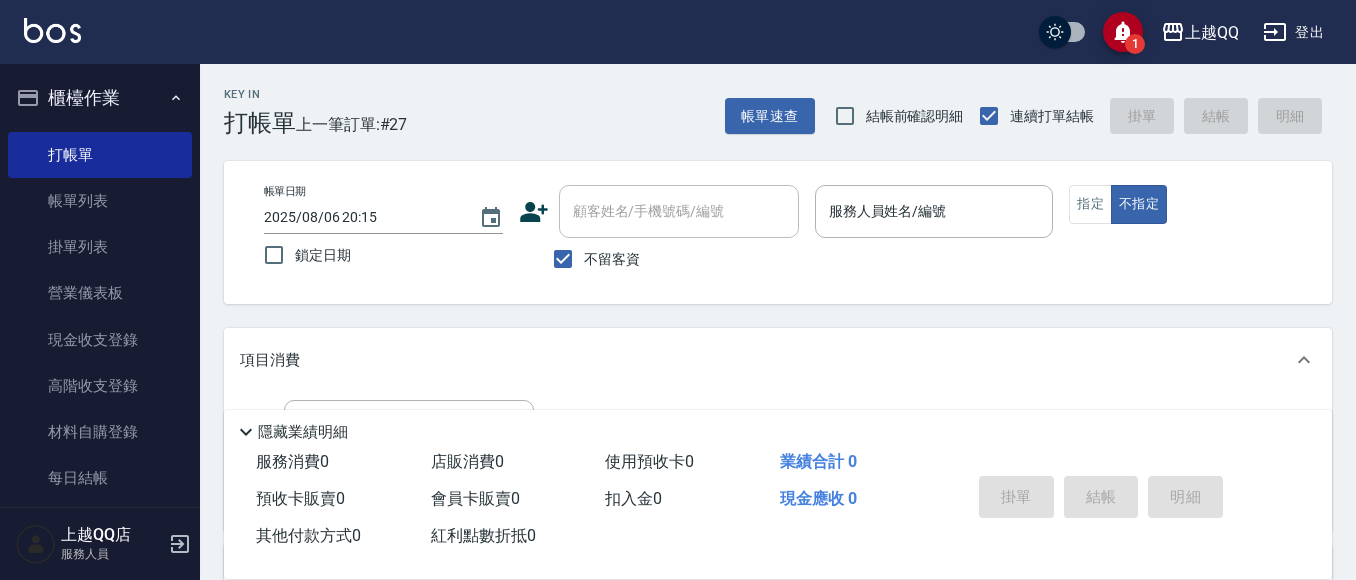 click on "Key In 打帳單 上一筆訂單:#27 帳單速查 結帳前確認明細 連續打單結帳 掛單 結帳 明細" at bounding box center (766, 100) 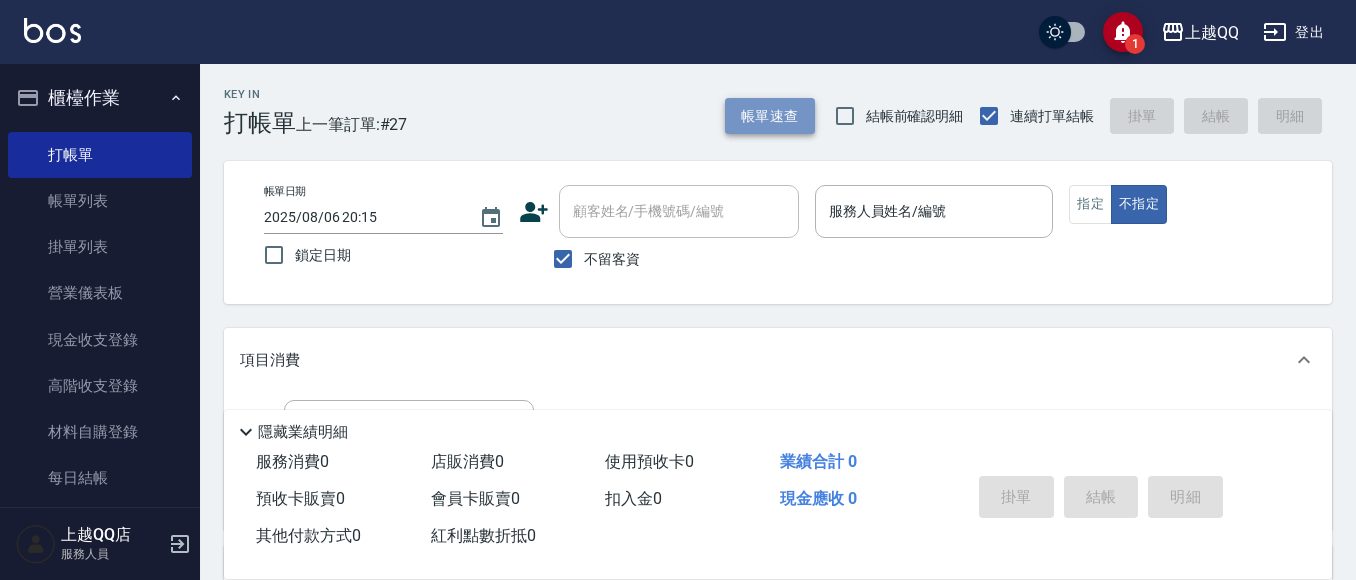 click on "帳單速查" at bounding box center [770, 116] 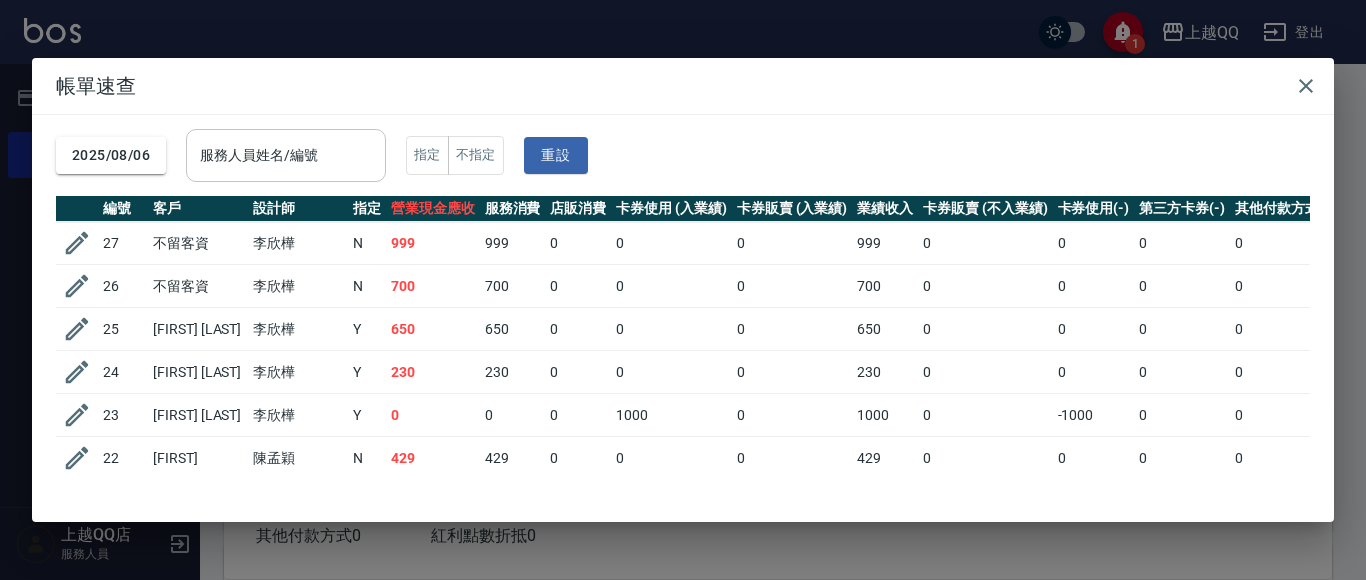 click on "服務人員姓名/編號" at bounding box center (286, 155) 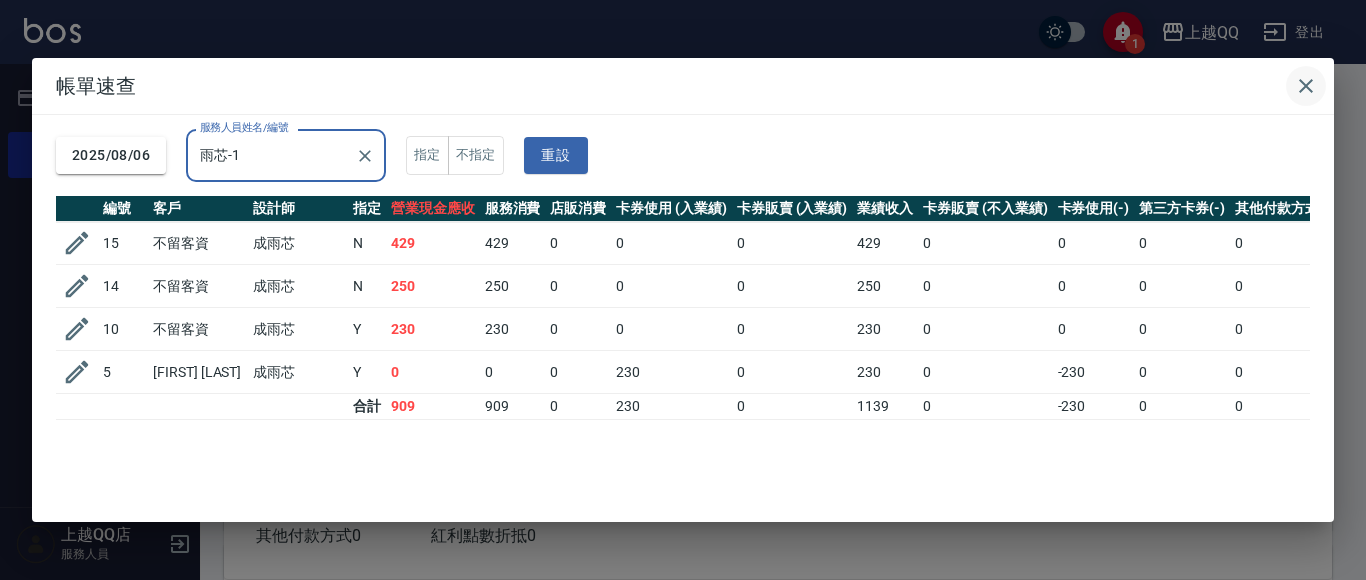 type on "雨芯-1" 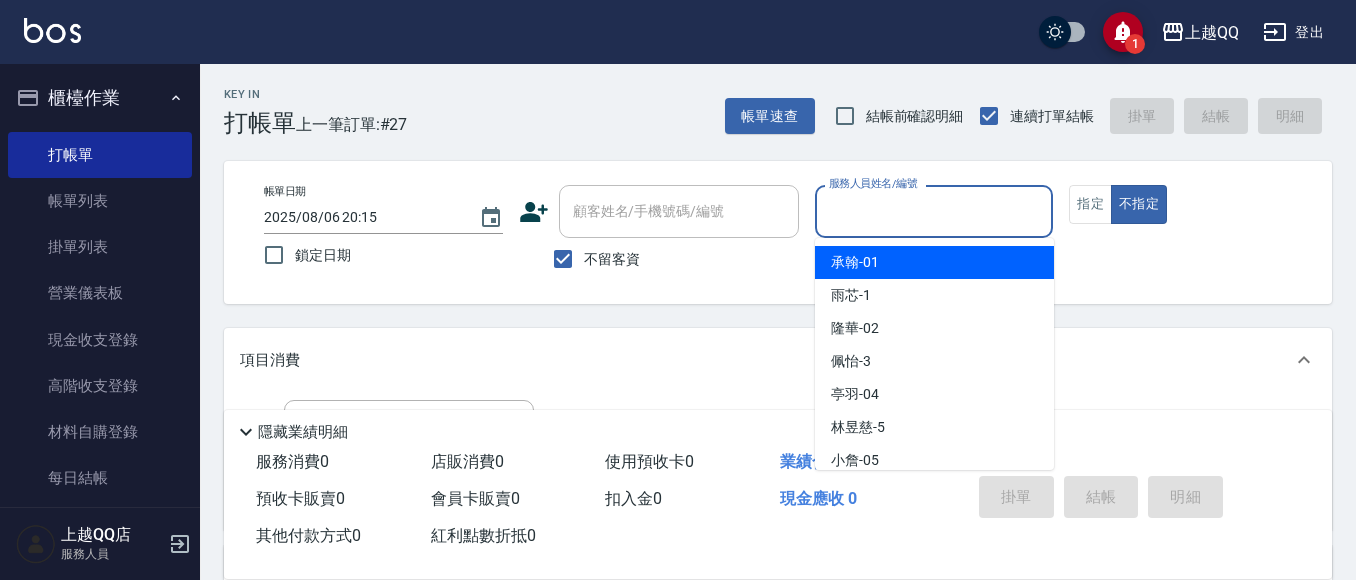 click on "服務人員姓名/編號" at bounding box center (934, 211) 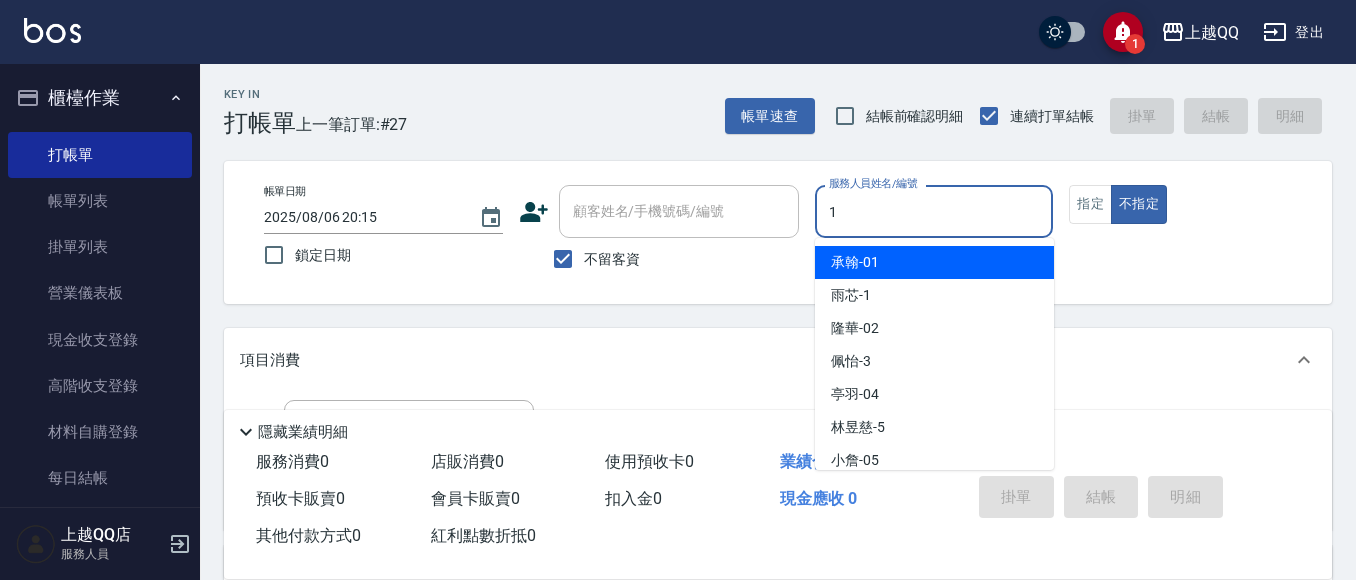 type on "雨芯-1" 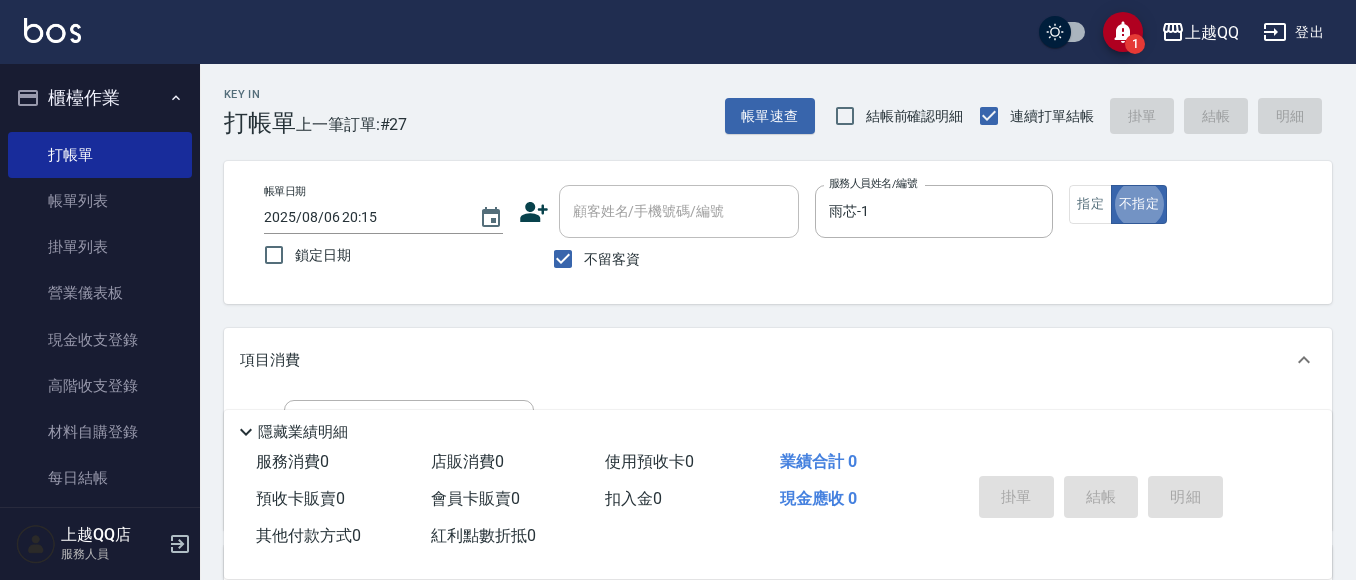 type on "false" 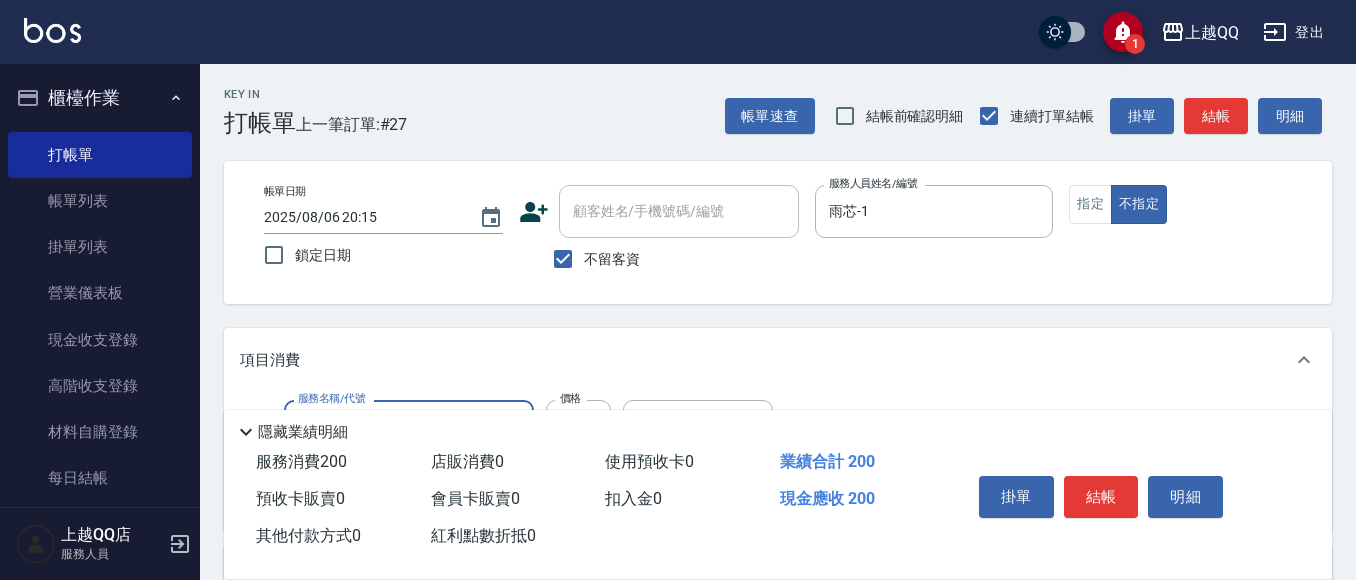 type on "洗髮(101)" 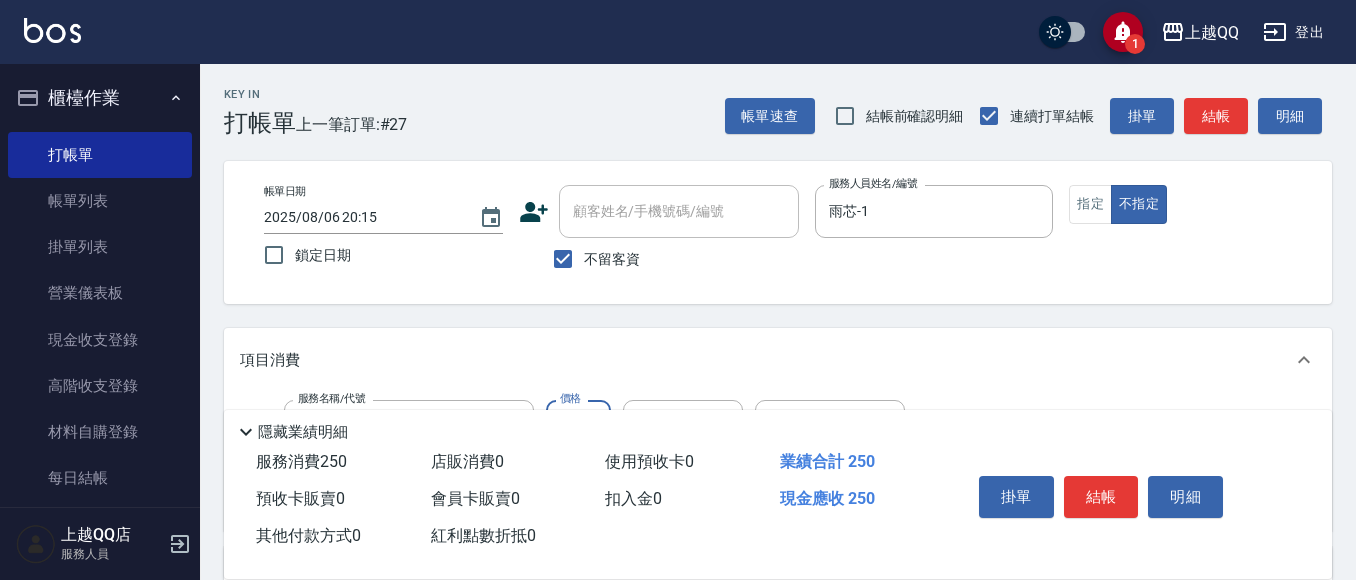 type on "250" 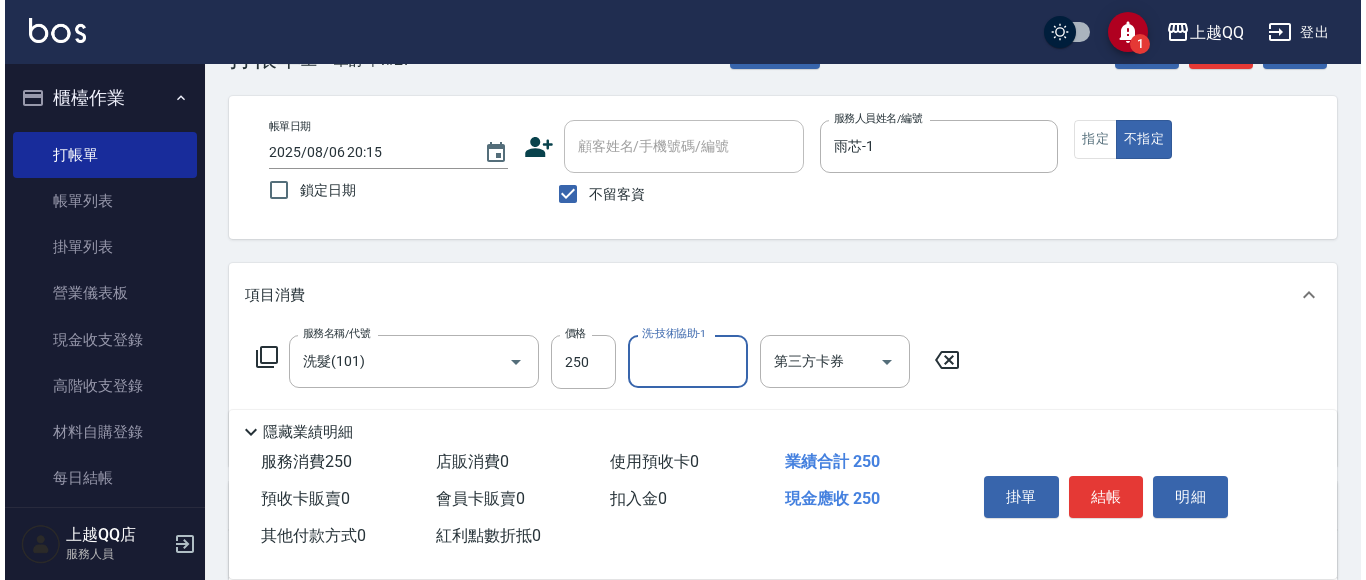 scroll, scrollTop: 100, scrollLeft: 0, axis: vertical 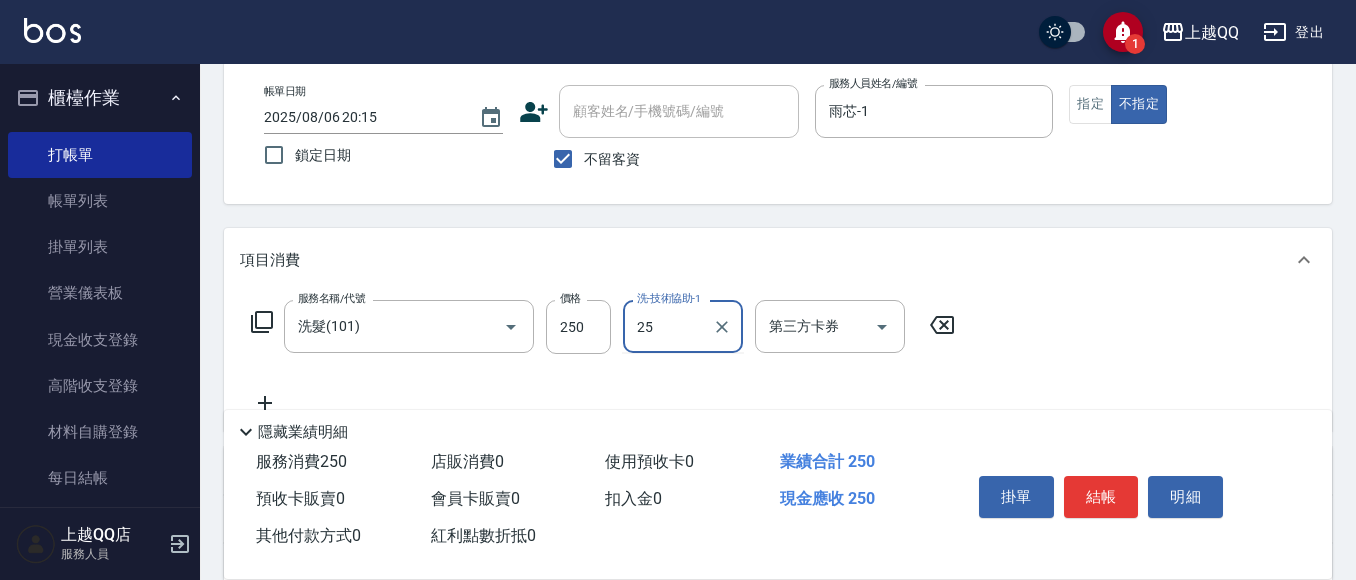 type on "陳宥蓁-25" 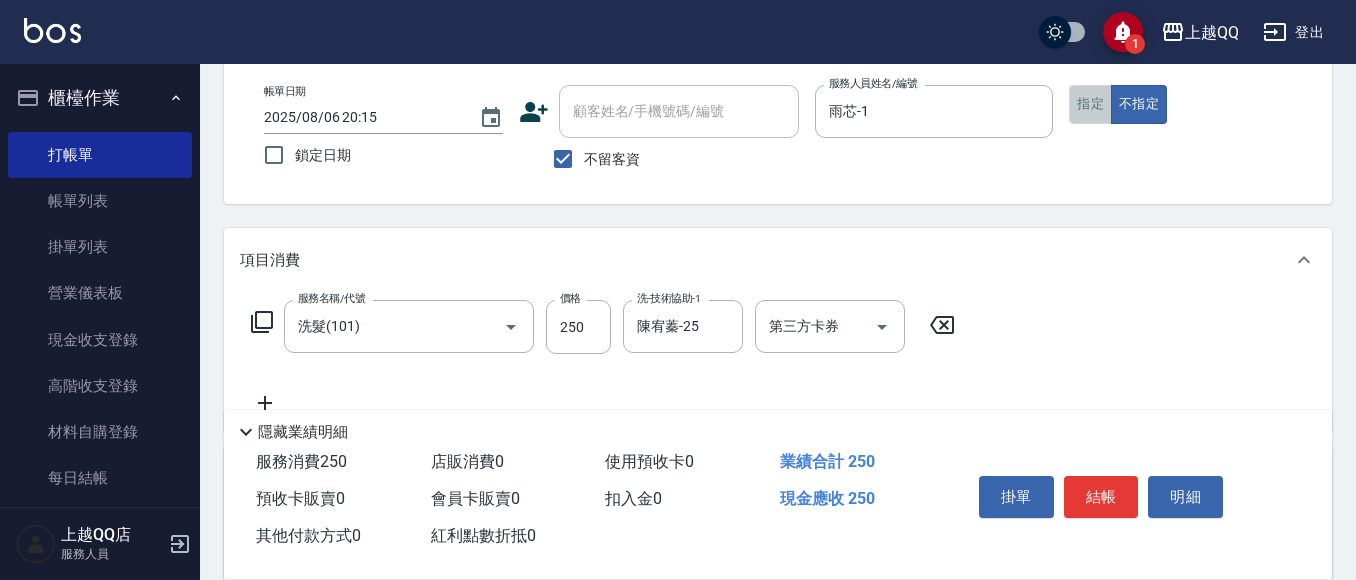 click on "指定" at bounding box center (1090, 104) 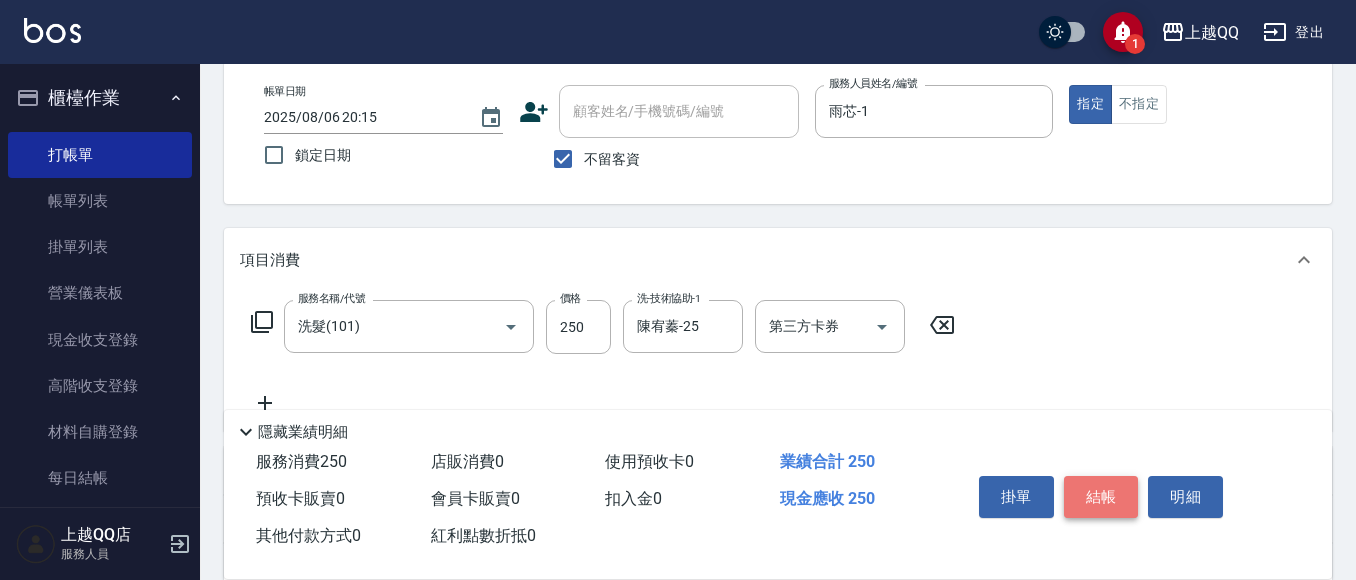 click on "結帳" at bounding box center [1101, 497] 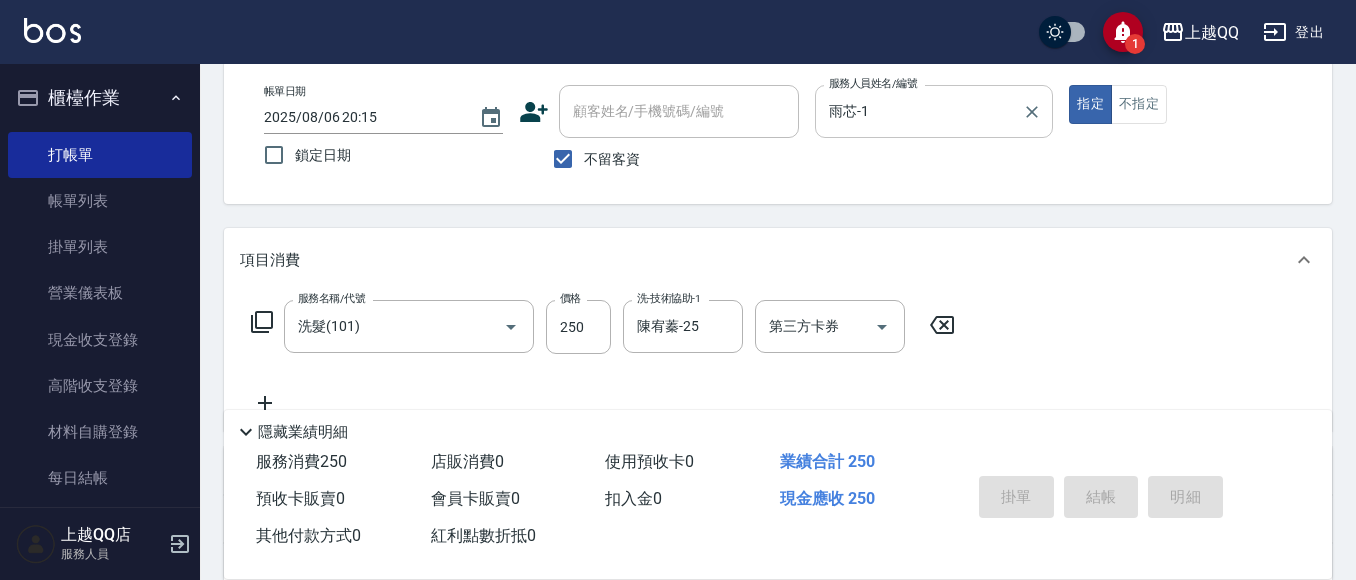type on "2025/08/06 20:21" 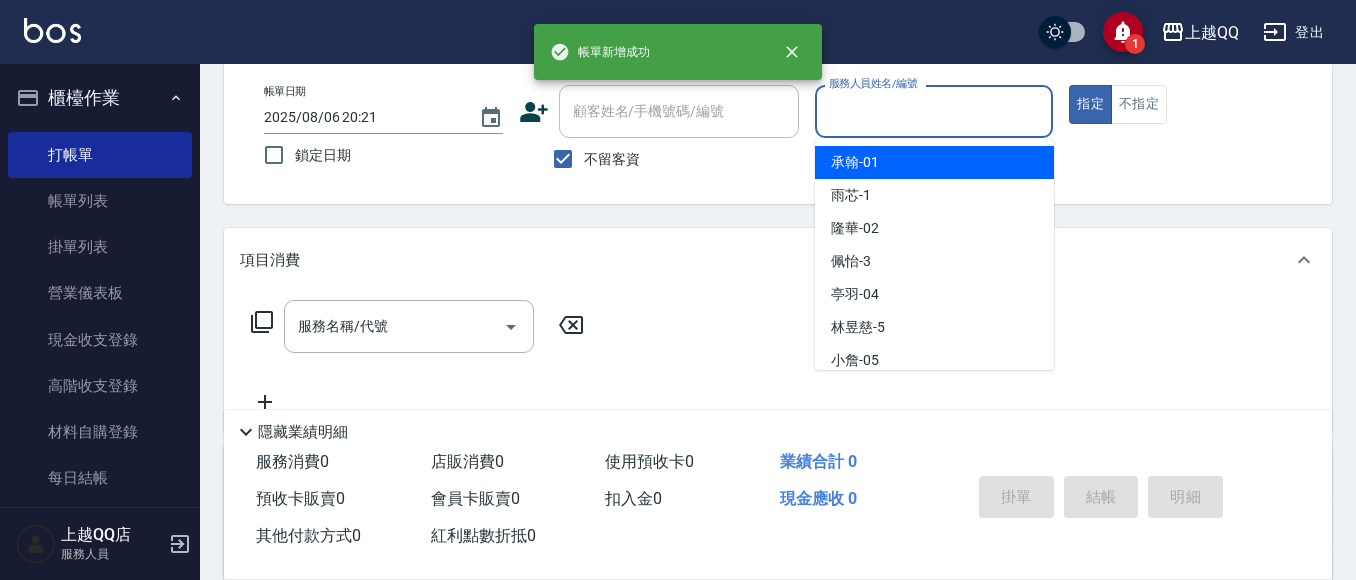 click on "服務人員姓名/編號" at bounding box center (934, 111) 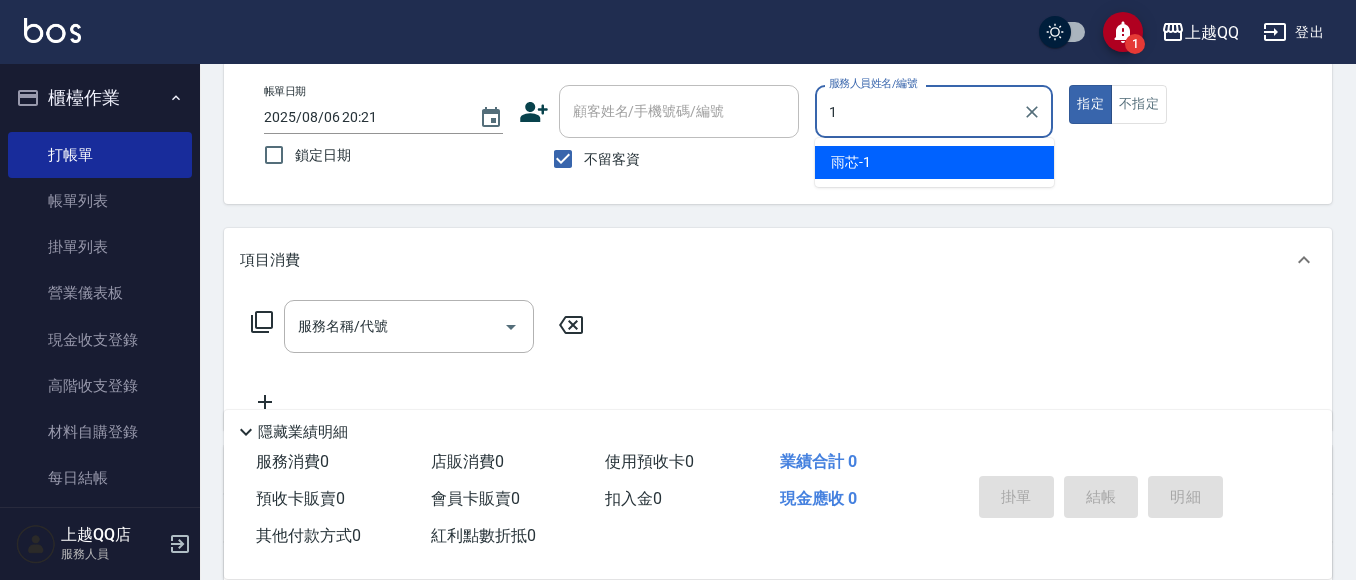type on "雨芯-1" 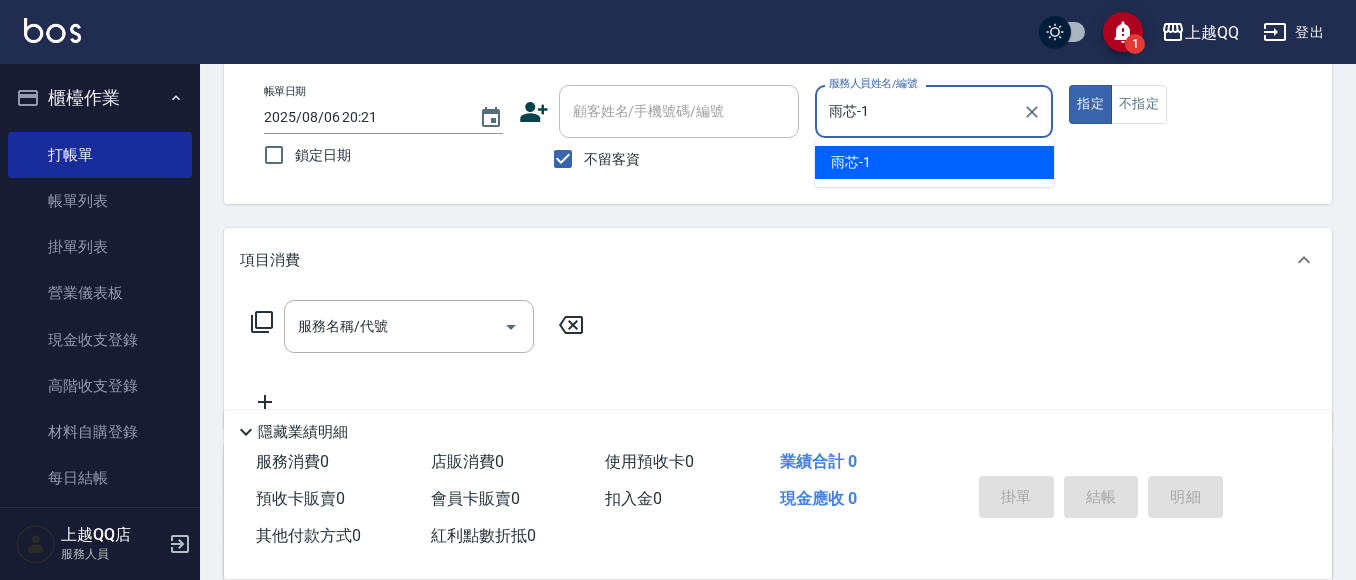 type on "true" 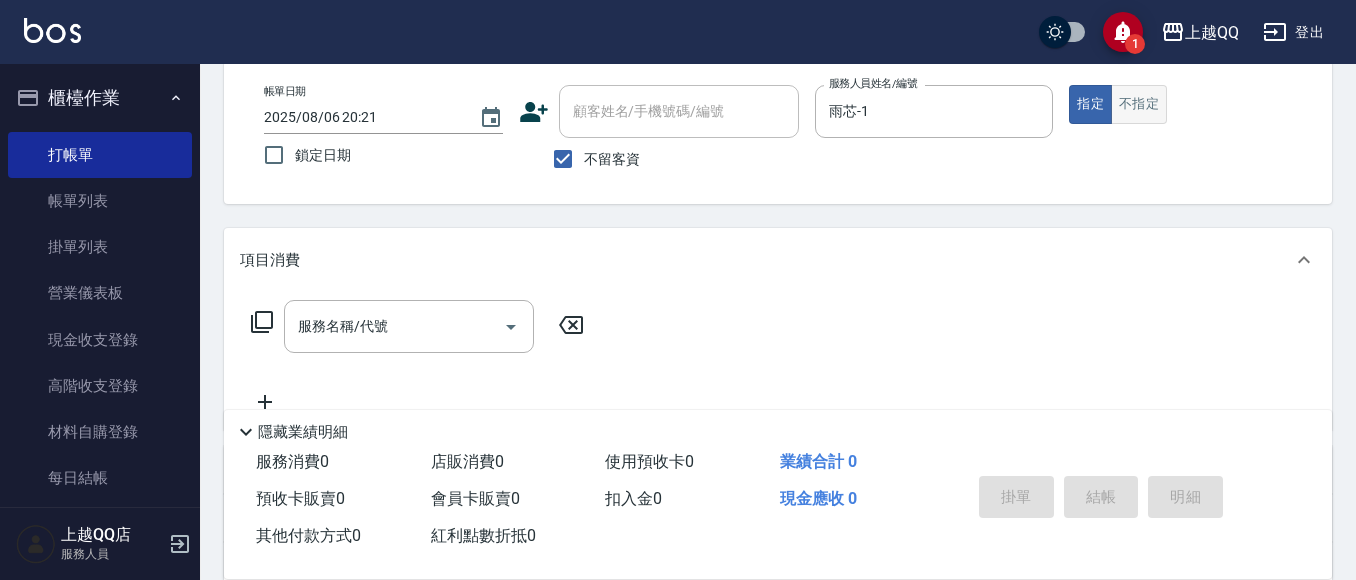 click on "不指定" at bounding box center [1139, 104] 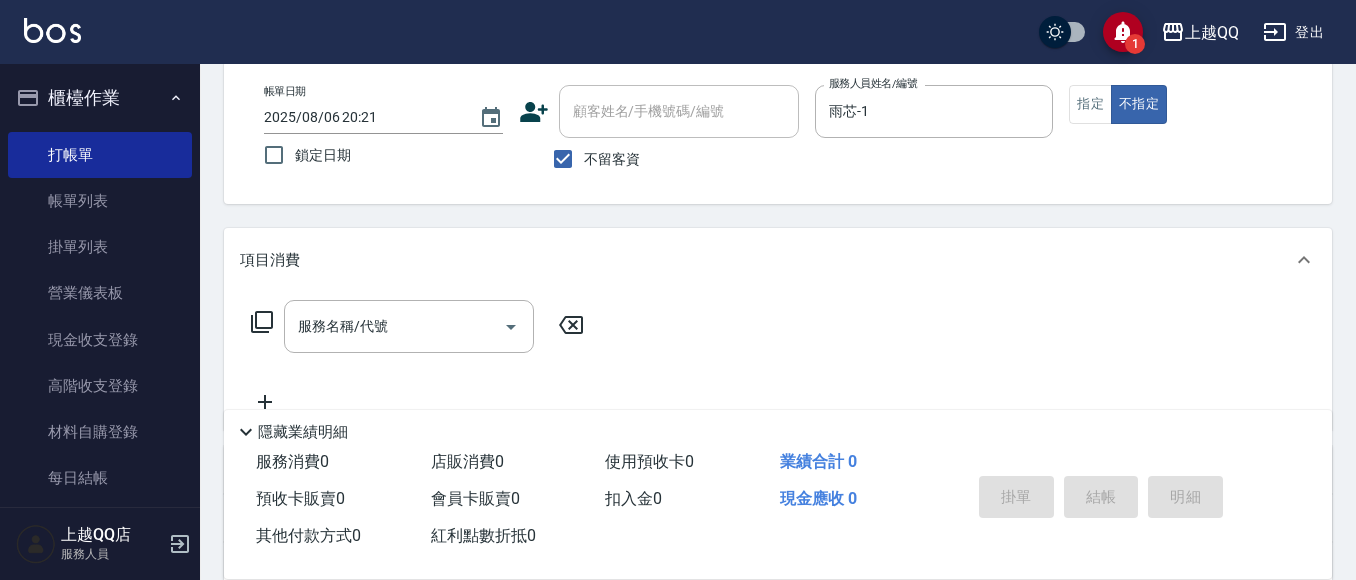 click 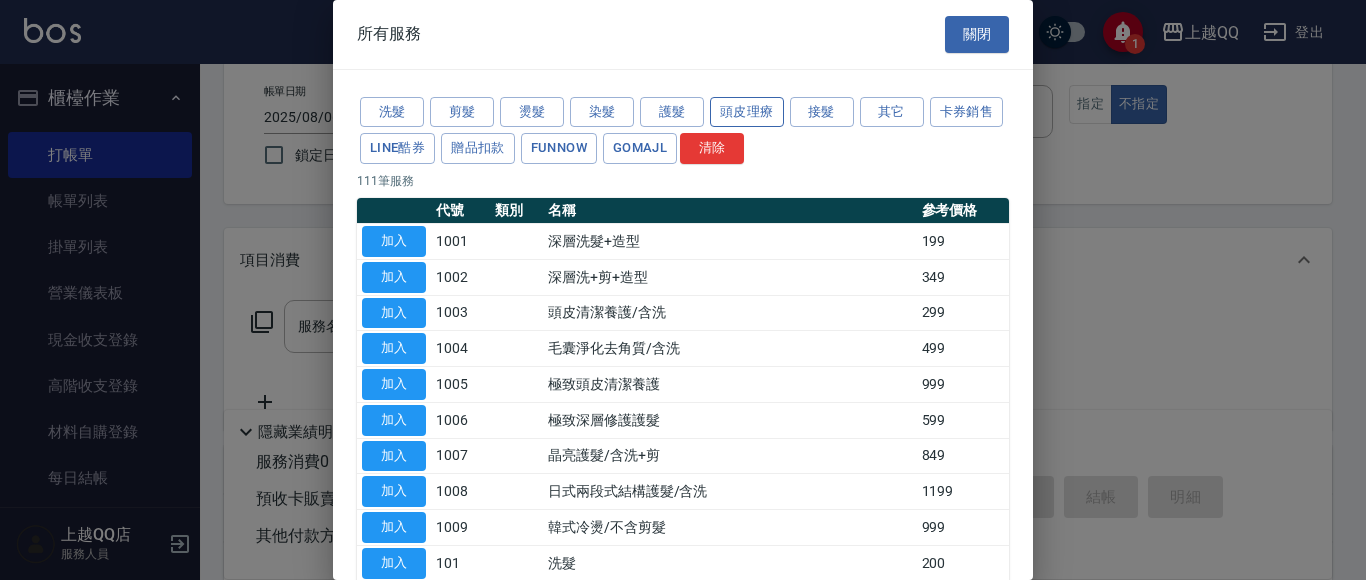 drag, startPoint x: 757, startPoint y: 90, endPoint x: 749, endPoint y: 120, distance: 31.04835 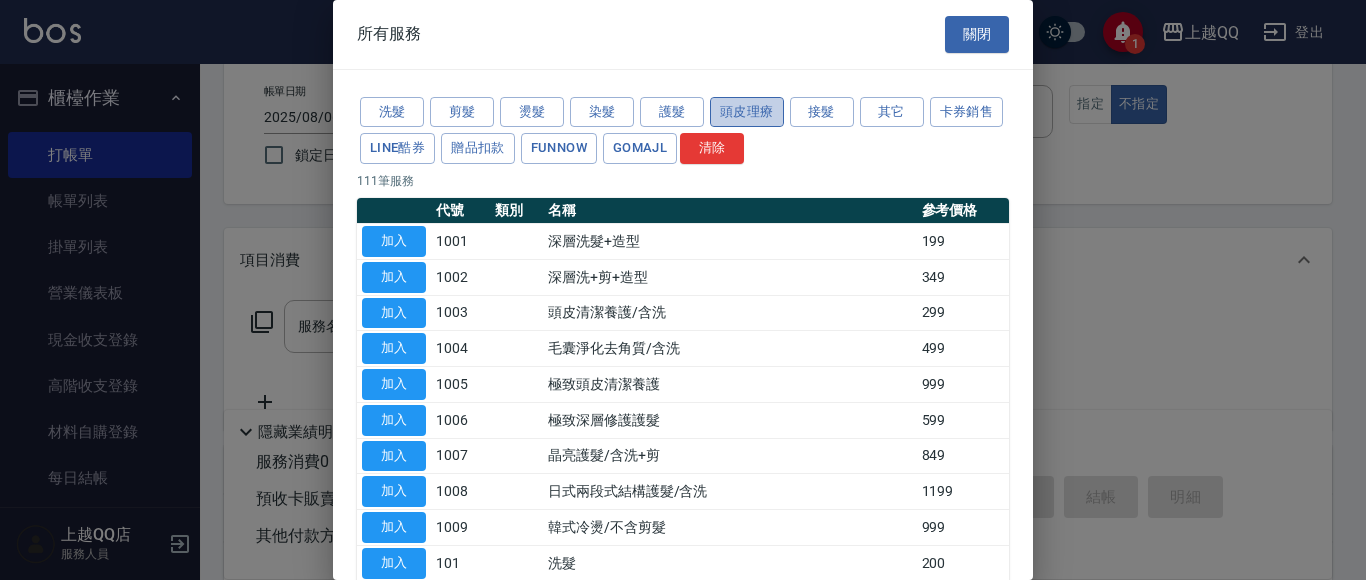 click on "頭皮理療" at bounding box center [747, 112] 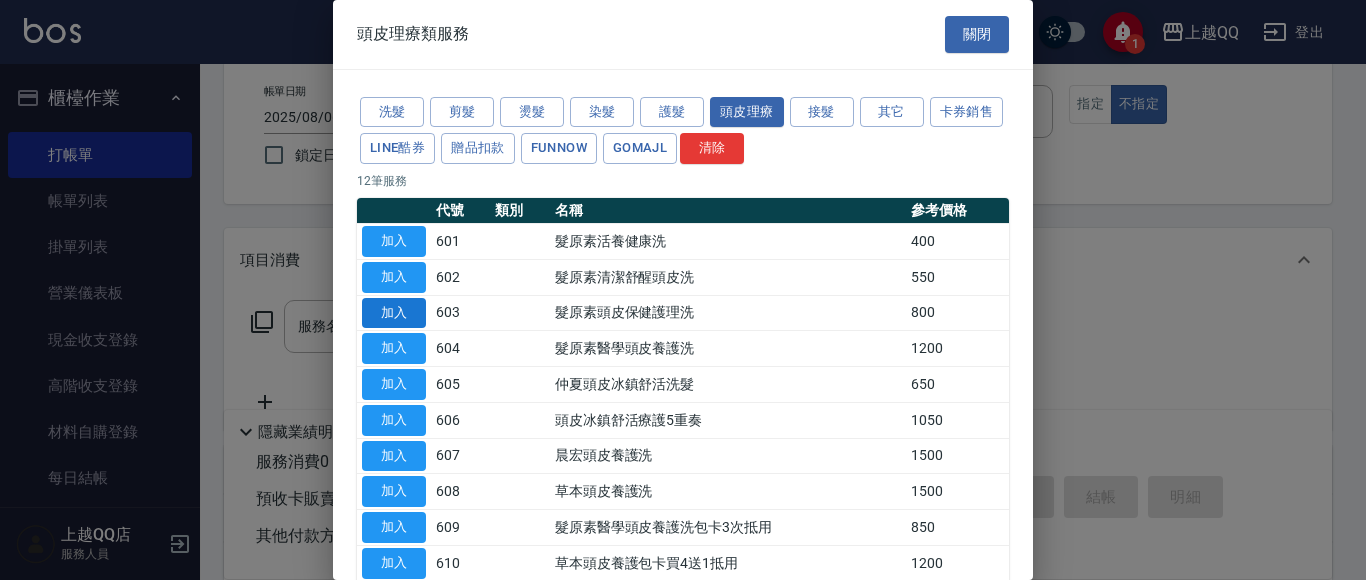 click on "加入" at bounding box center [394, 313] 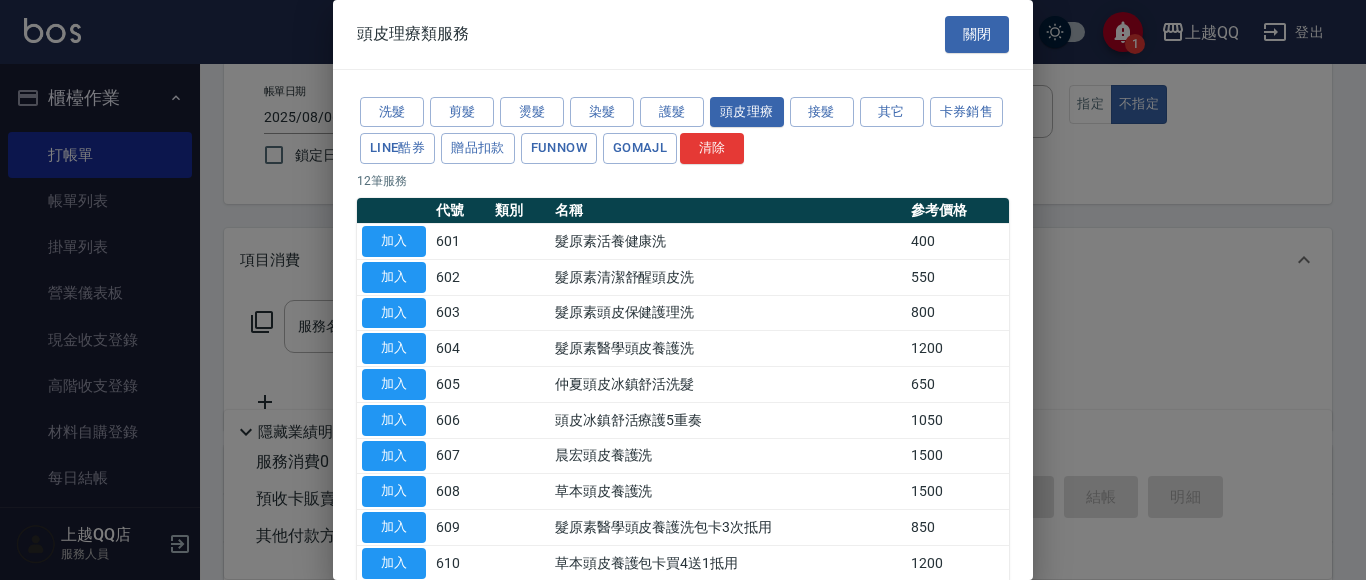 type on "髮原素頭皮保健護理洗(603)" 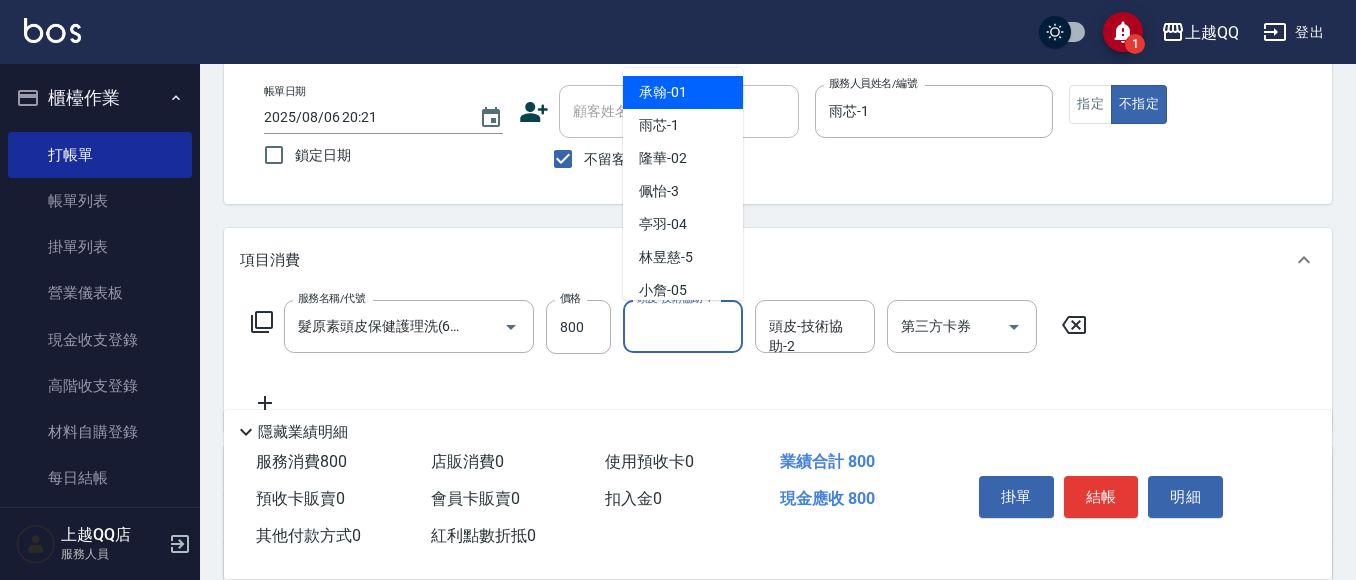 click on "頭皮-技術協助-1" at bounding box center [683, 326] 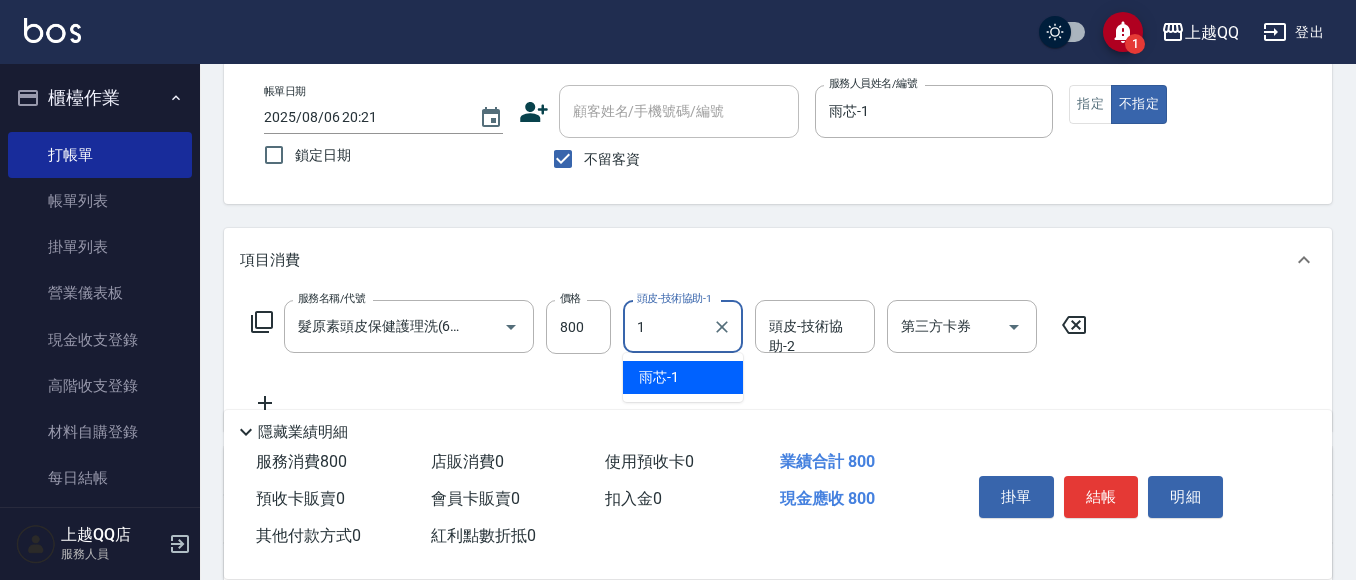 type on "雨芯-1" 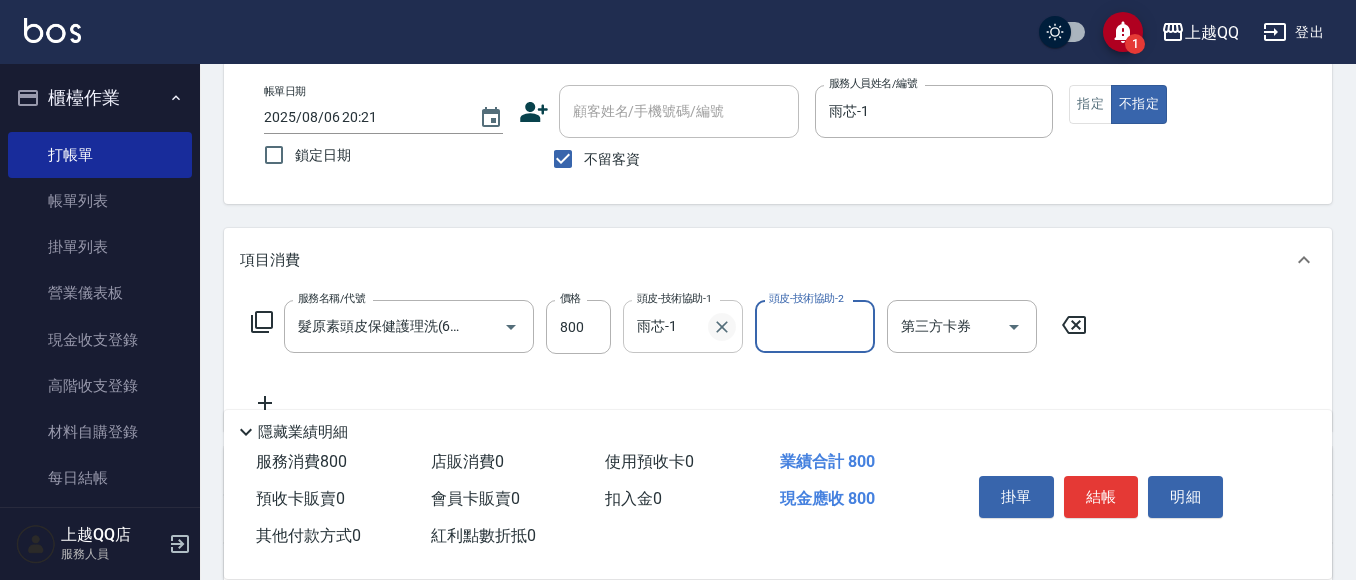 click at bounding box center [722, 327] 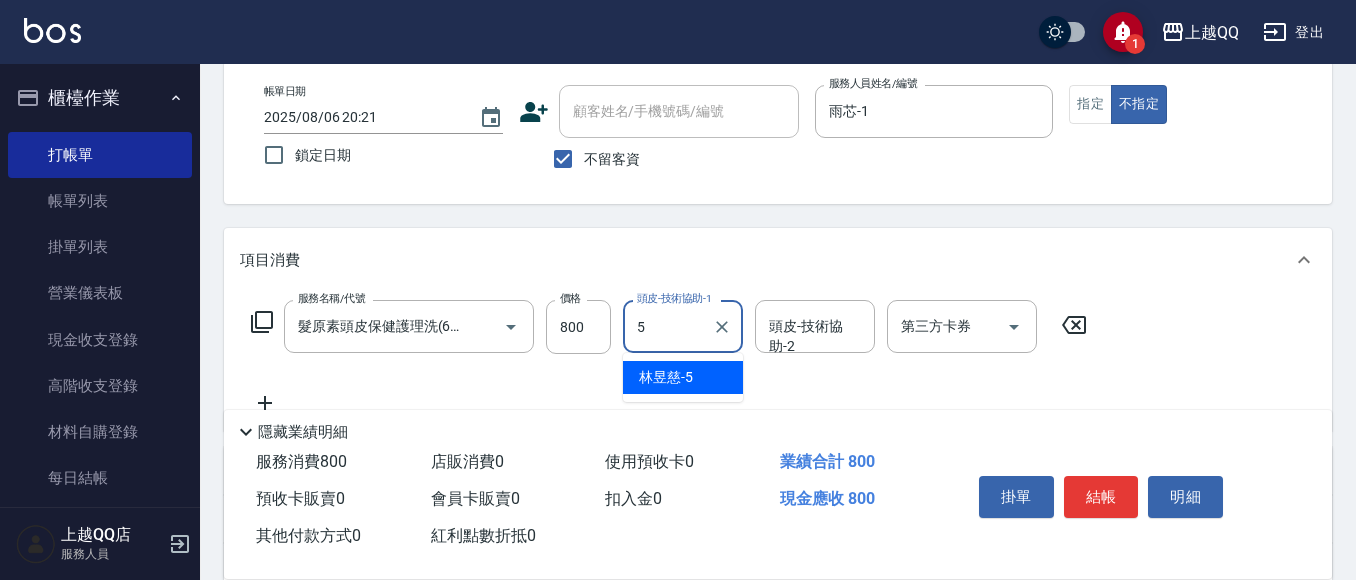 type on "林昱慈-5" 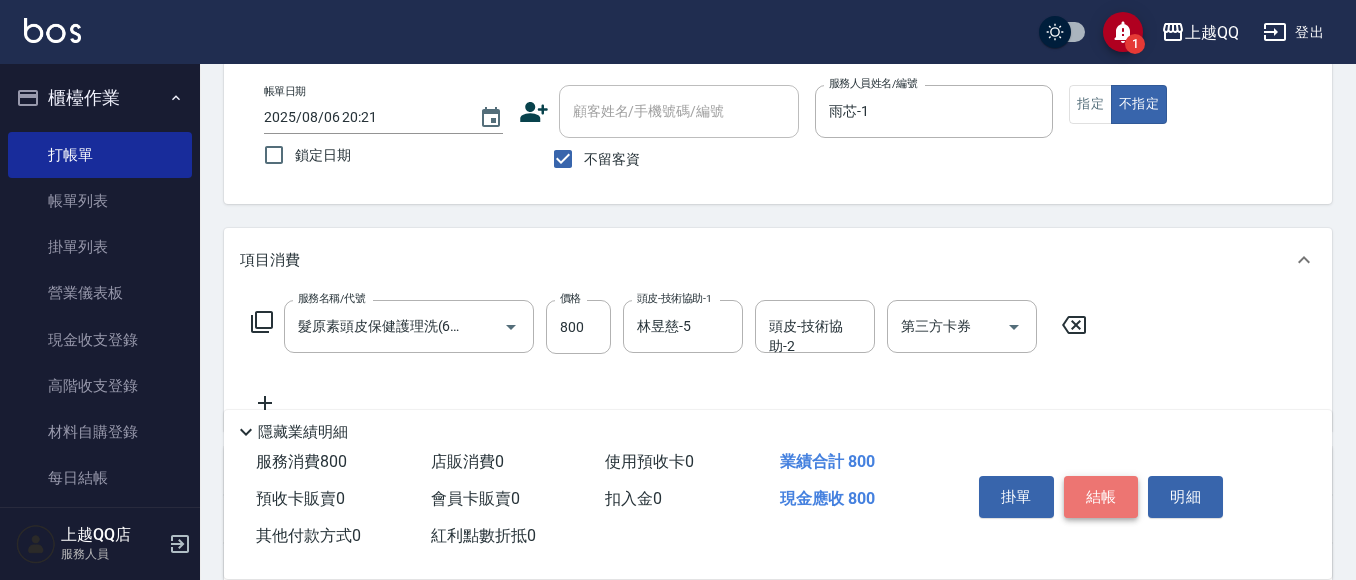 click on "結帳" at bounding box center [1101, 497] 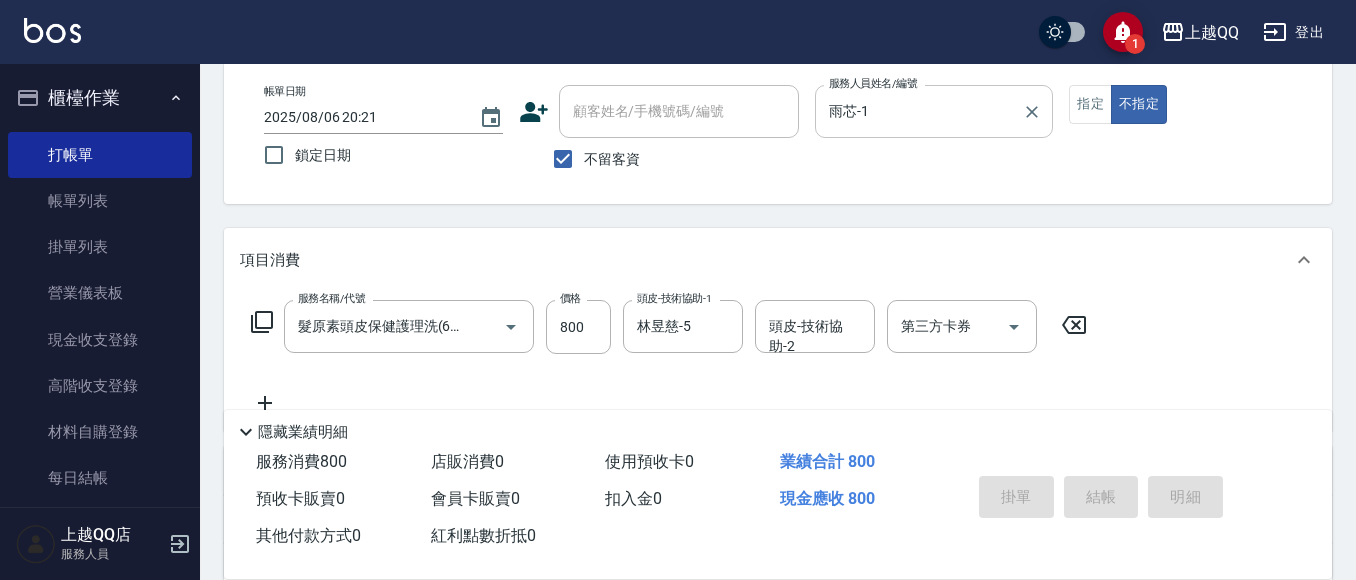 type on "2025/08/06 20:22" 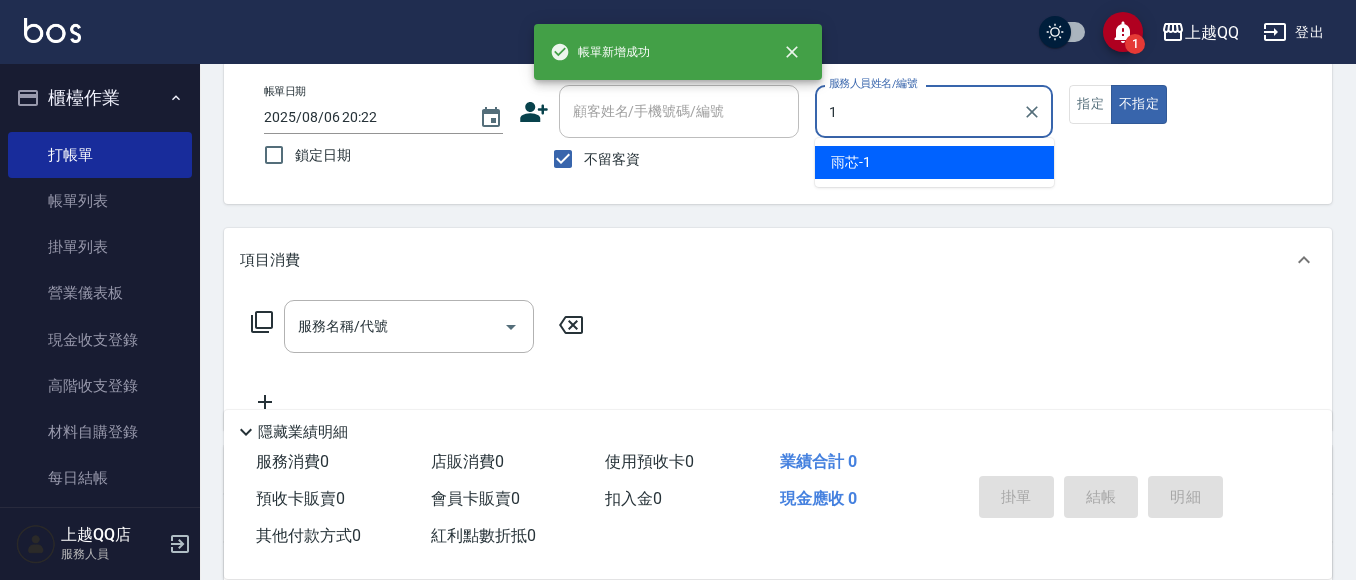 type on "雨芯-1" 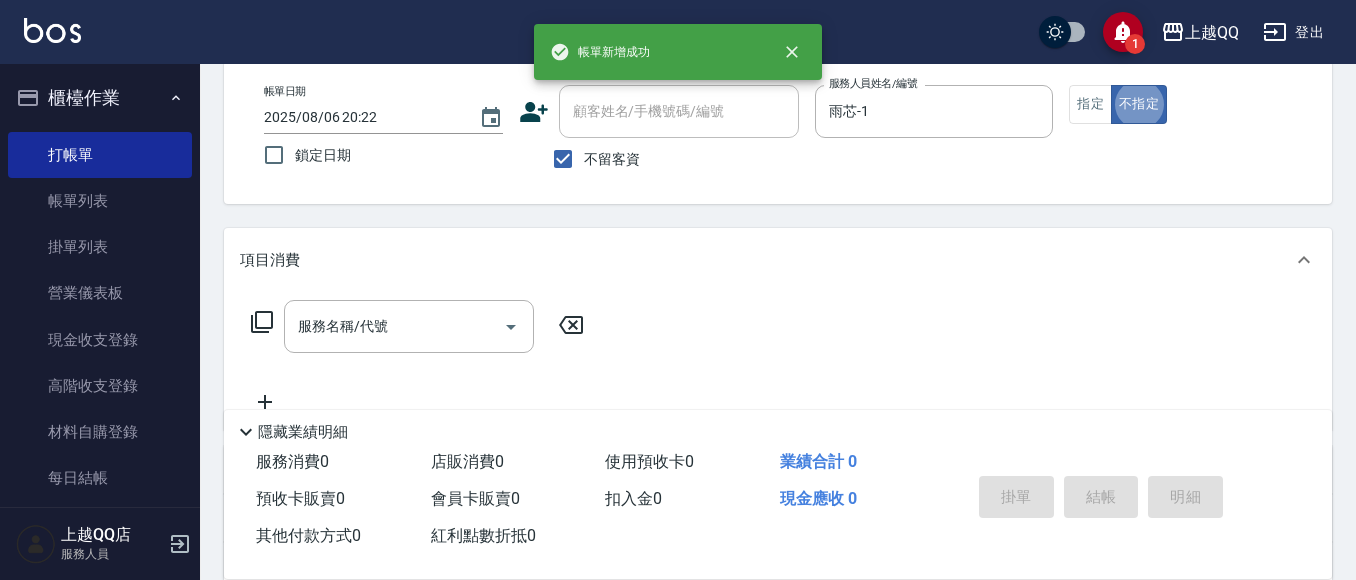 click 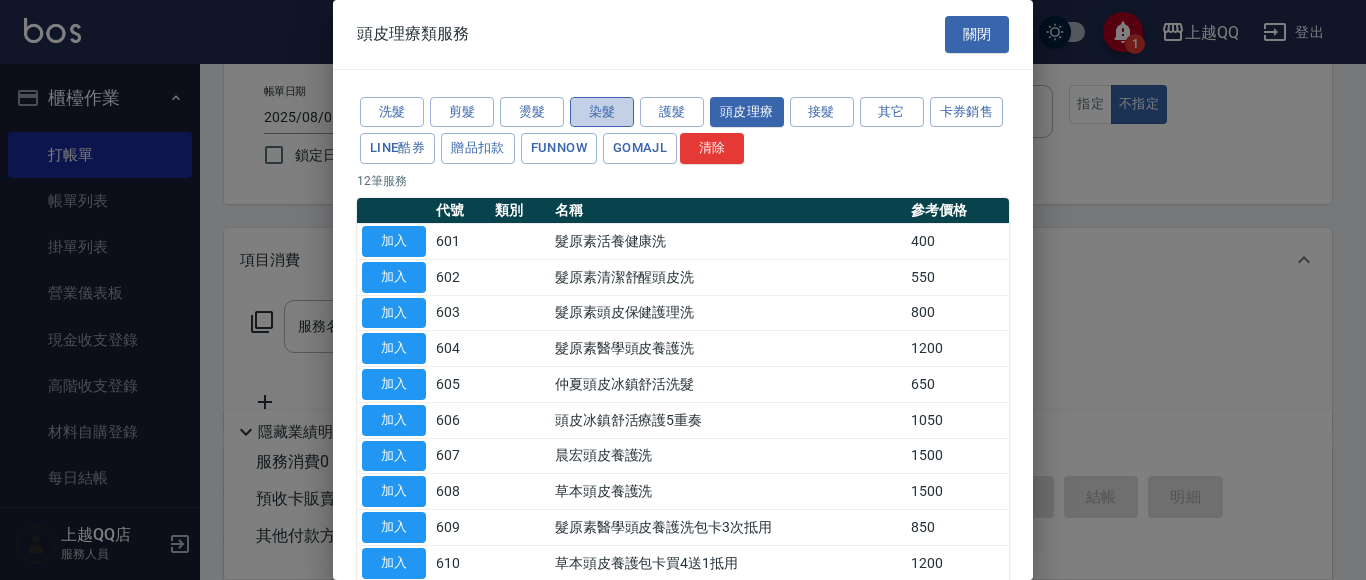click on "染髮" at bounding box center [602, 112] 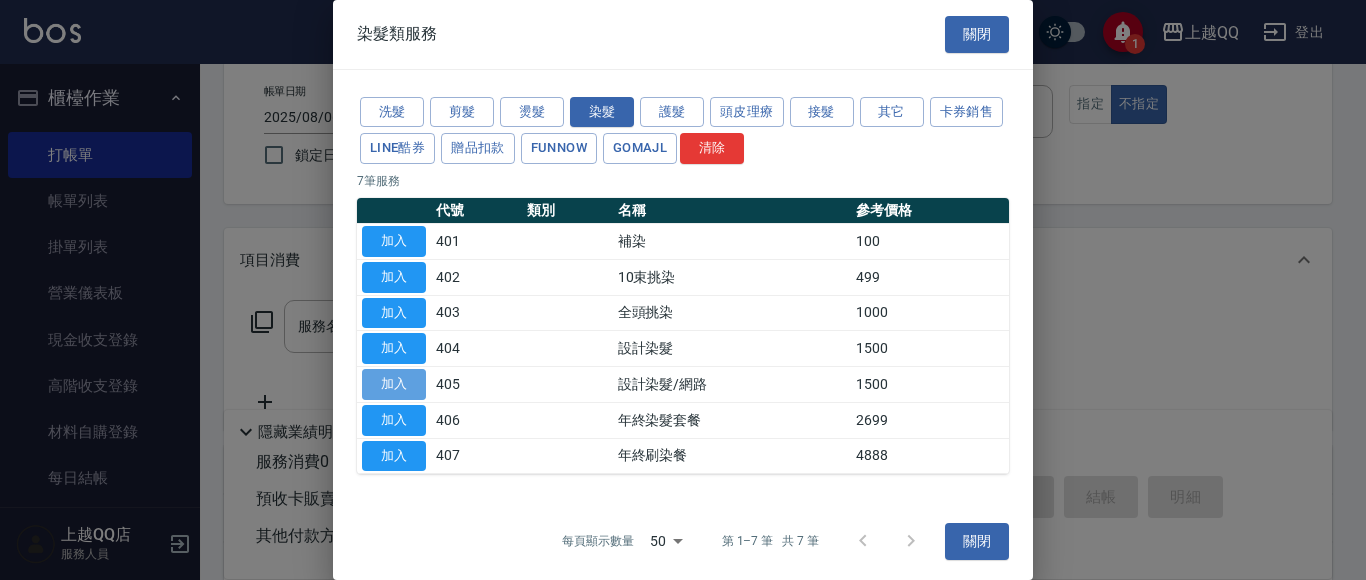 click on "加入" at bounding box center [394, 384] 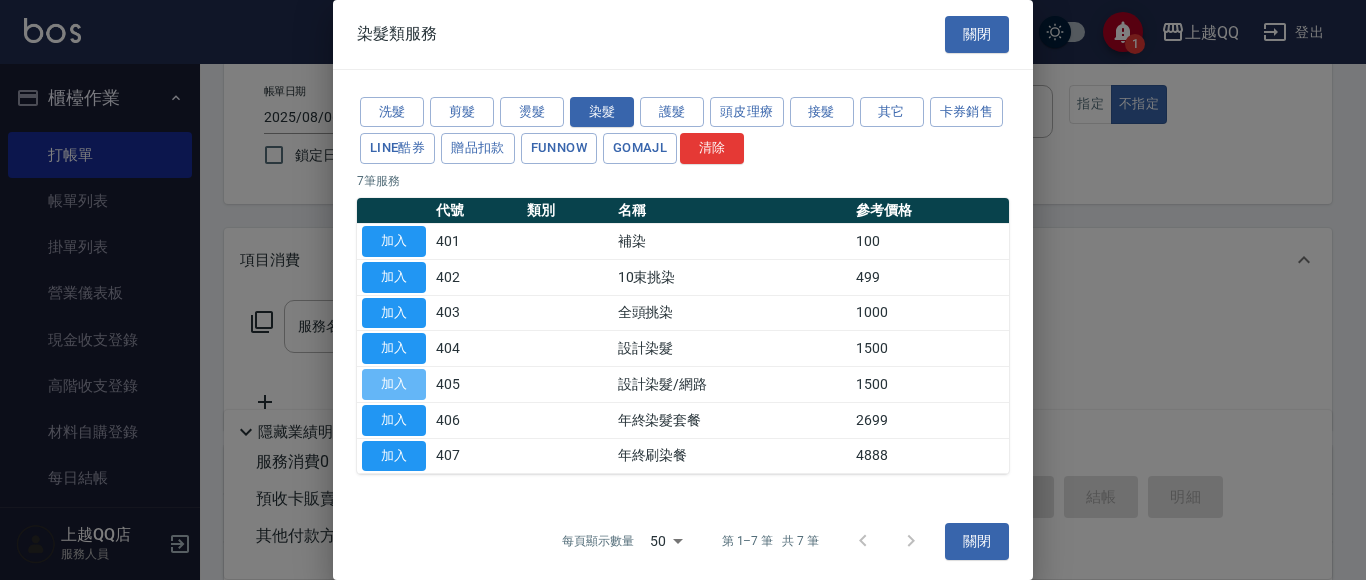type on "設計染髮/網路(405)" 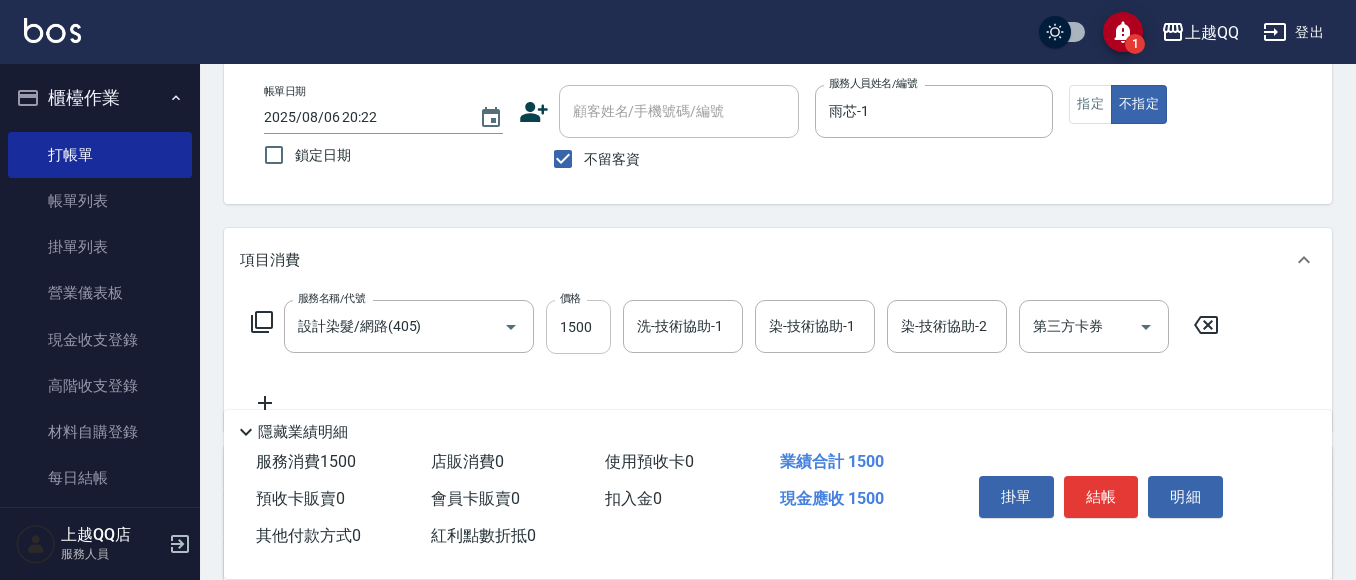 click on "1500" at bounding box center (578, 327) 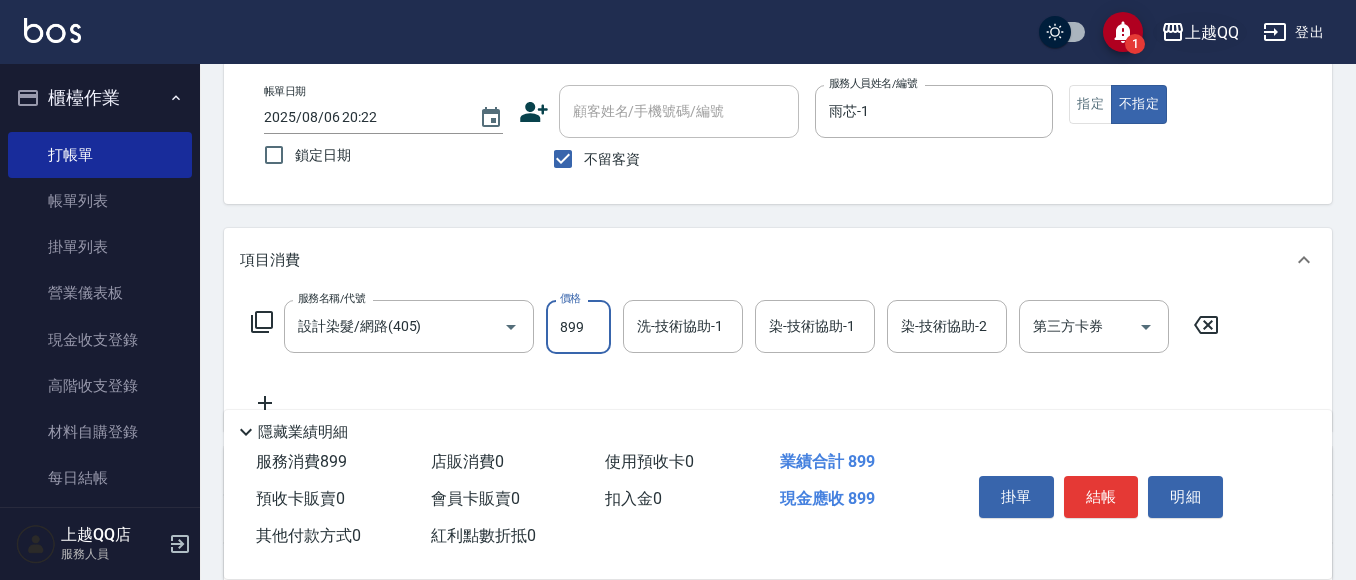 type on "899" 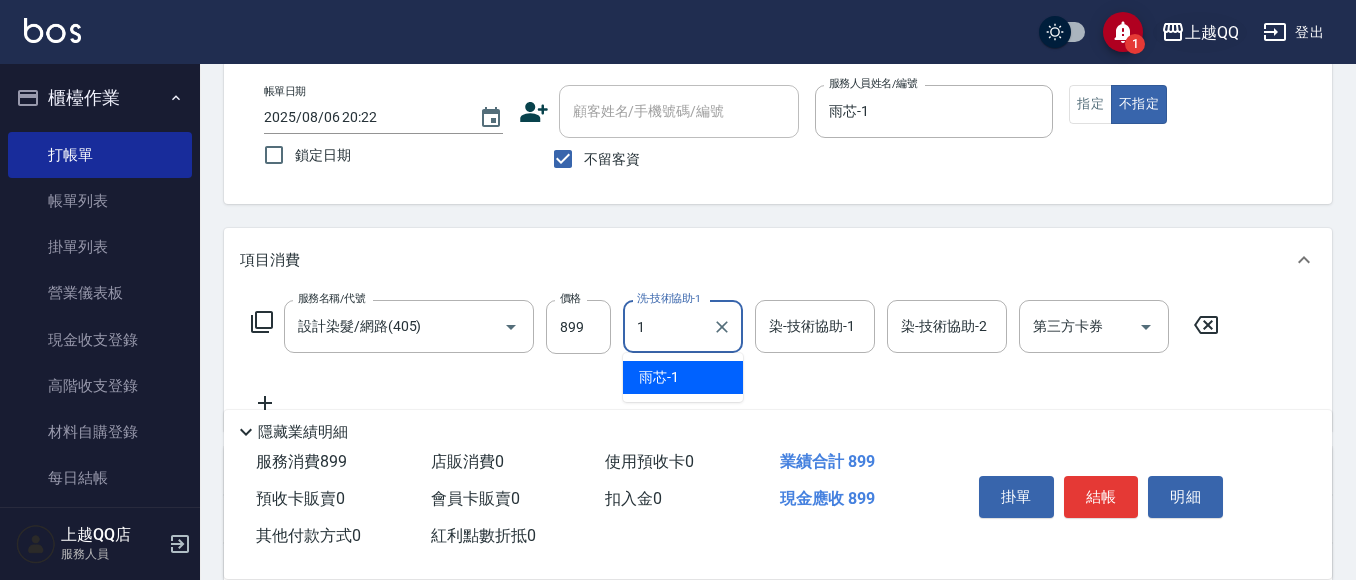 type on "雨芯-1" 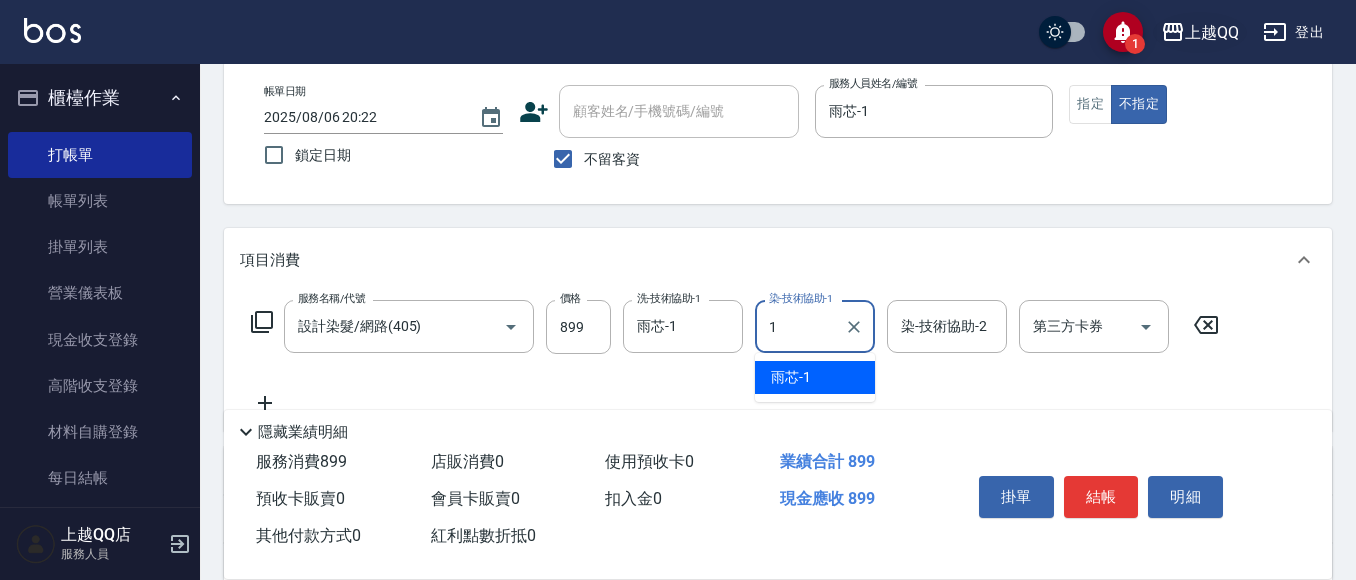 type on "雨芯-1" 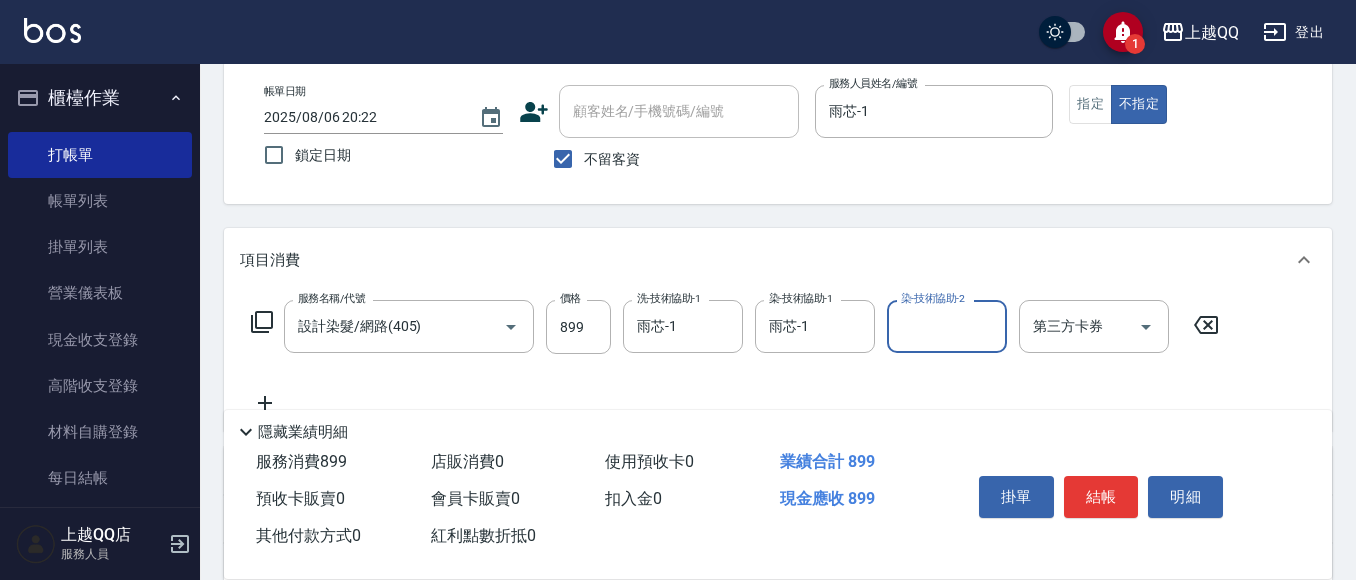 click 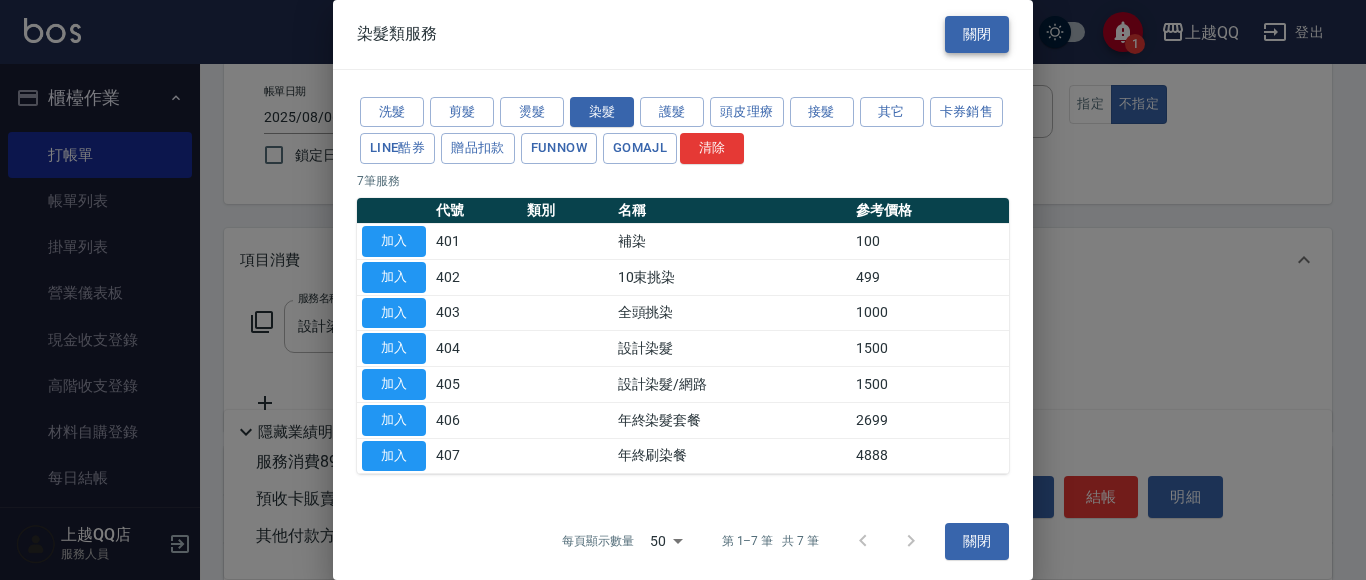 click on "關閉" at bounding box center [977, 34] 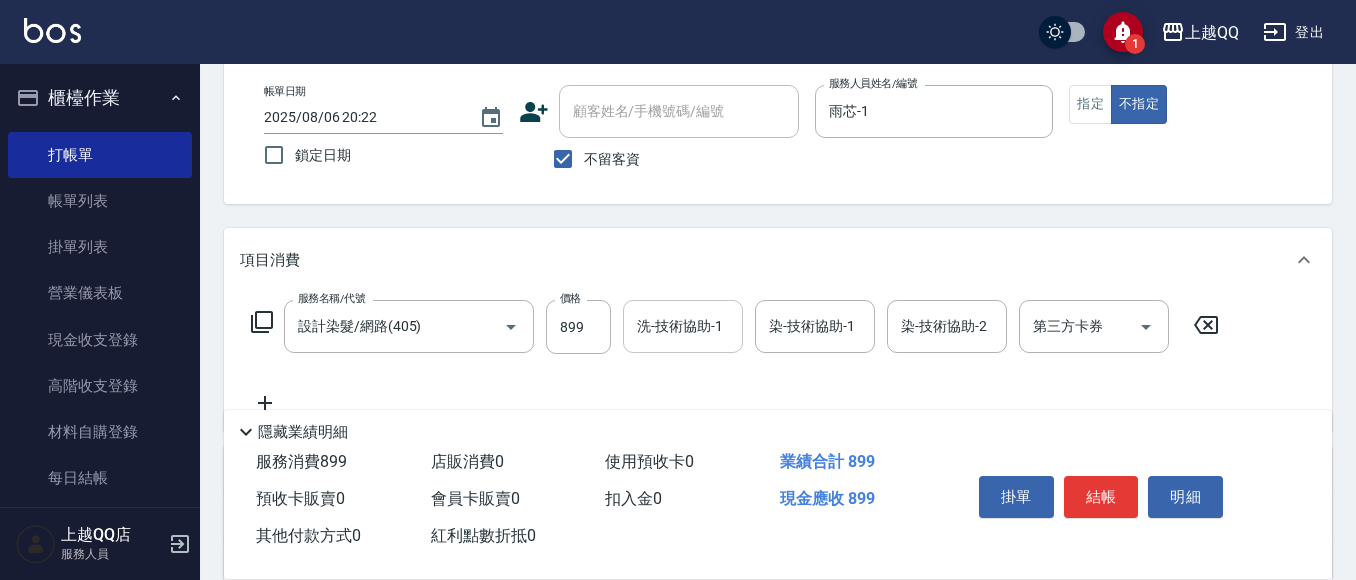 click on "洗-技術協助-1 洗-技術協助-1" at bounding box center [683, 326] 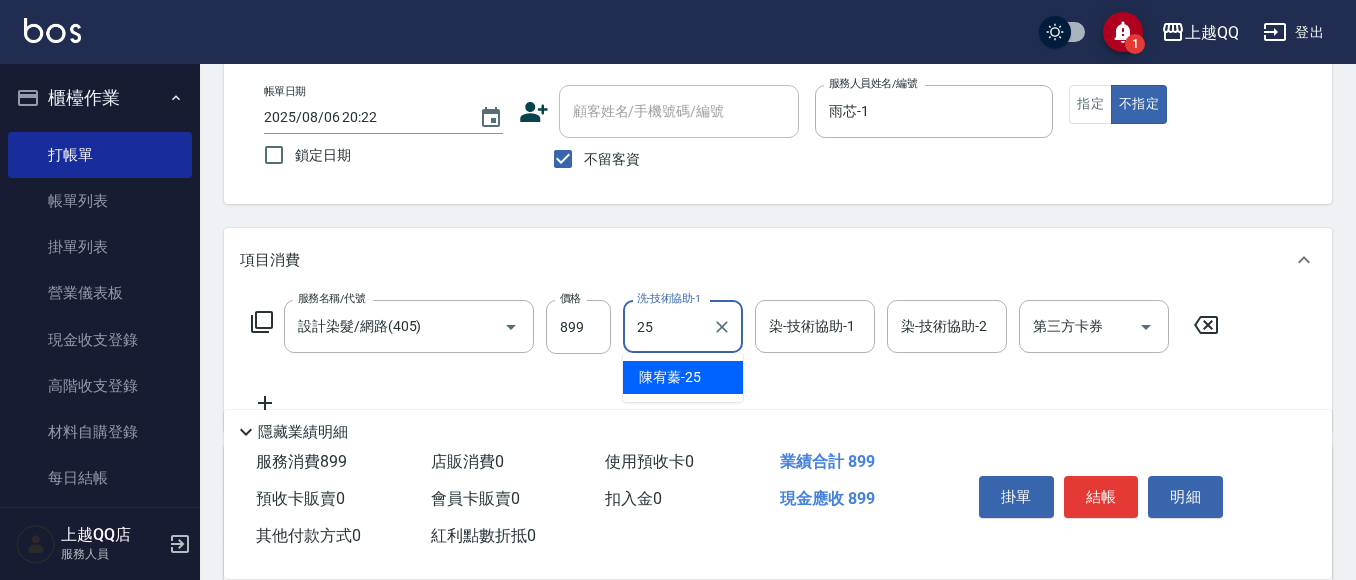 type on "陳宥蓁-25" 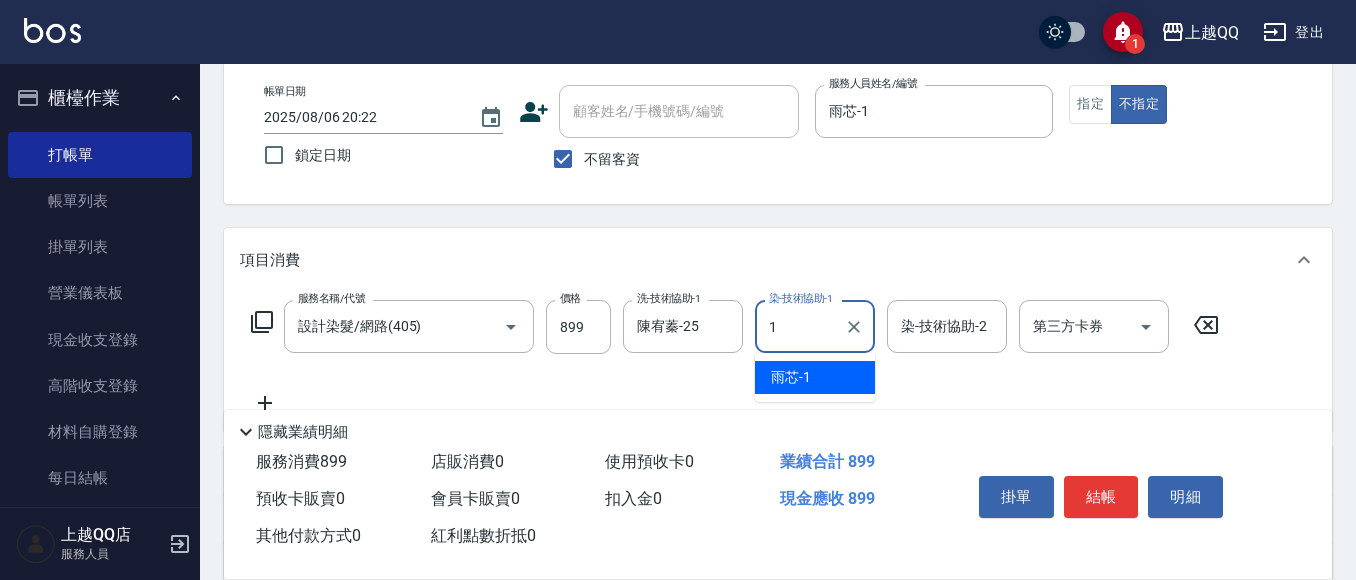 type on "雨芯-1" 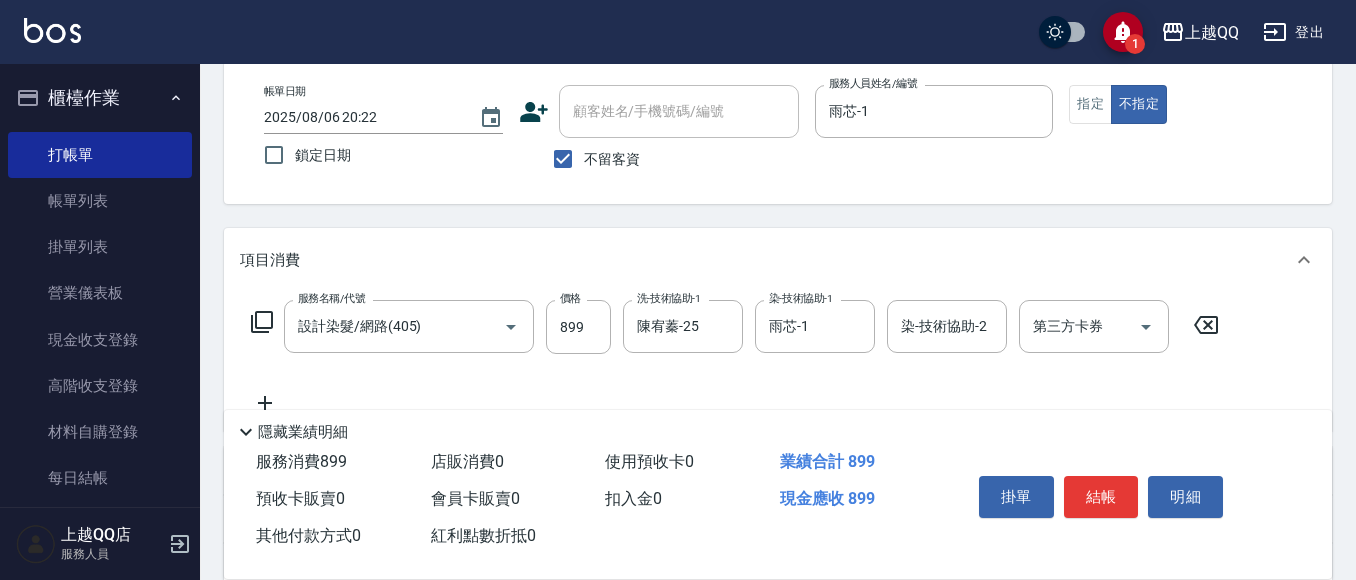click 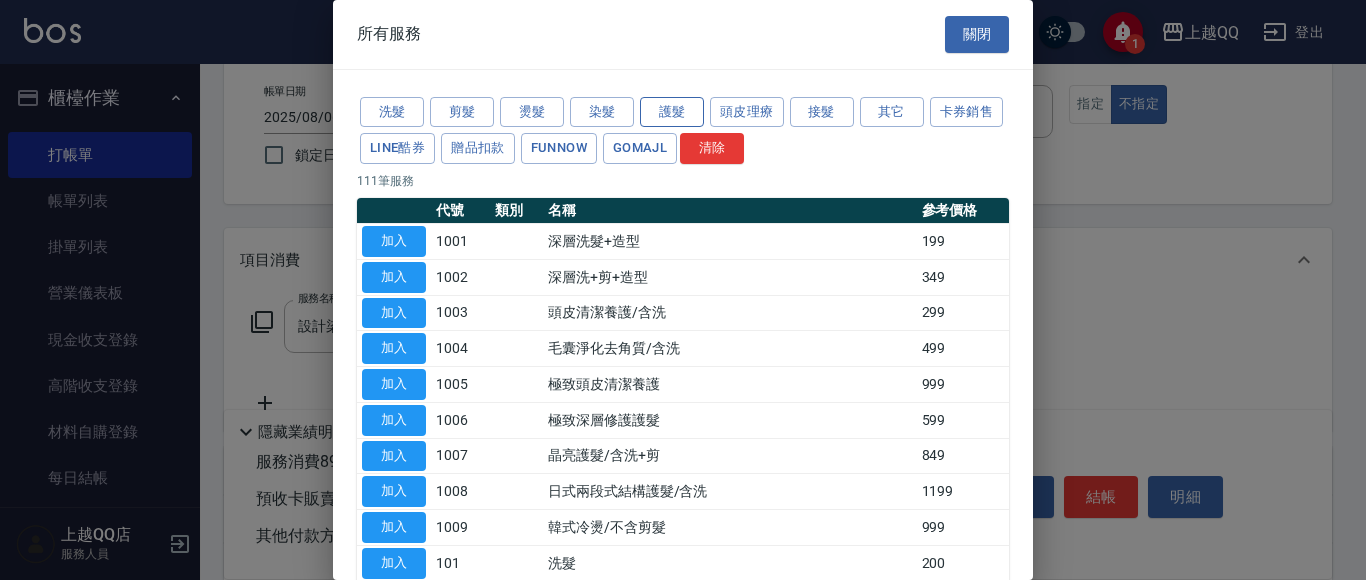 click on "護髮" at bounding box center [672, 112] 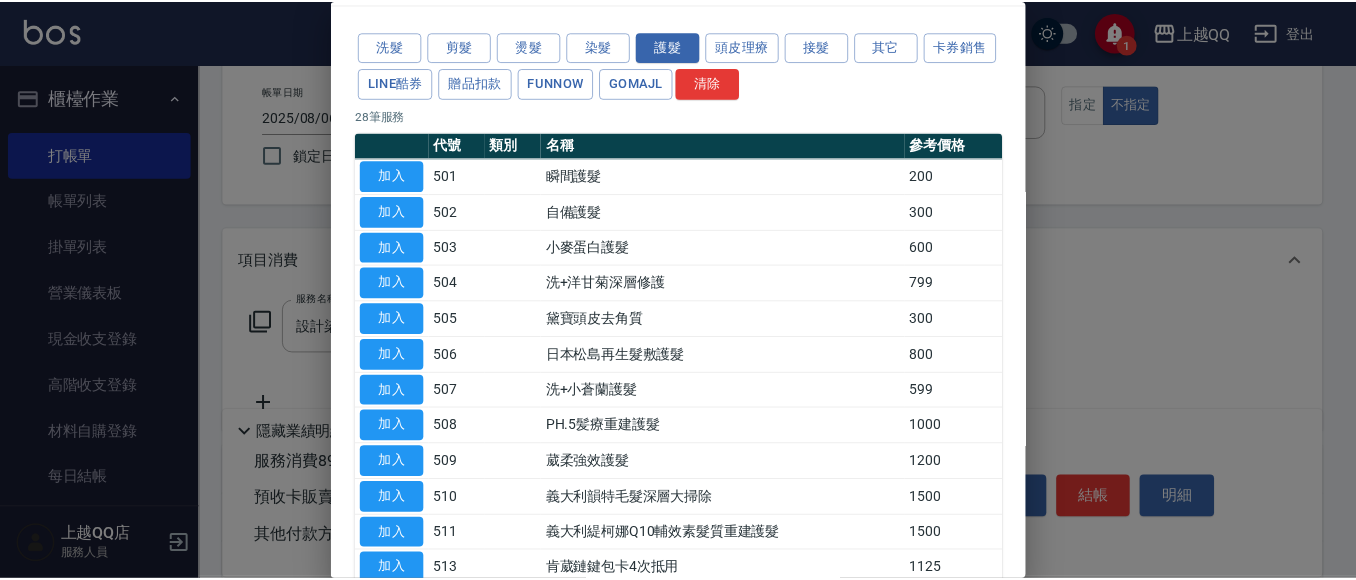 scroll, scrollTop: 100, scrollLeft: 0, axis: vertical 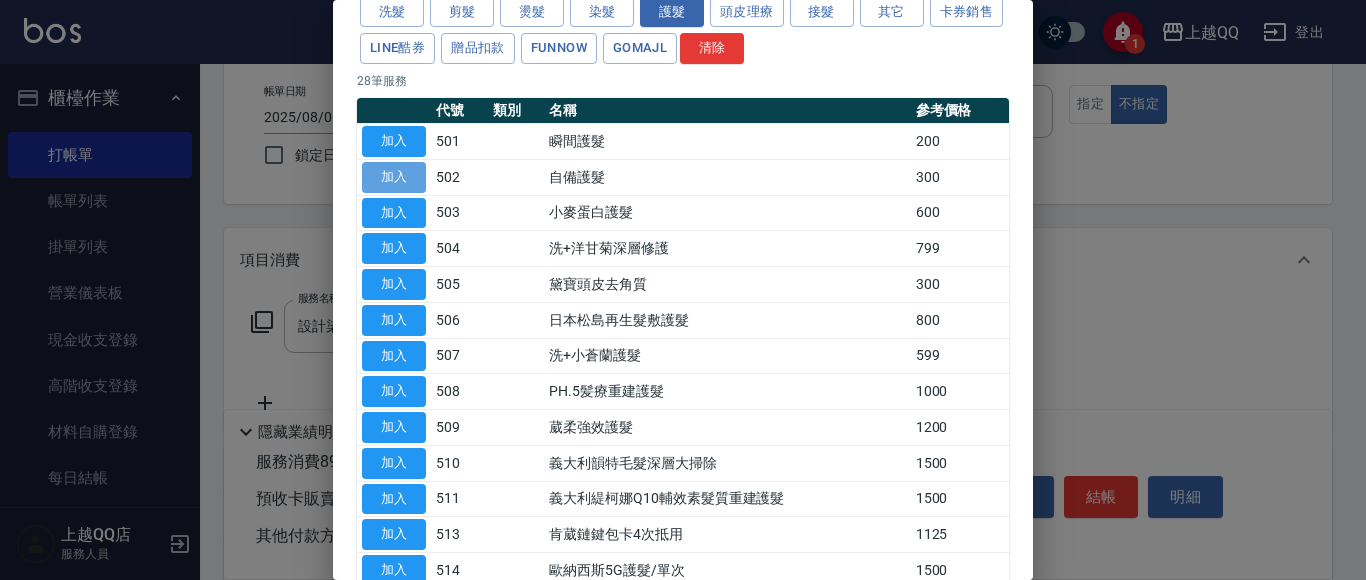 click on "加入" at bounding box center [394, 177] 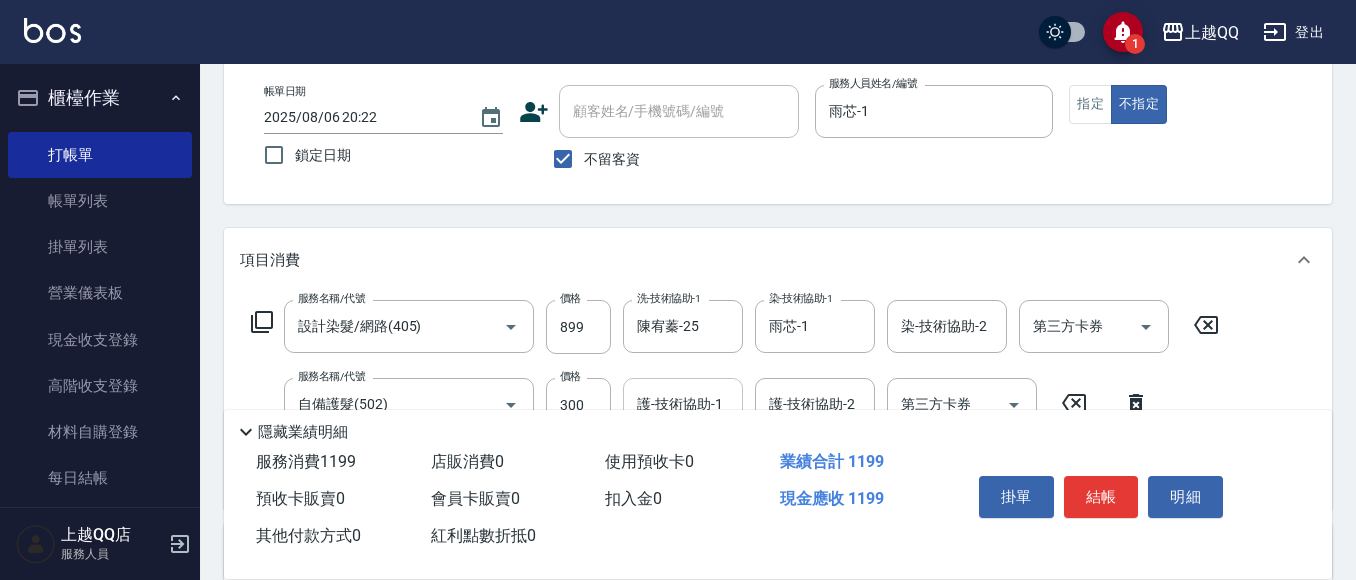 click on "護-技術協助-1" at bounding box center (683, 404) 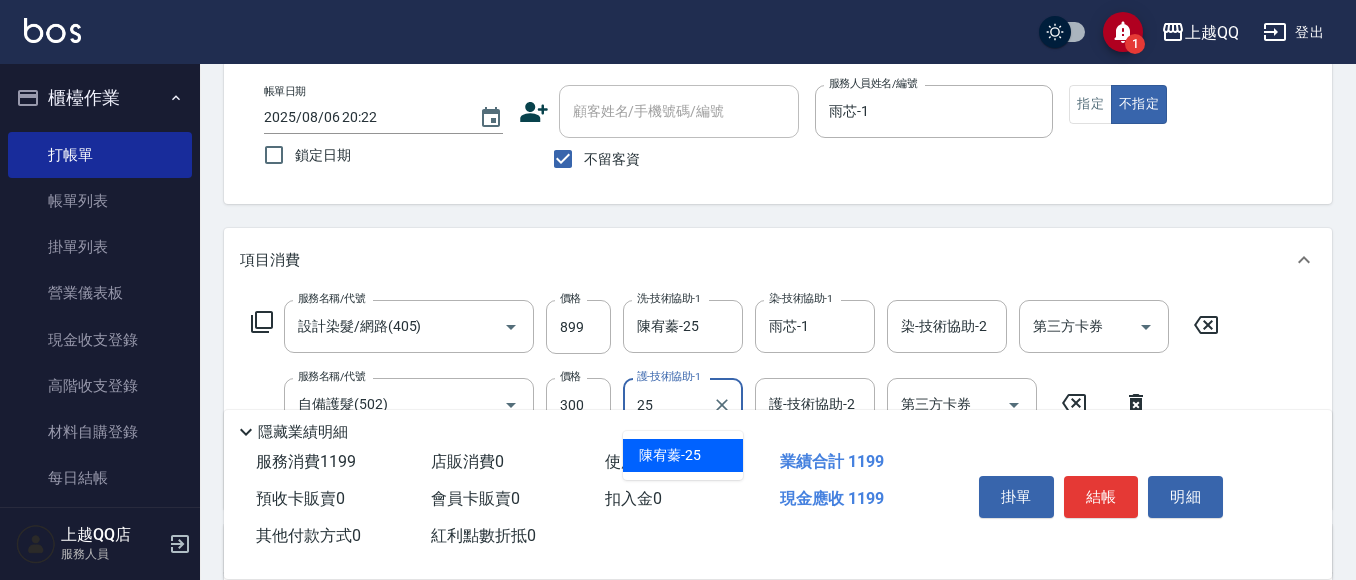 type on "陳宥蓁-25" 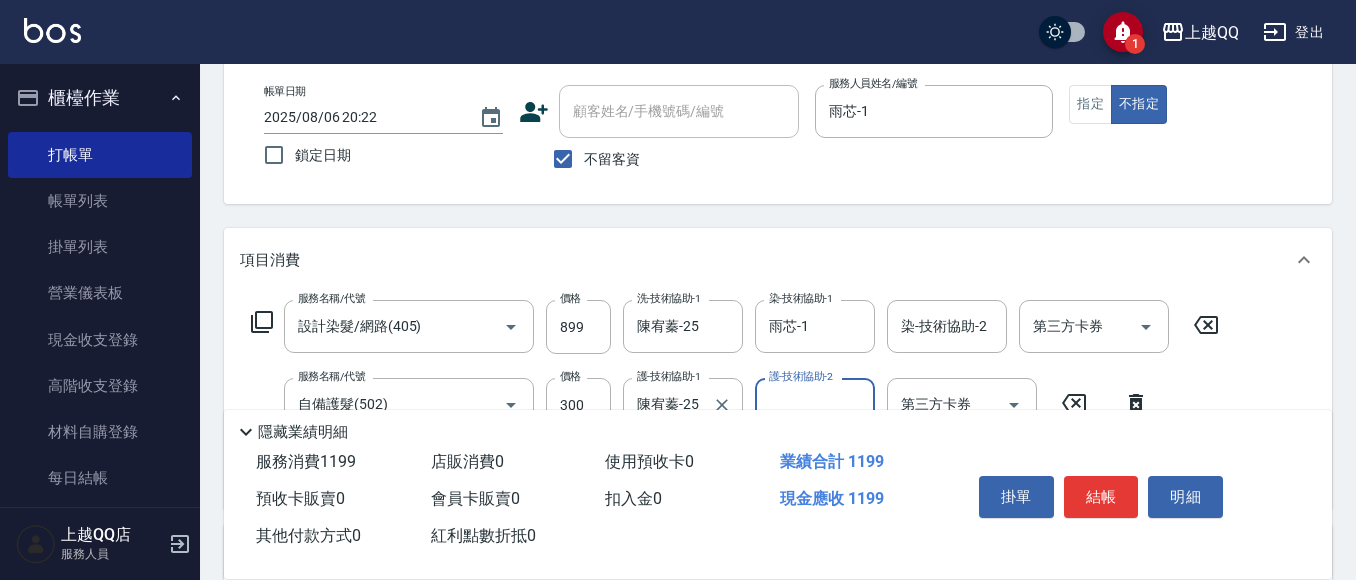 scroll, scrollTop: 200, scrollLeft: 0, axis: vertical 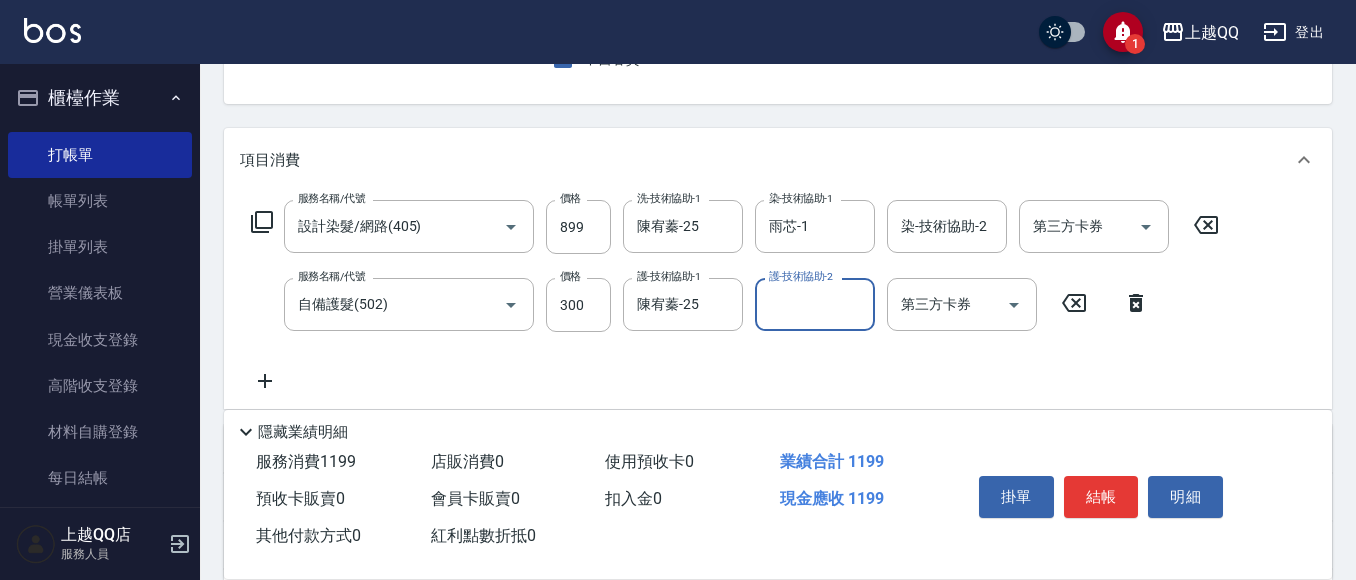 click 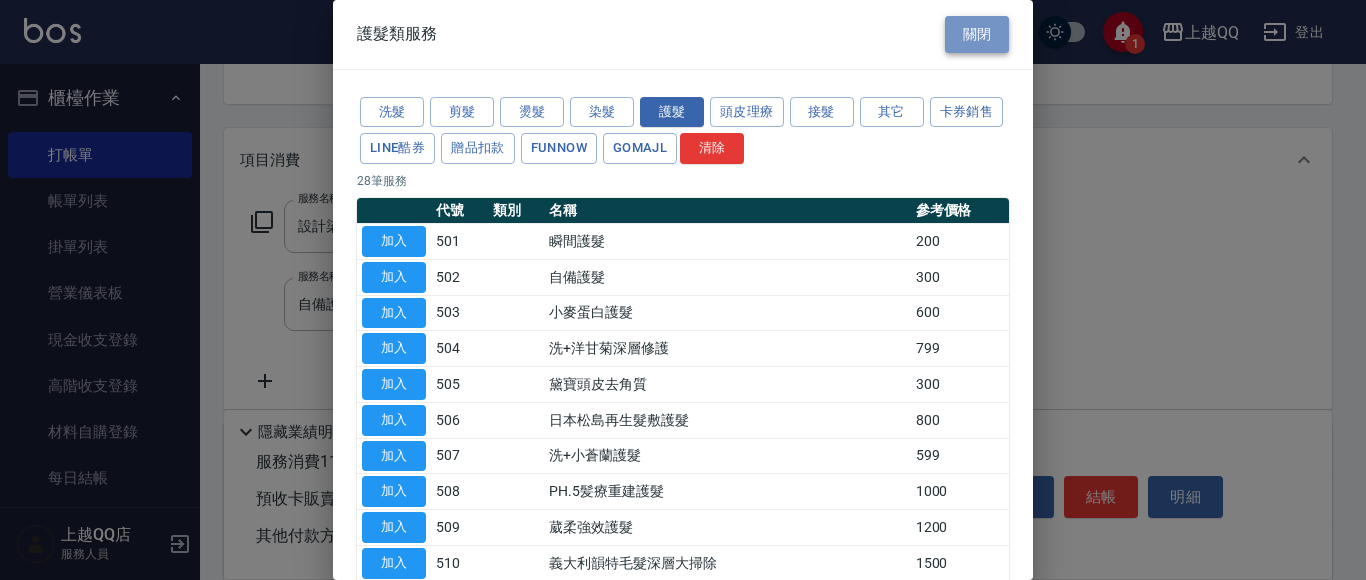 click on "關閉" at bounding box center (977, 34) 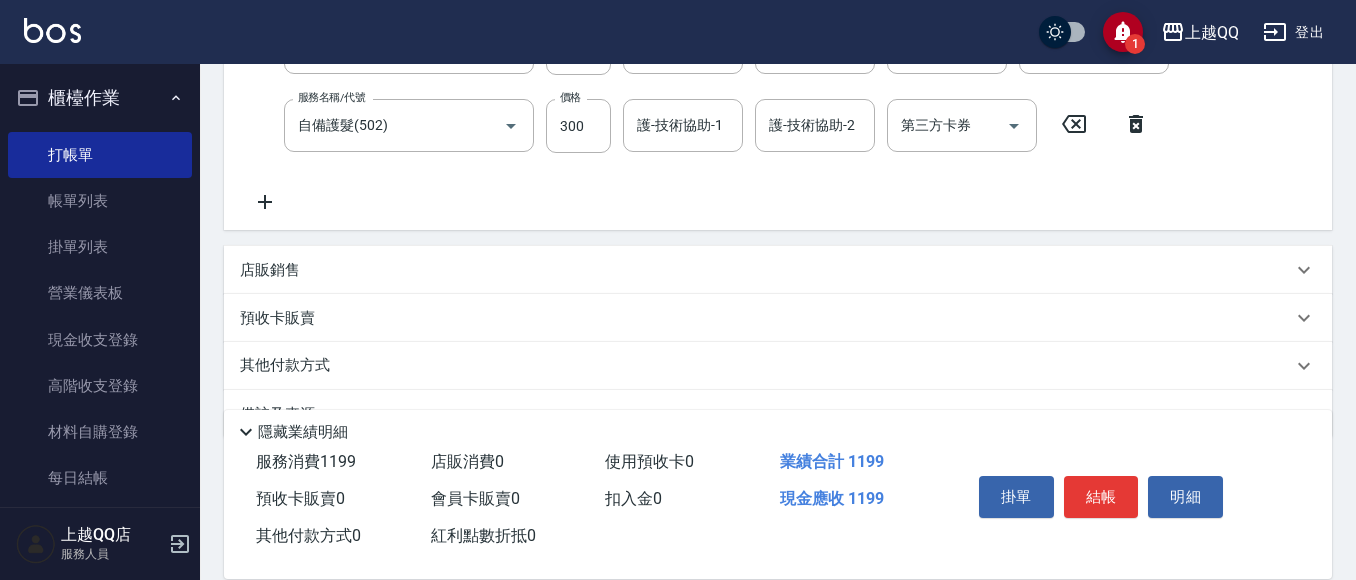 scroll, scrollTop: 429, scrollLeft: 0, axis: vertical 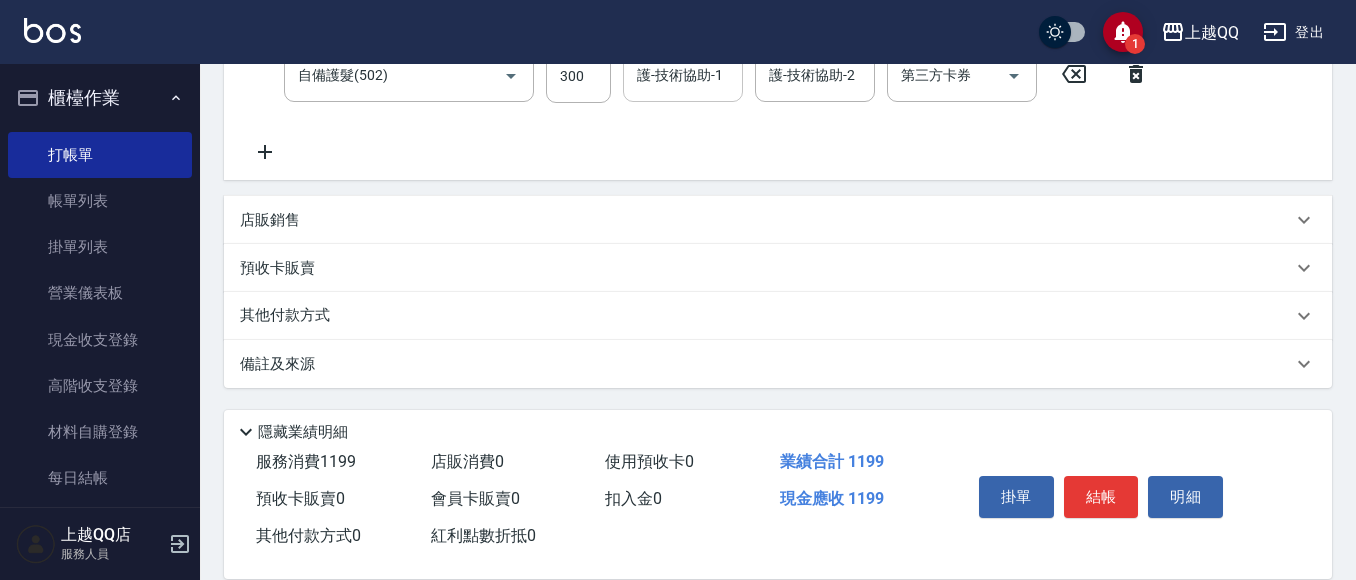click on "護-技術協助-1" at bounding box center [683, 75] 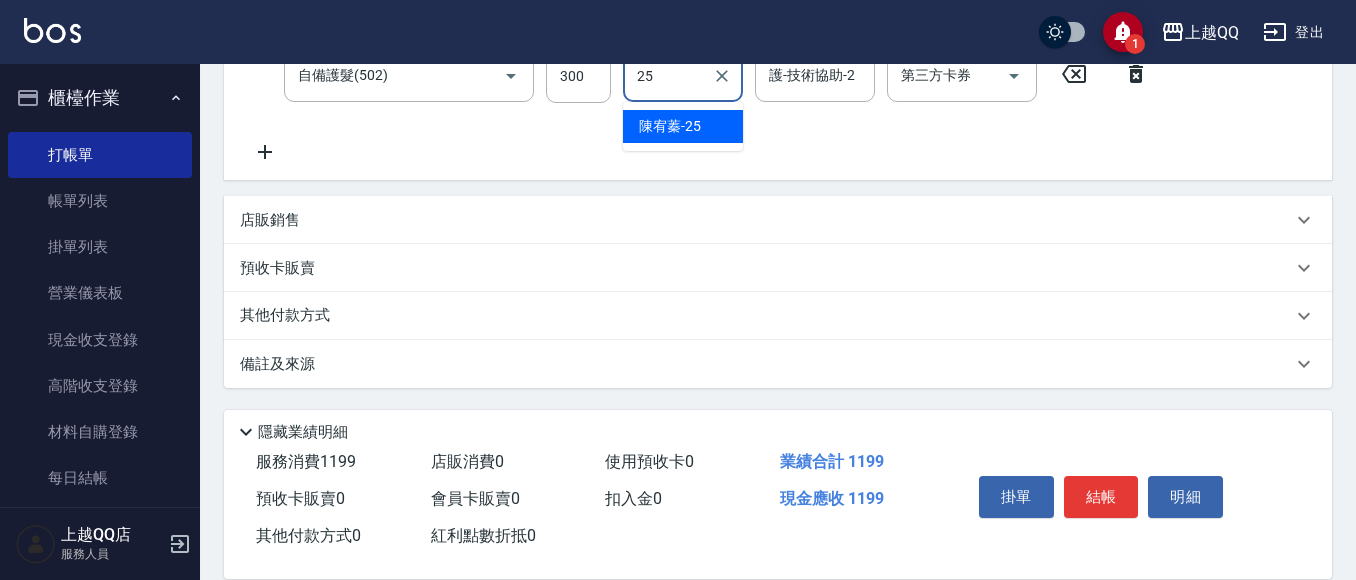 type on "陳宥蓁-25" 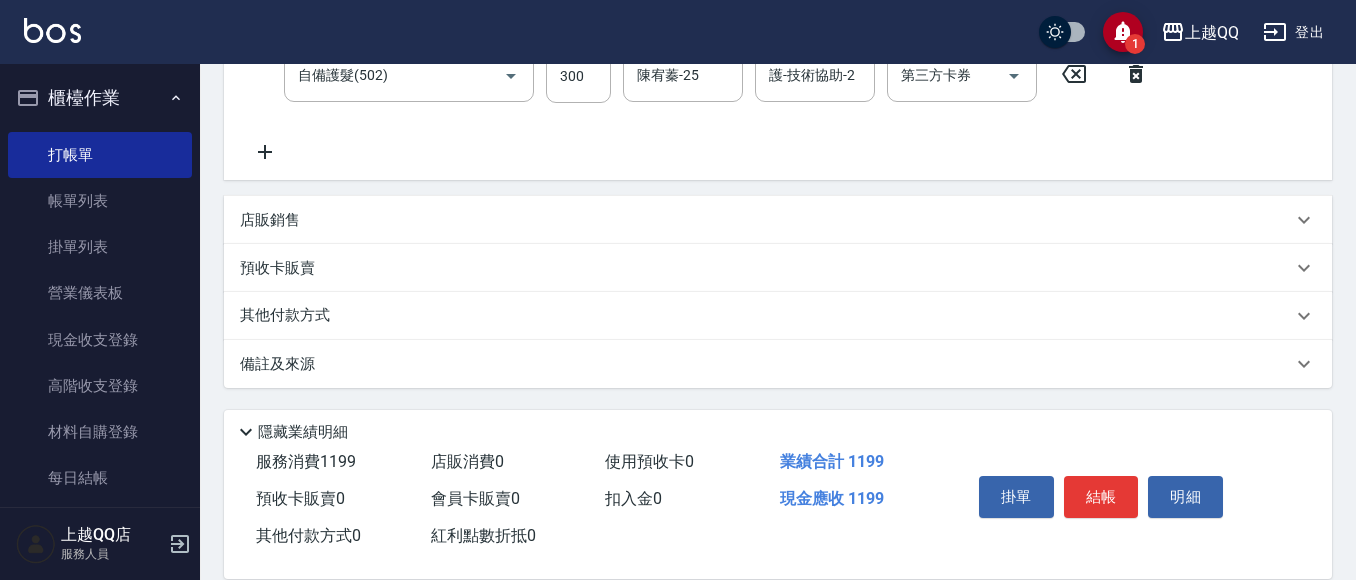 click on "店販銷售" at bounding box center [766, 220] 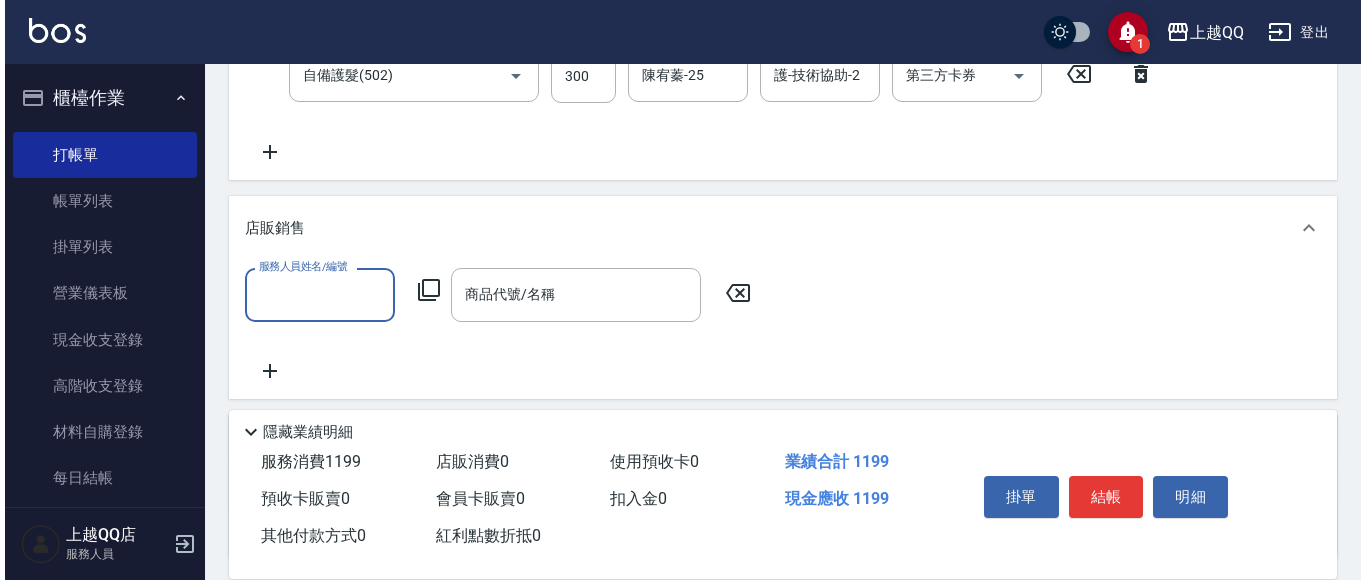 scroll, scrollTop: 0, scrollLeft: 0, axis: both 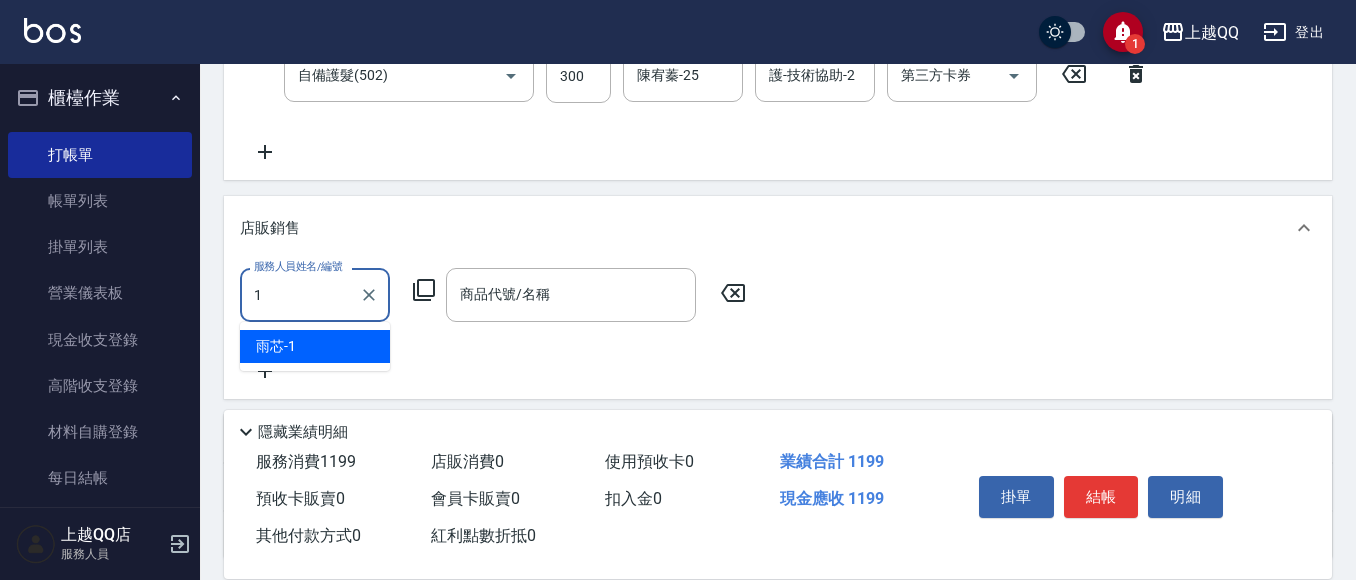 type on "雨芯-1" 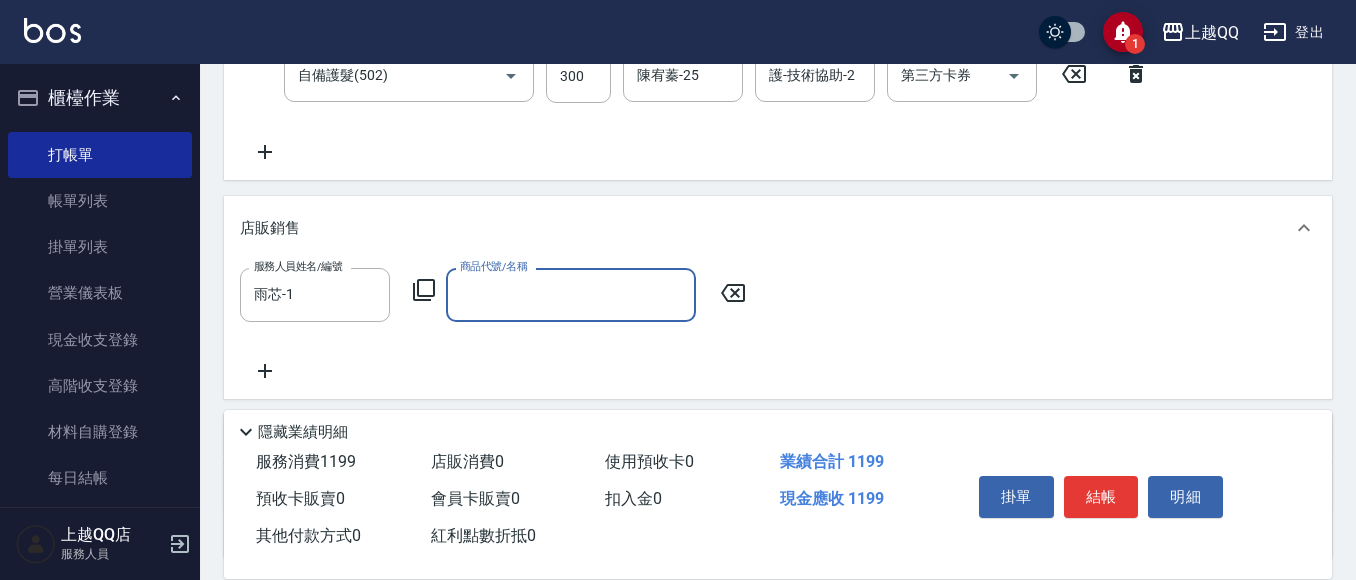 click 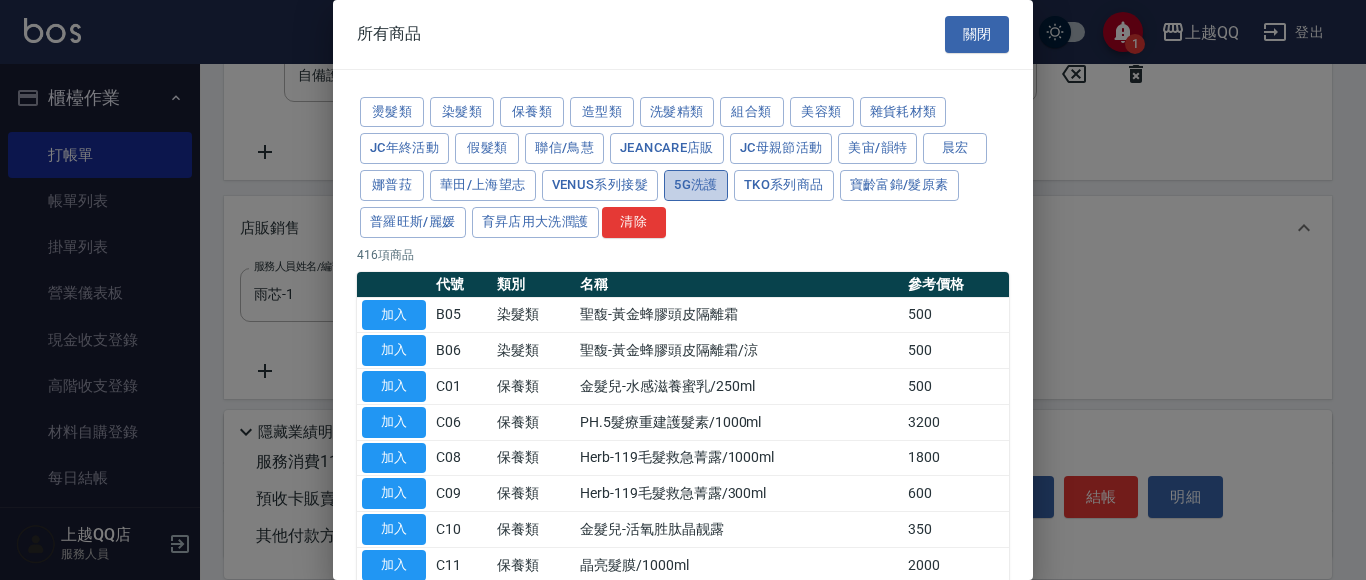 click on "5G洗護" at bounding box center [696, 185] 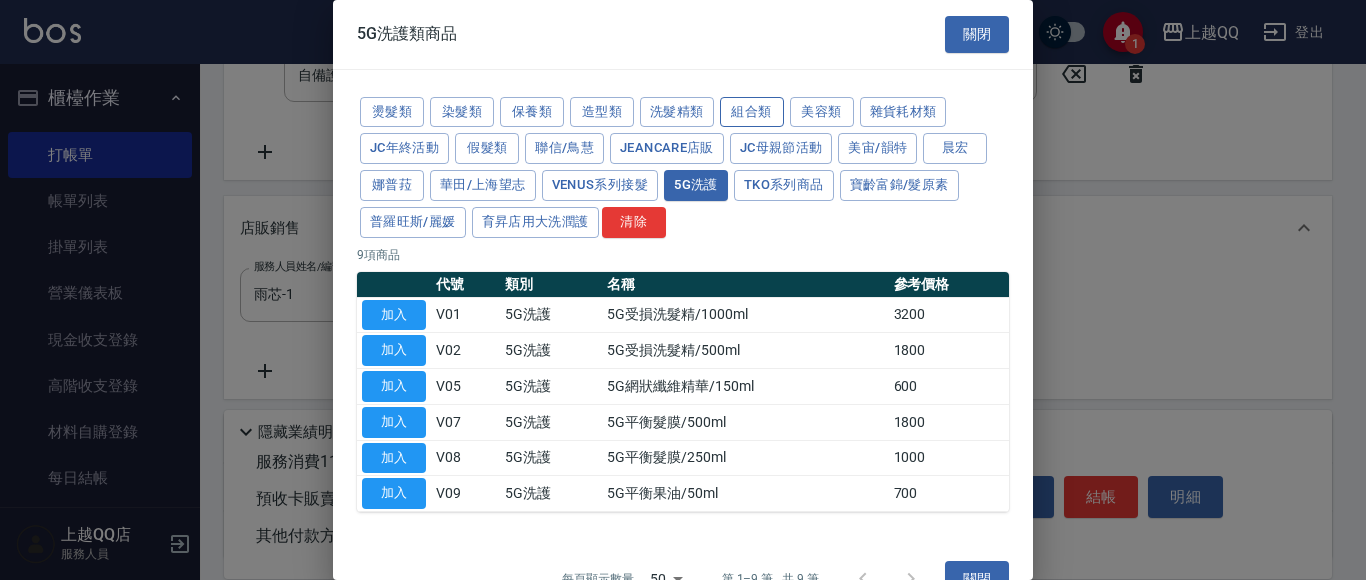 click on "組合類" at bounding box center (752, 112) 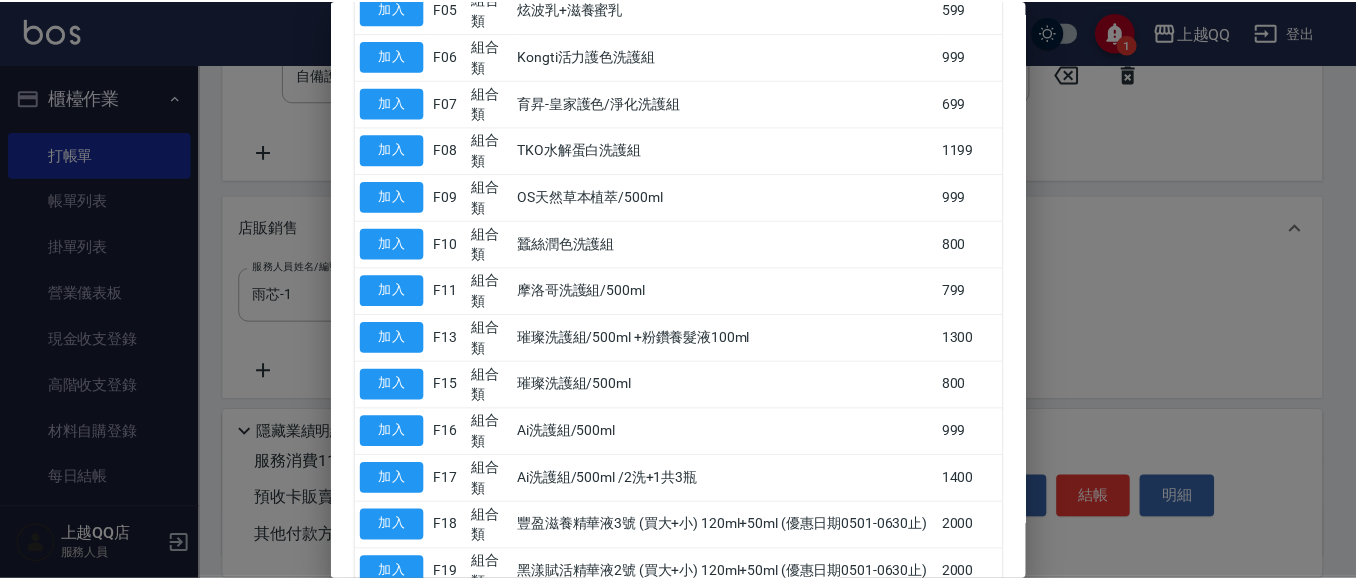 scroll, scrollTop: 600, scrollLeft: 0, axis: vertical 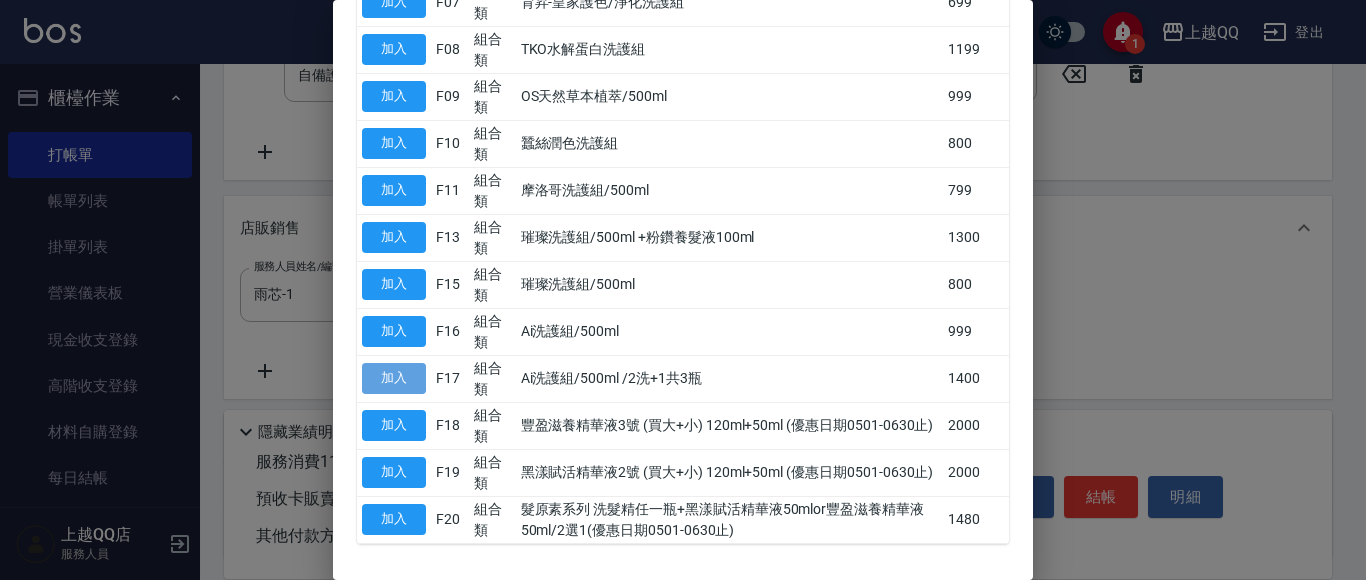 click on "加入" at bounding box center [394, 378] 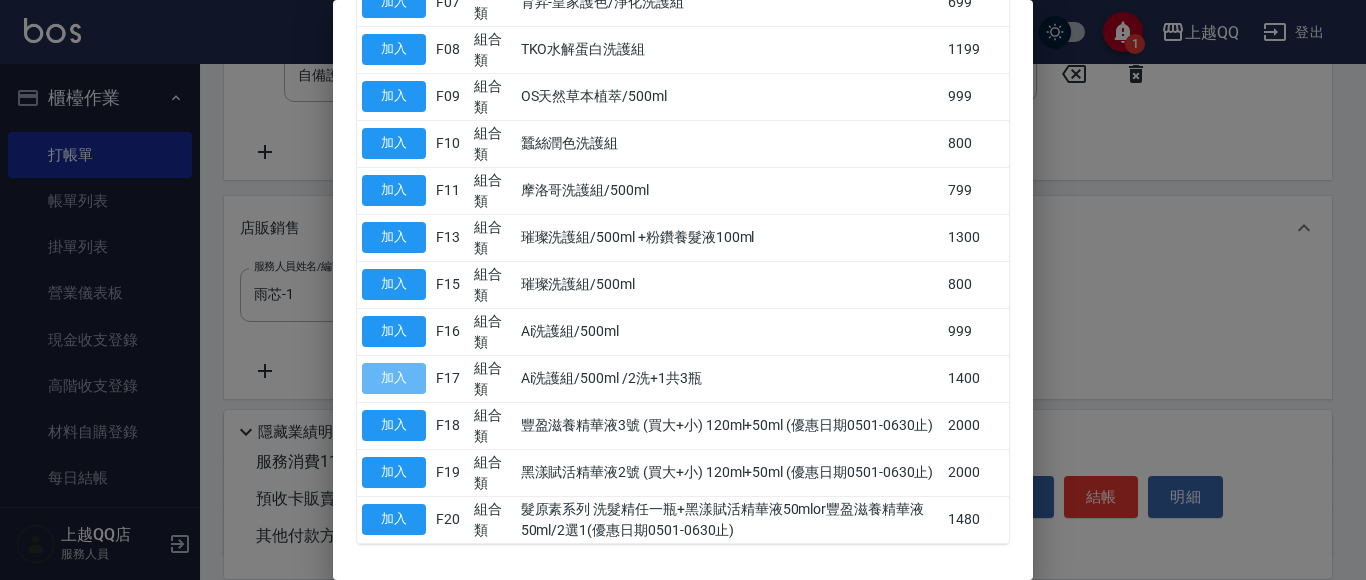type on "Ai洗護組/500ml /2洗+1共3瓶" 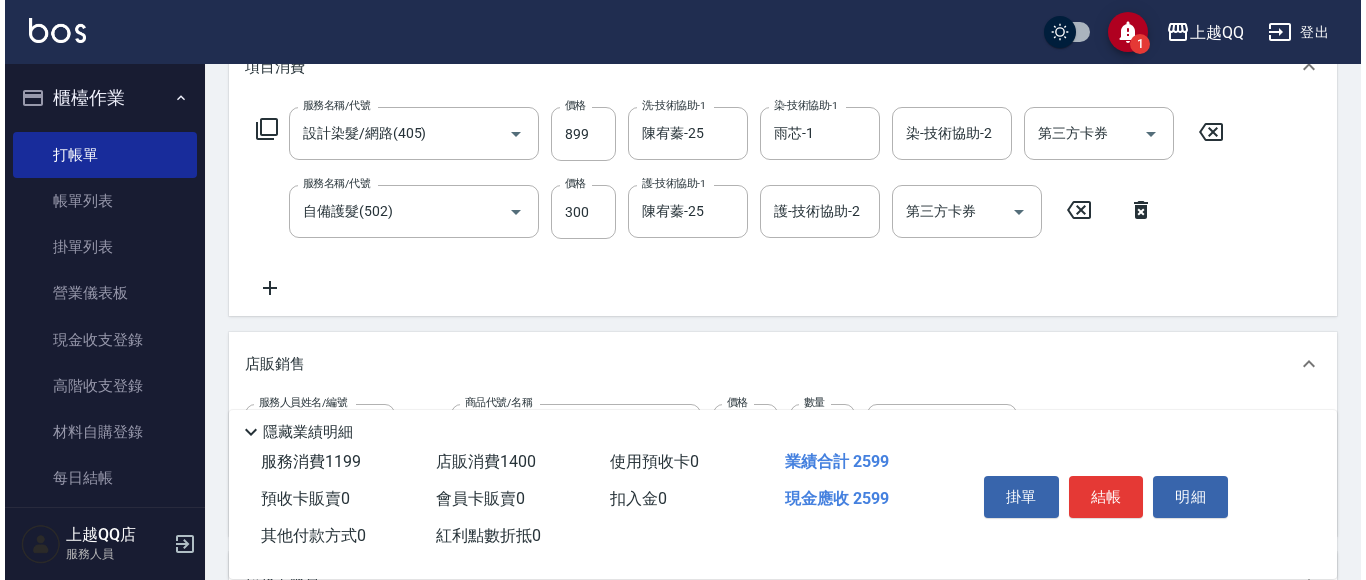 scroll, scrollTop: 29, scrollLeft: 0, axis: vertical 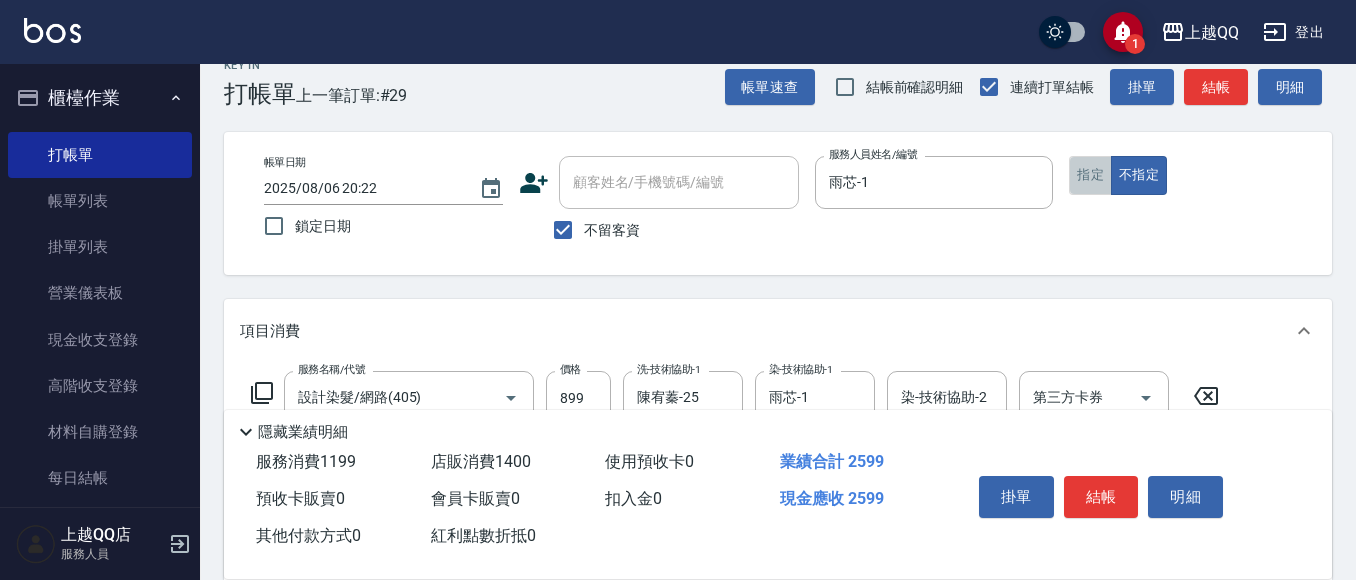 click on "指定" at bounding box center [1090, 175] 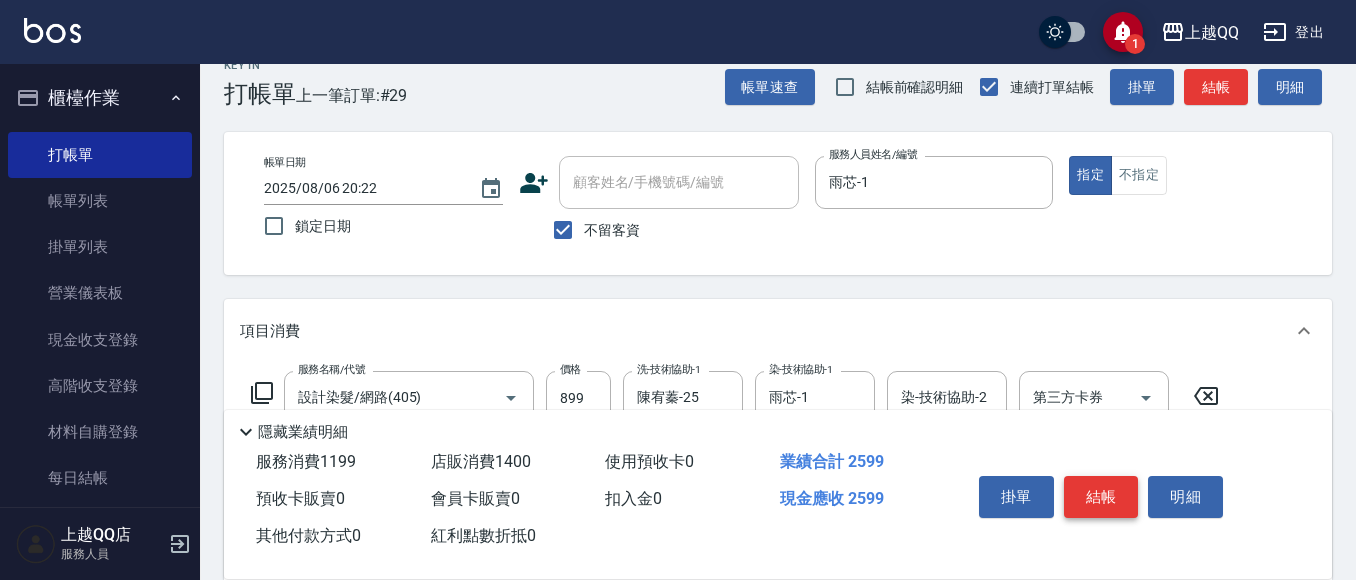 click on "結帳" at bounding box center [1101, 497] 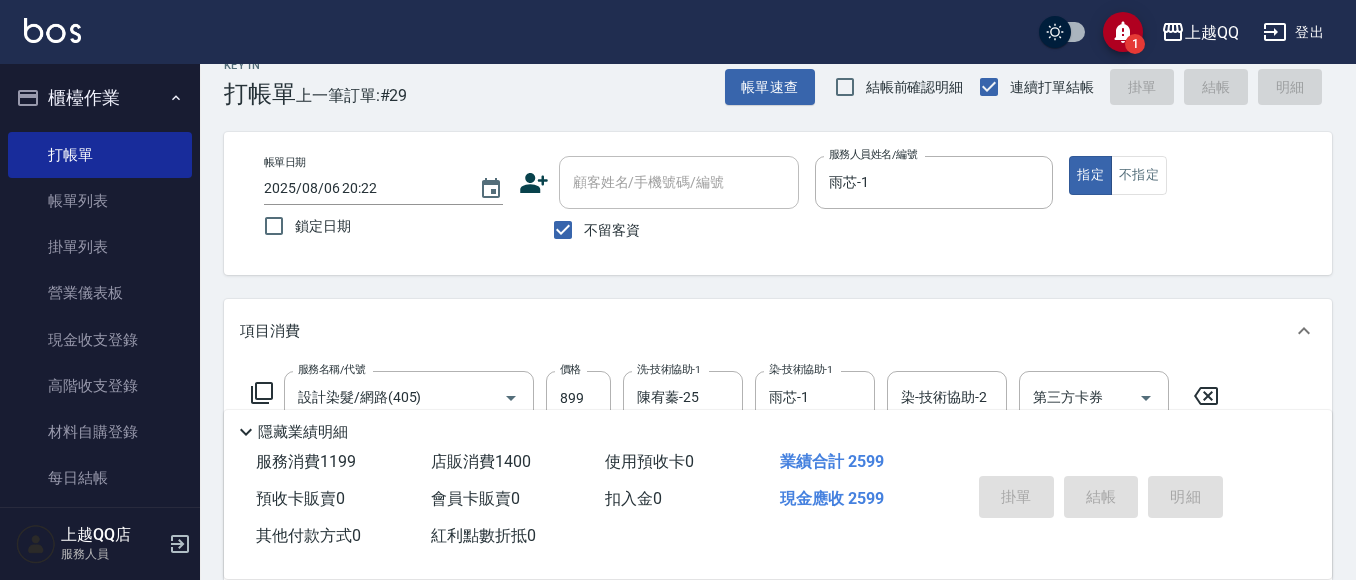 type on "2025/08/06 20:23" 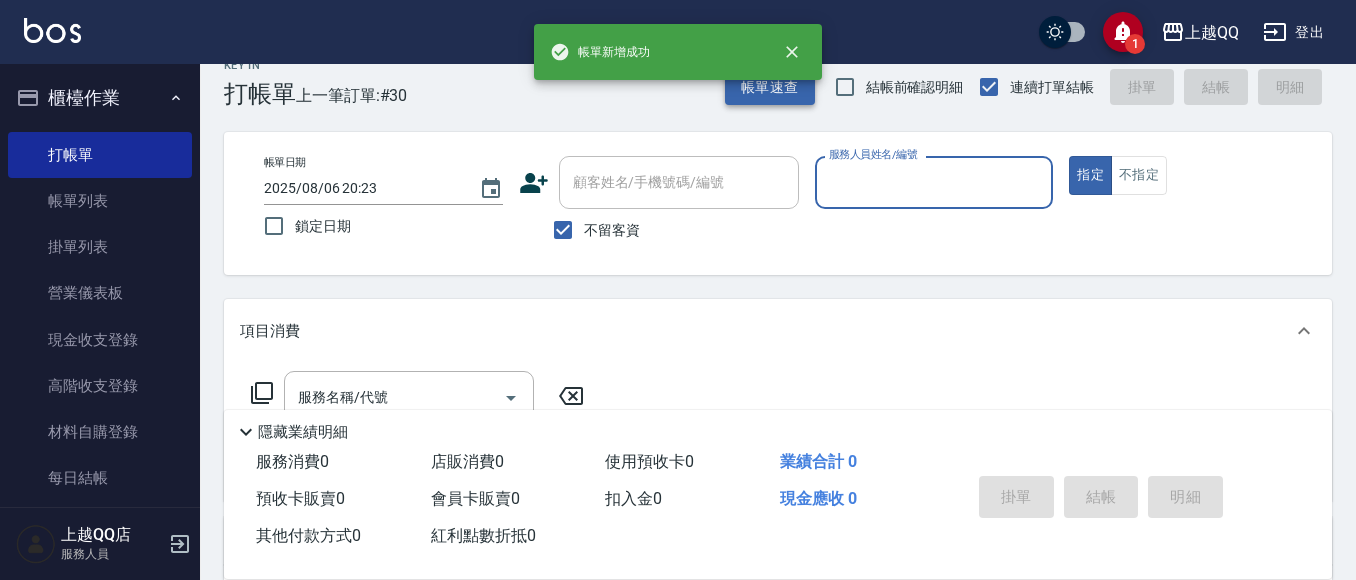 click on "帳單速查" at bounding box center (770, 87) 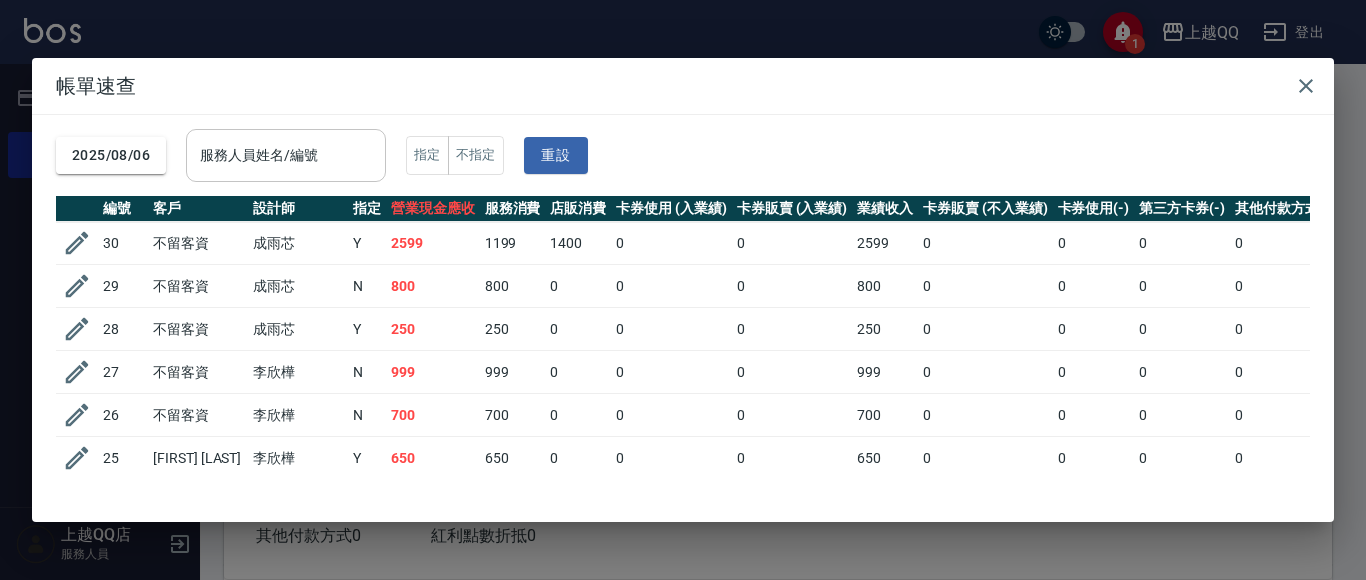 click on "服務人員姓名/編號" at bounding box center [286, 155] 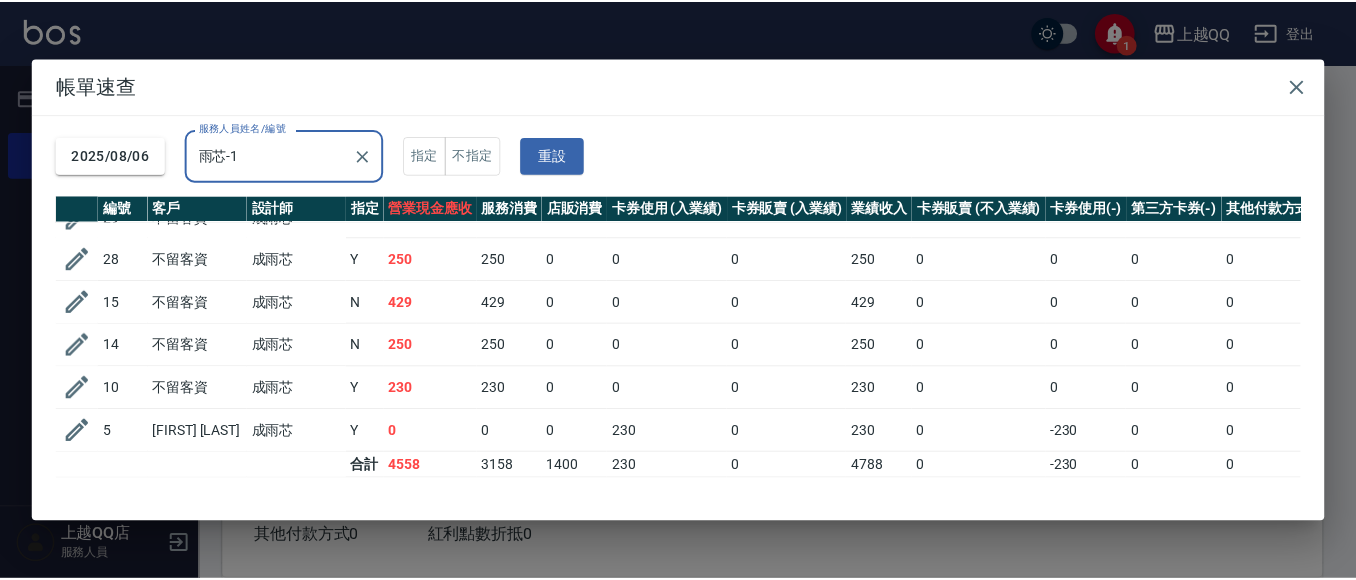 scroll, scrollTop: 0, scrollLeft: 0, axis: both 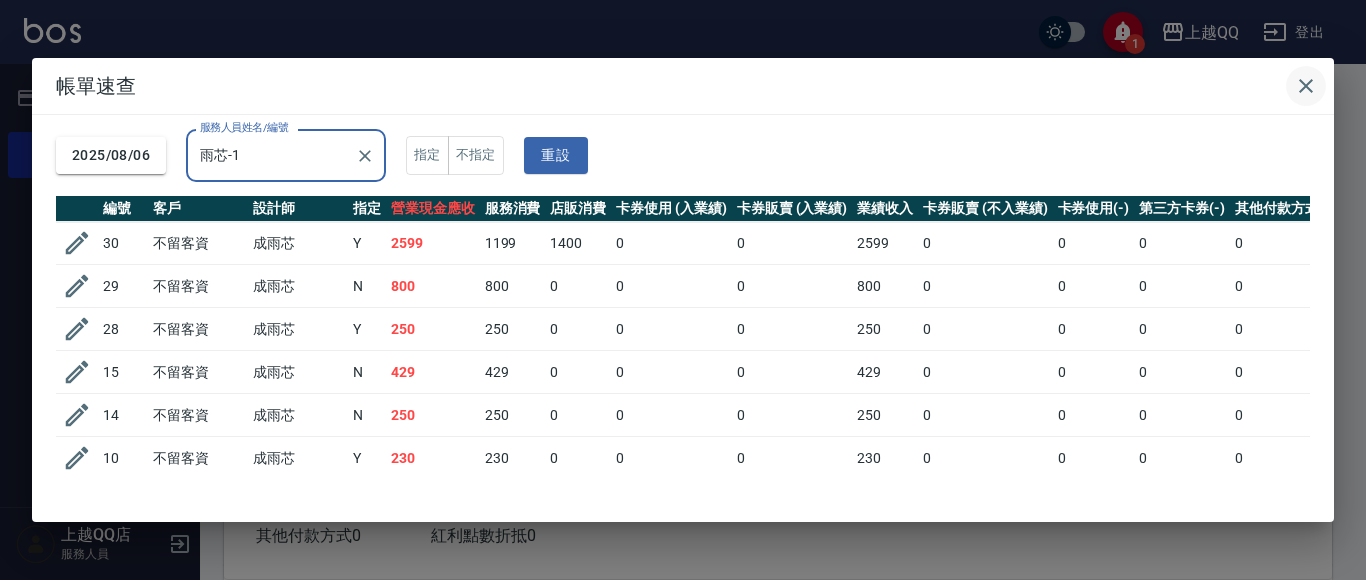 type on "雨芯-1" 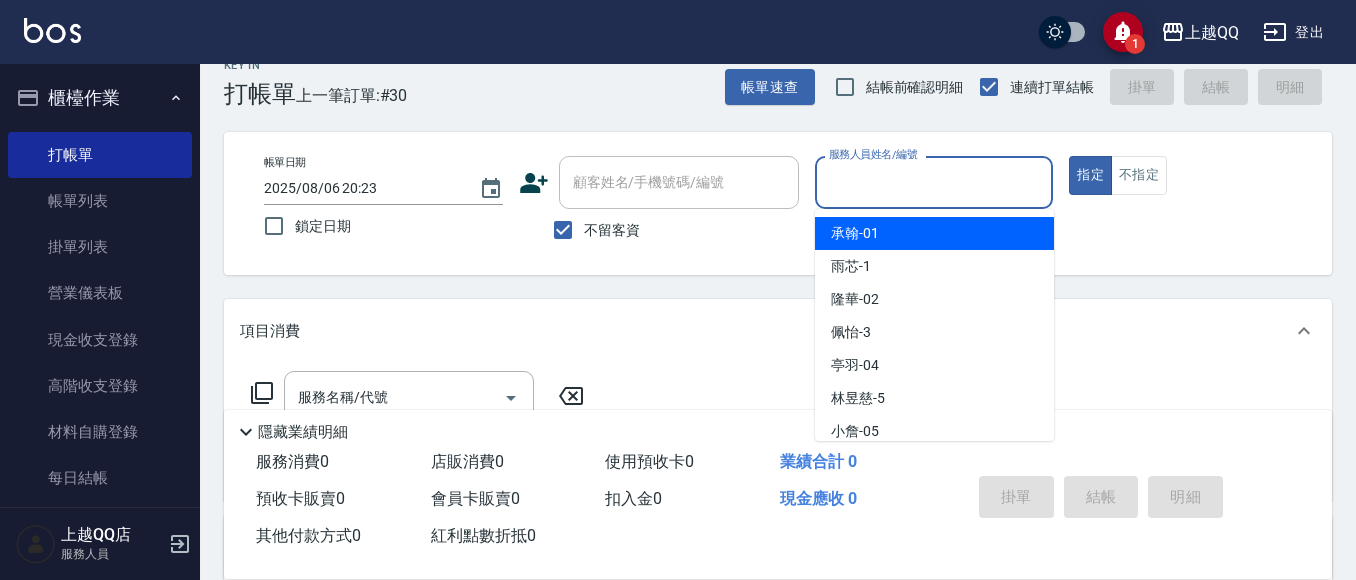 click on "服務人員姓名/編號" at bounding box center [934, 182] 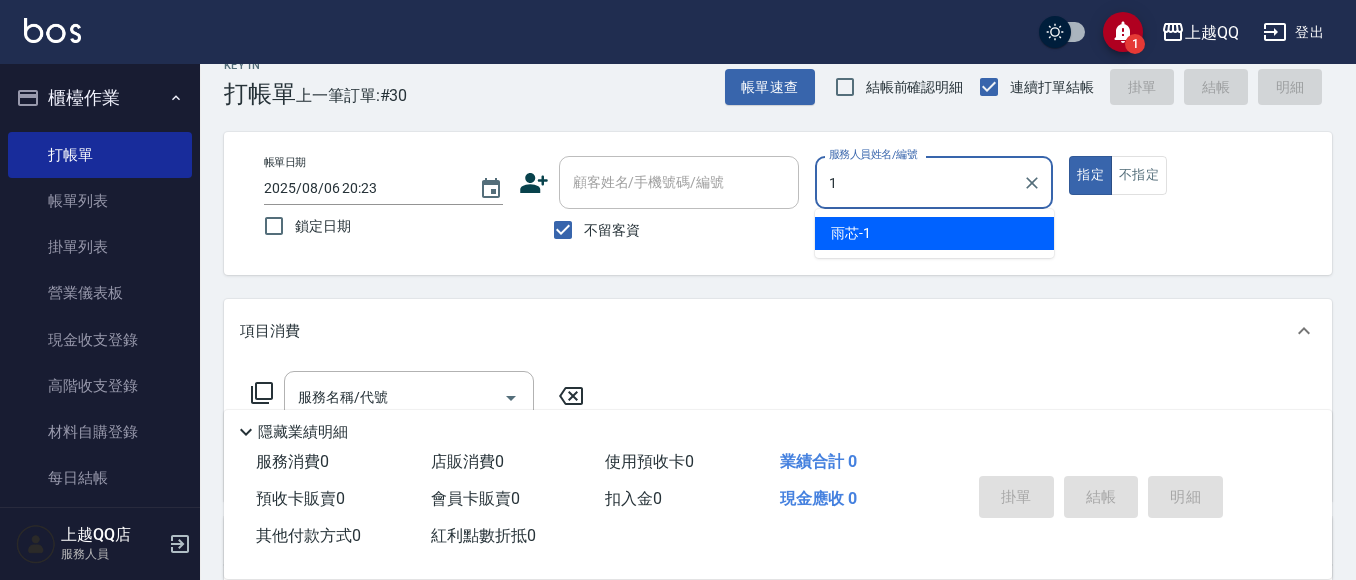 type on "雨芯-1" 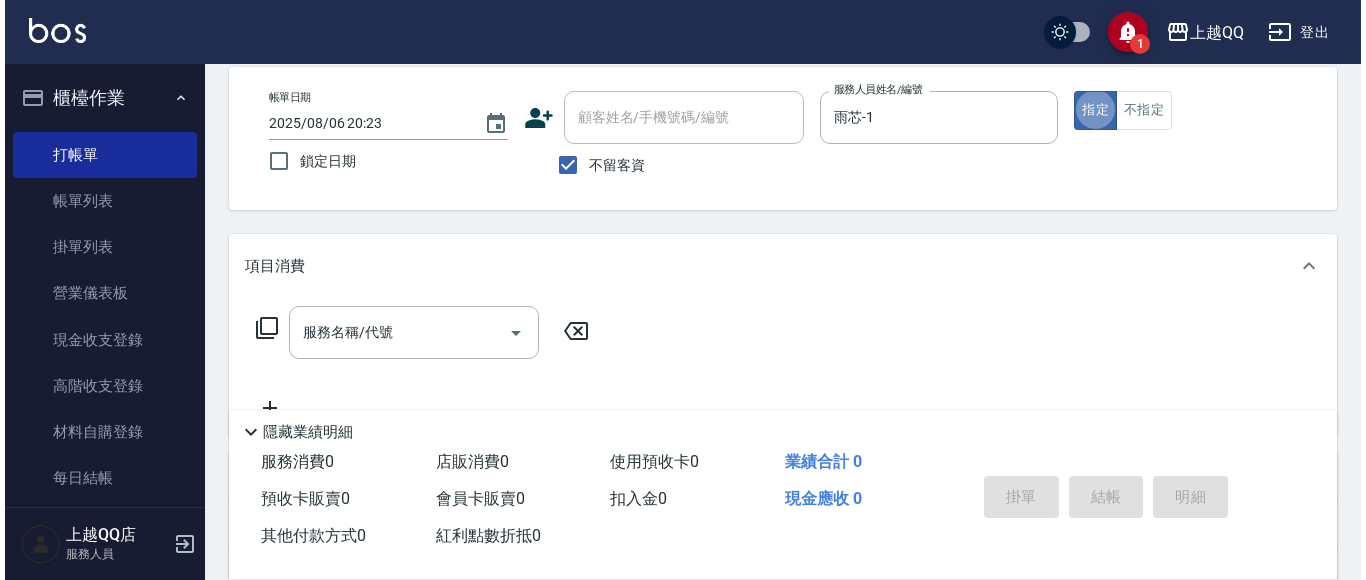 scroll, scrollTop: 129, scrollLeft: 0, axis: vertical 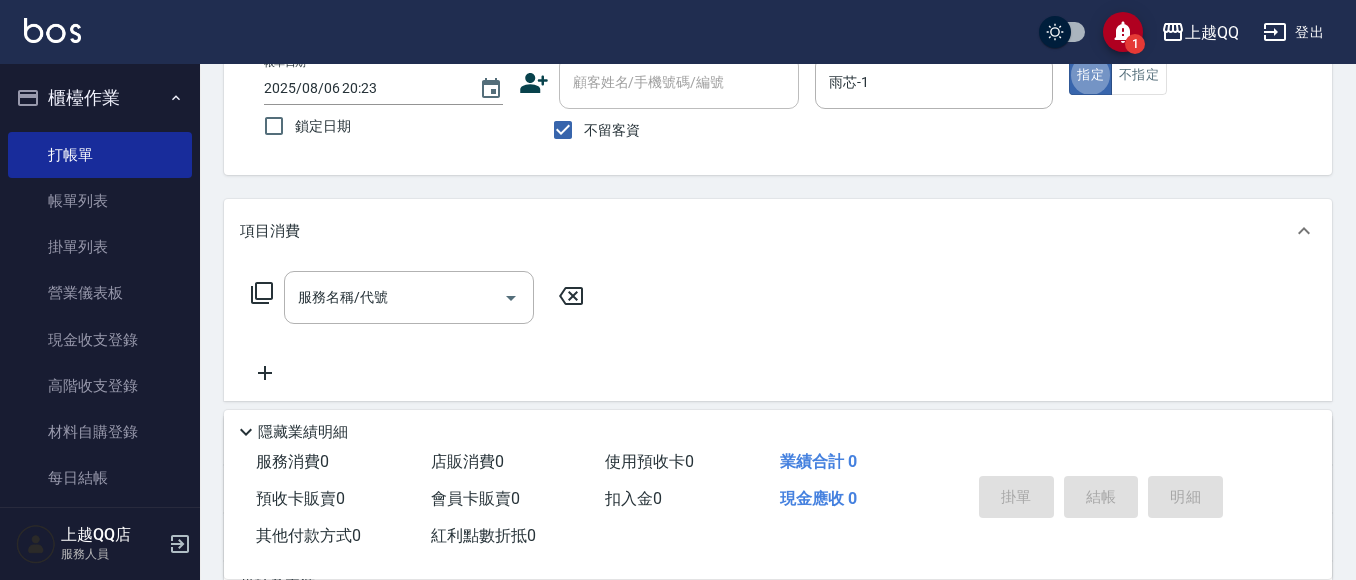 click on "服務名稱/代號 服務名稱/代號" at bounding box center (418, 297) 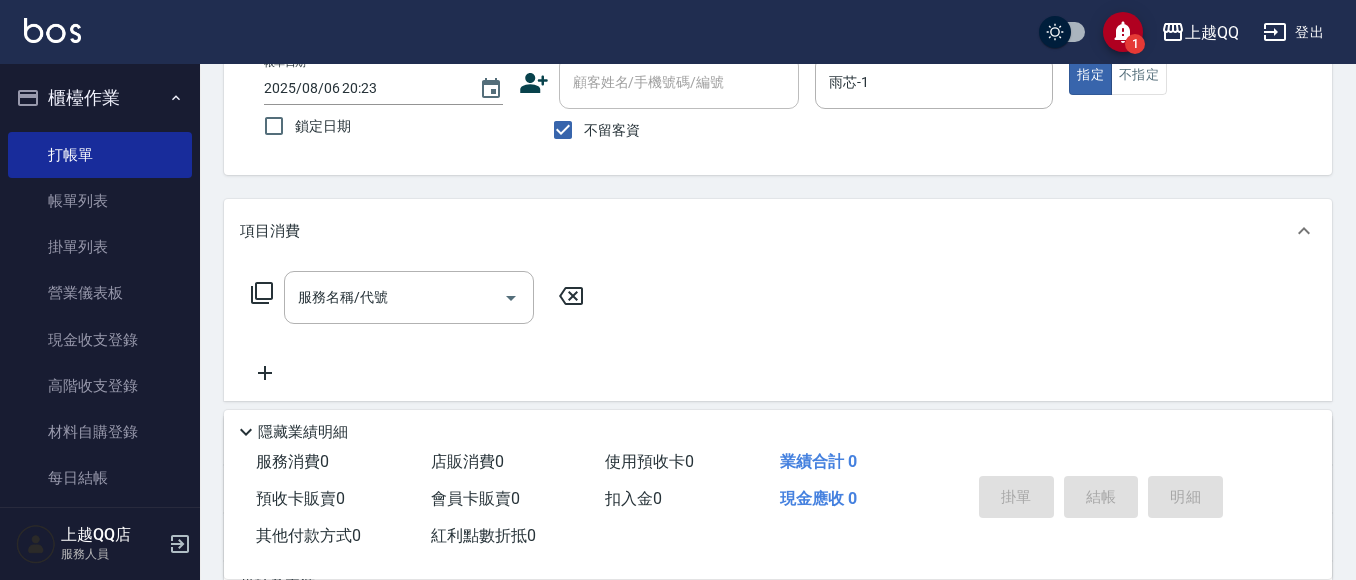 click 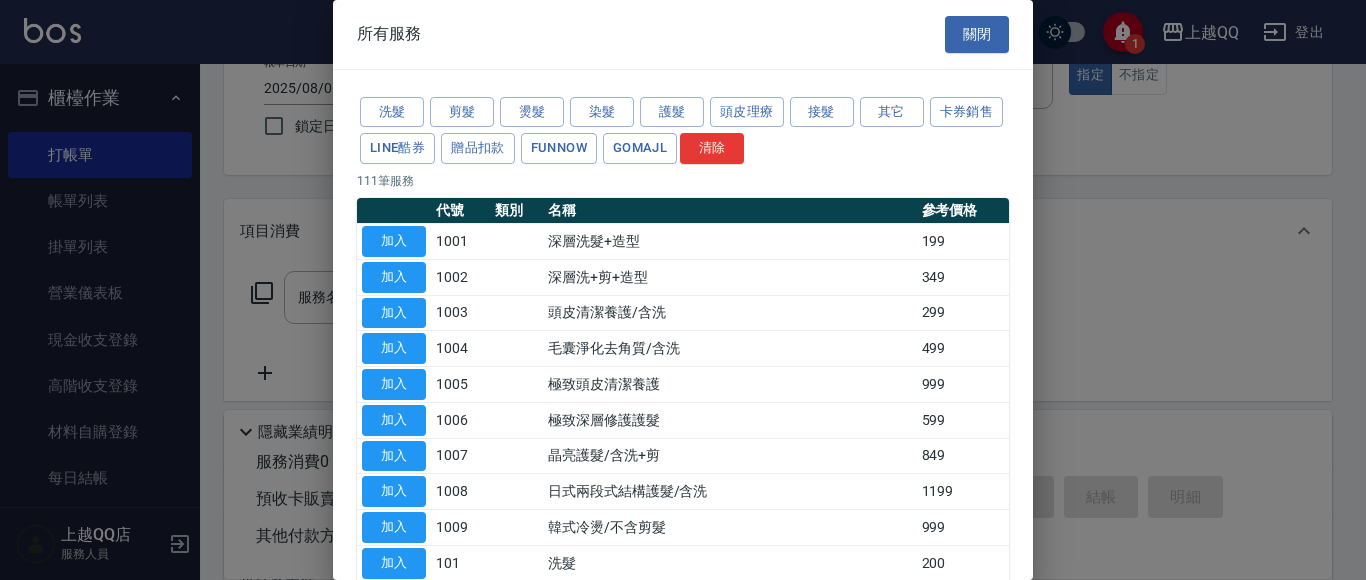click on "洗髮 剪髮 燙髮 染髮 護髮 頭皮理療 接髮 其它 卡券銷售 LINE酷券 贈品扣款 FUNNOW GOMAJL 清除" at bounding box center (683, 131) 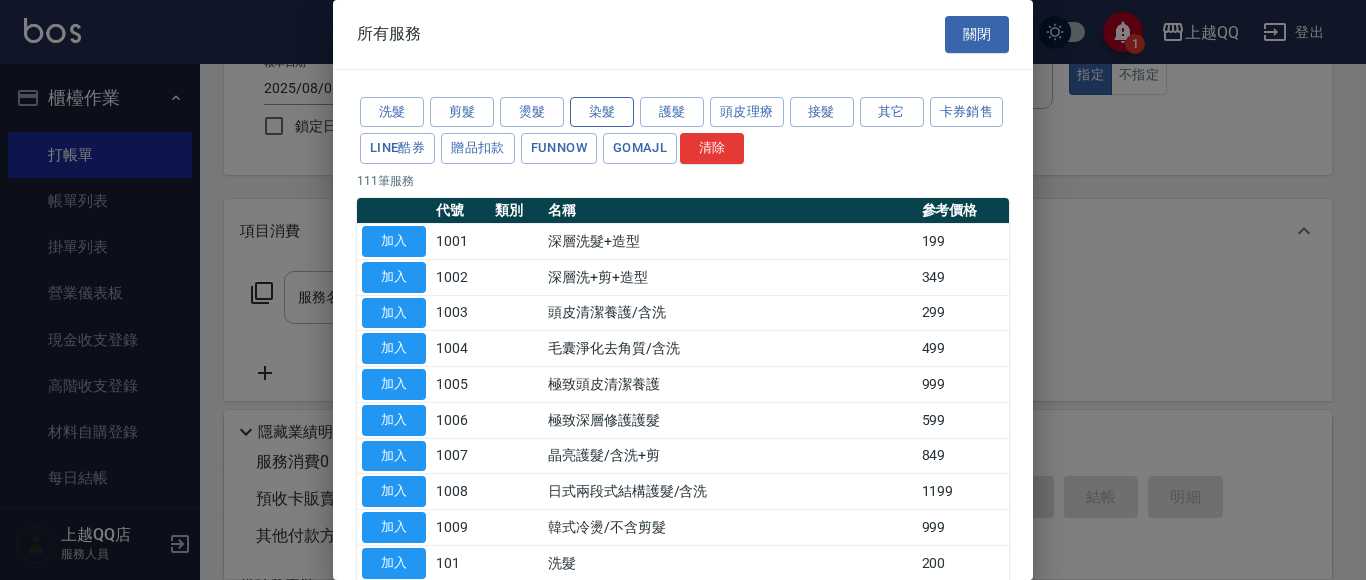 click on "染髮" at bounding box center [602, 112] 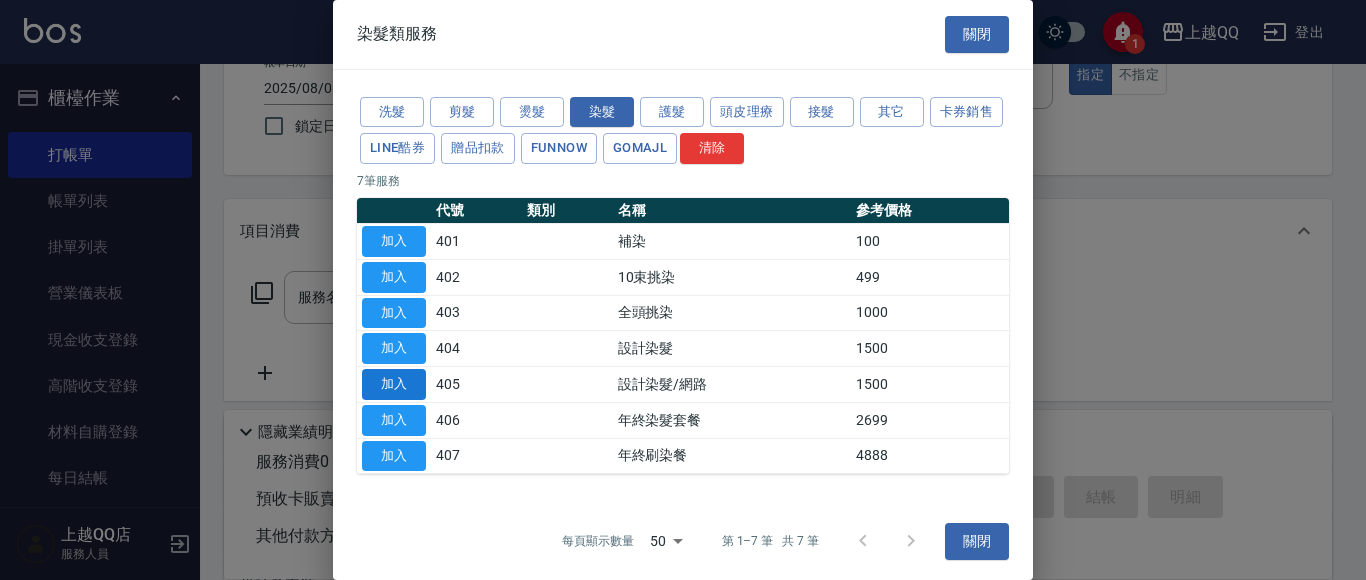 click on "加入" at bounding box center (394, 384) 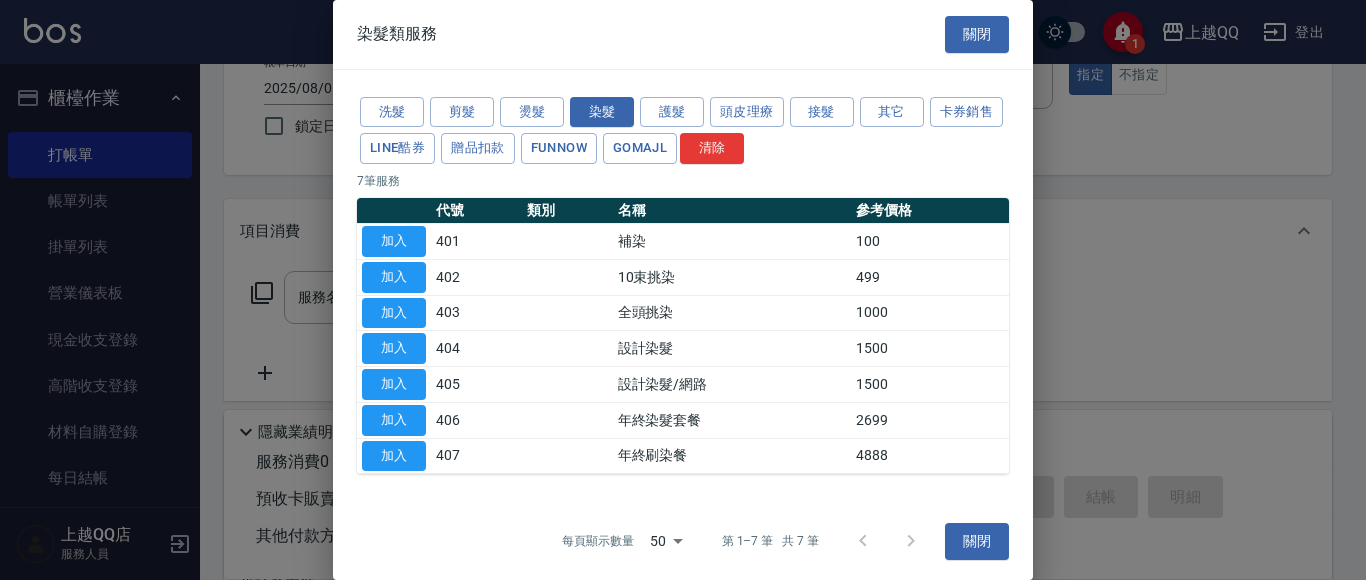type on "設計染髮/網路(405)" 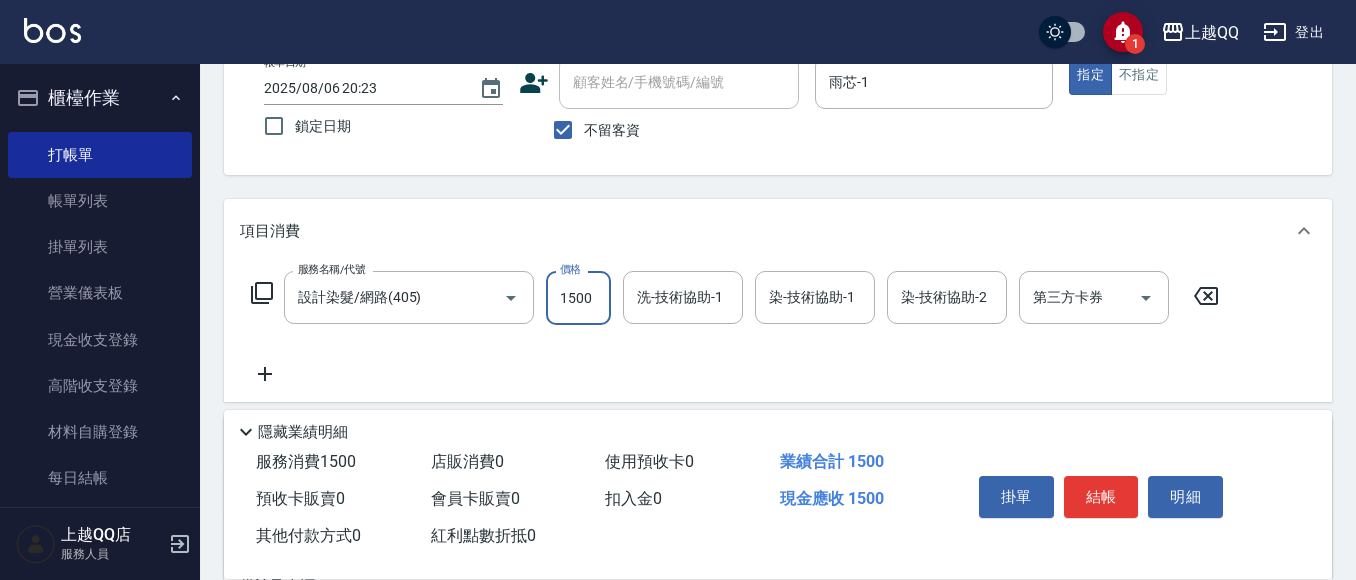 click on "1500" at bounding box center [578, 298] 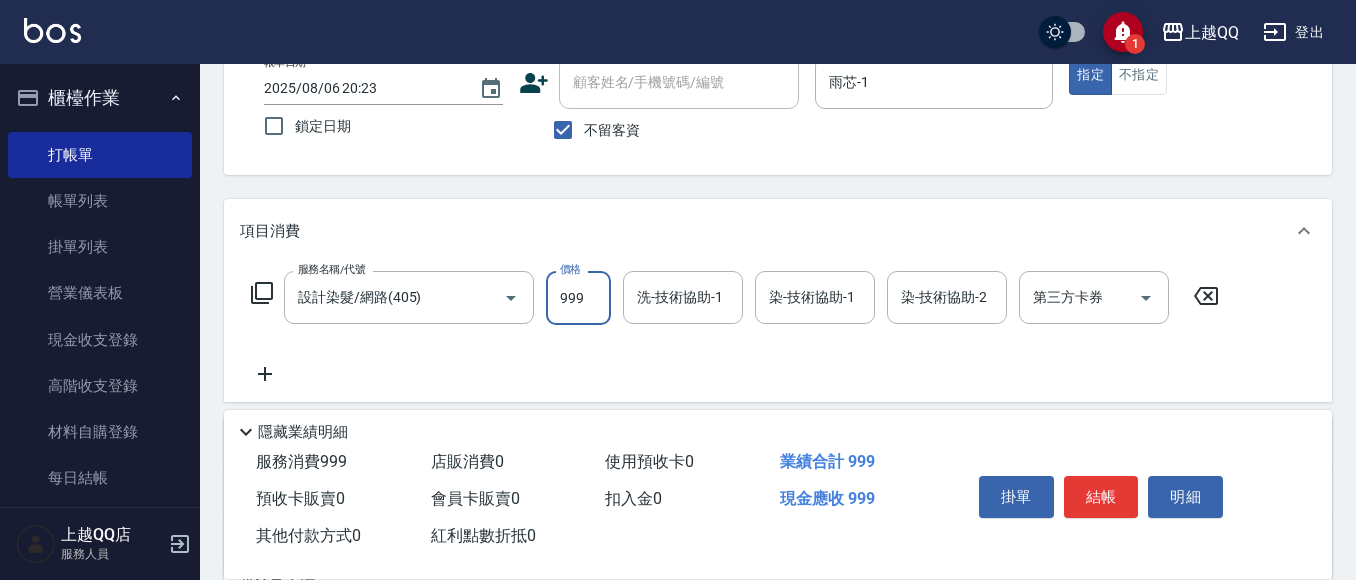 type on "999" 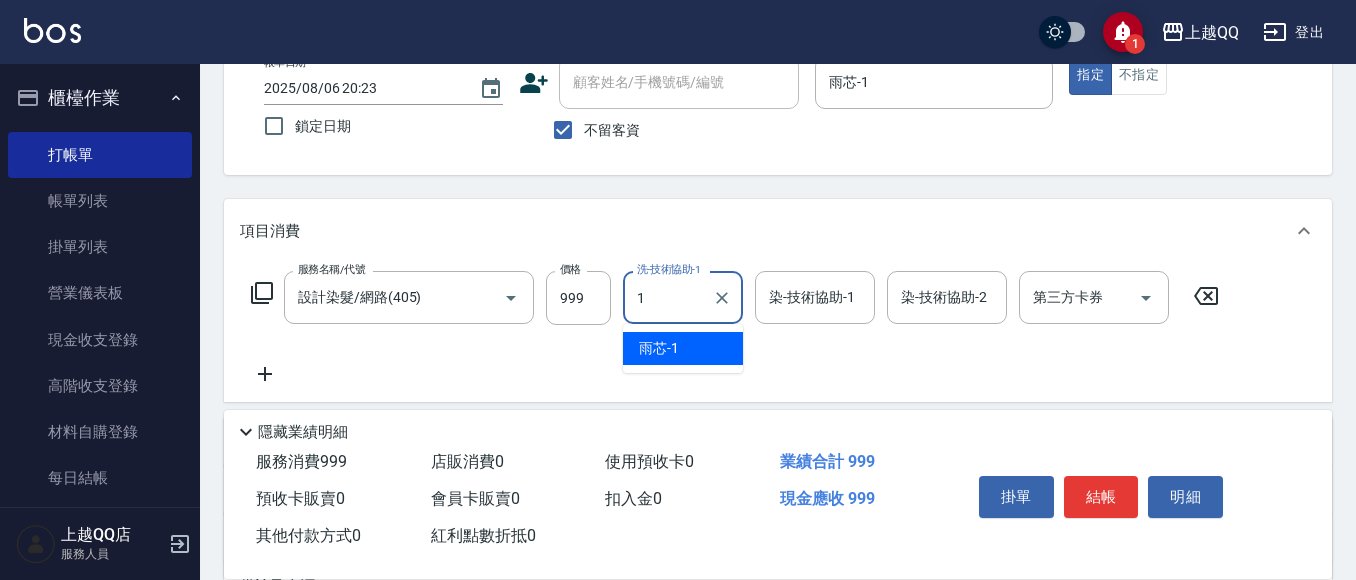 type on "雨芯-1" 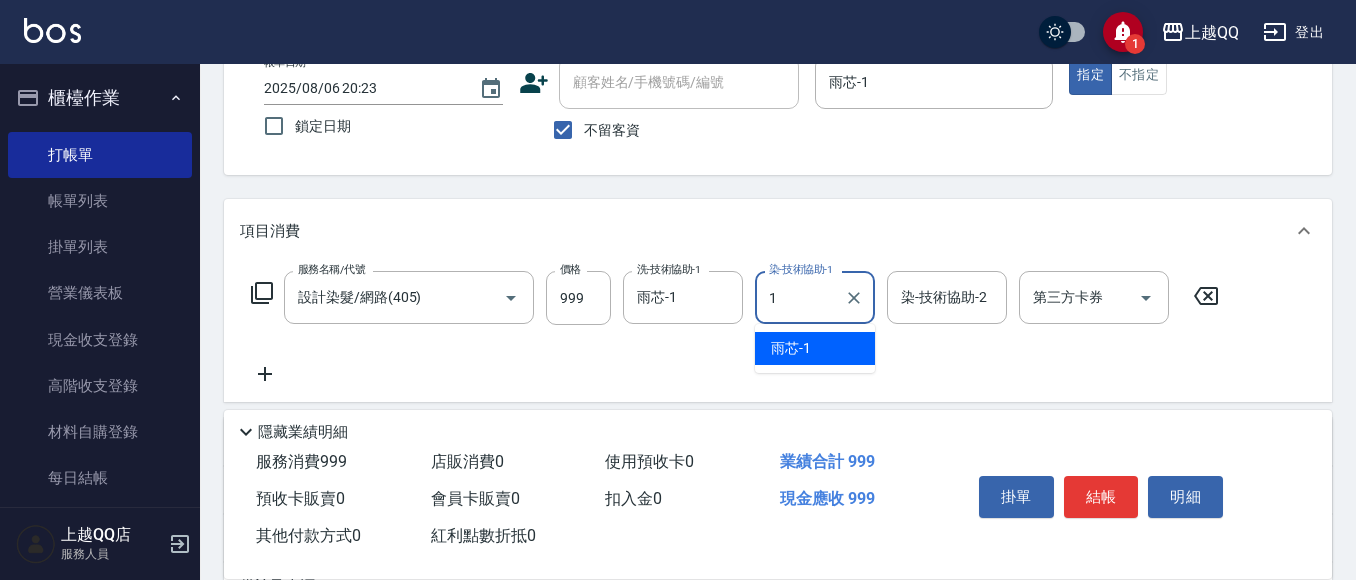 type on "雨芯-1" 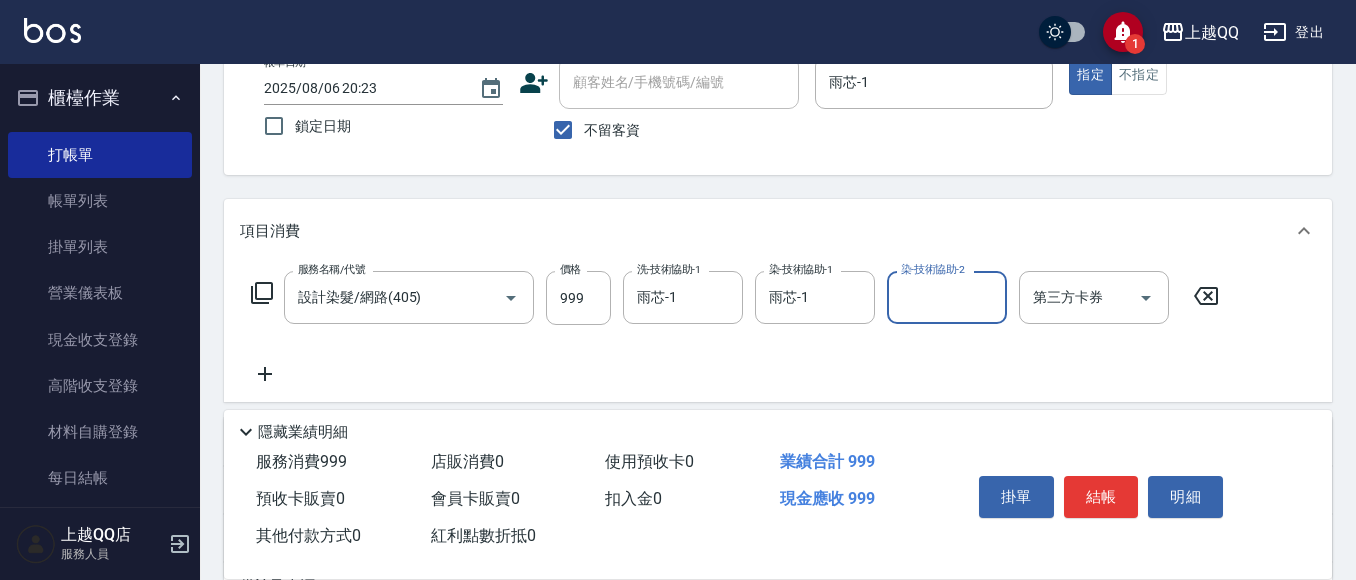 click 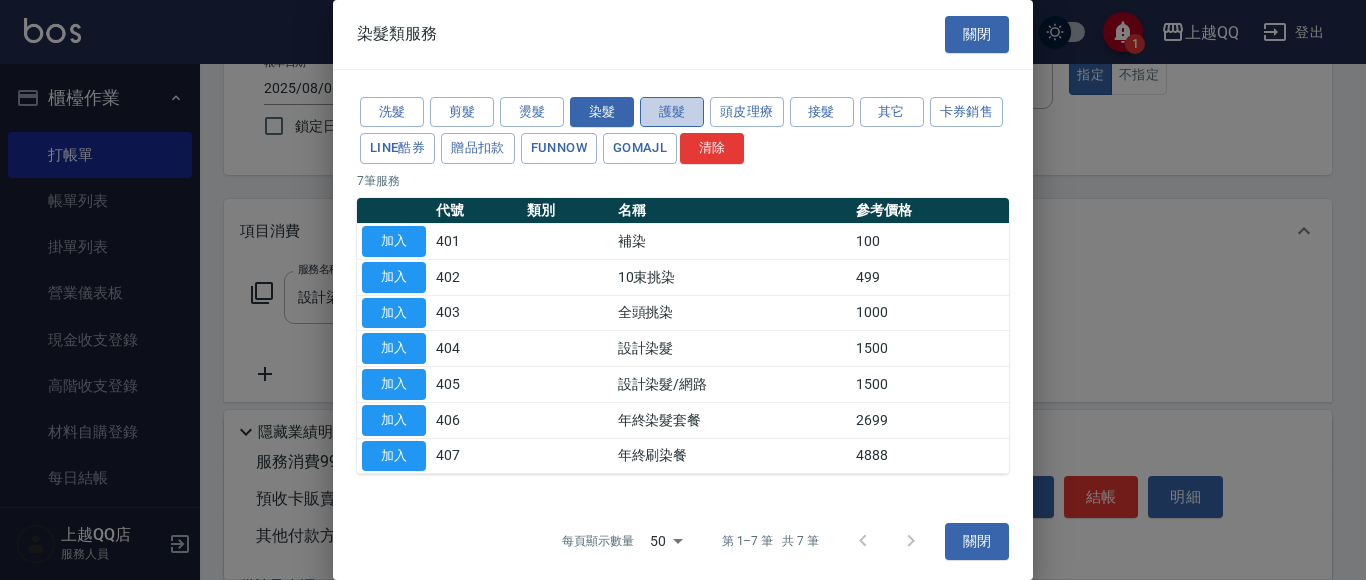 click on "護髮" at bounding box center (672, 112) 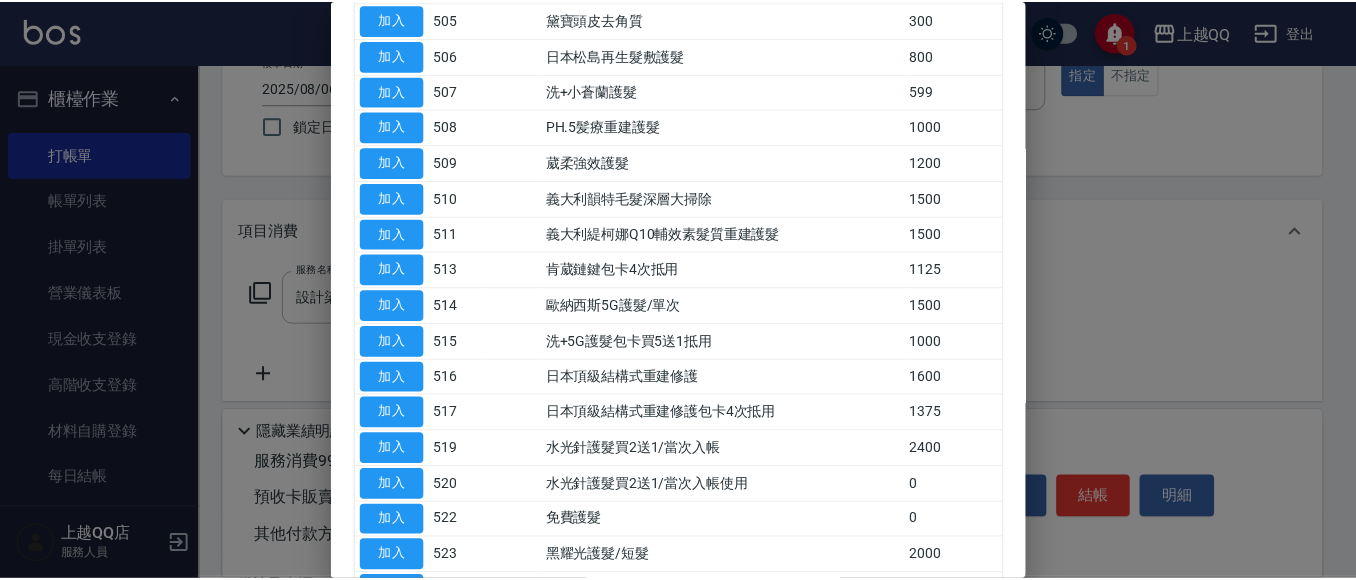 scroll, scrollTop: 400, scrollLeft: 0, axis: vertical 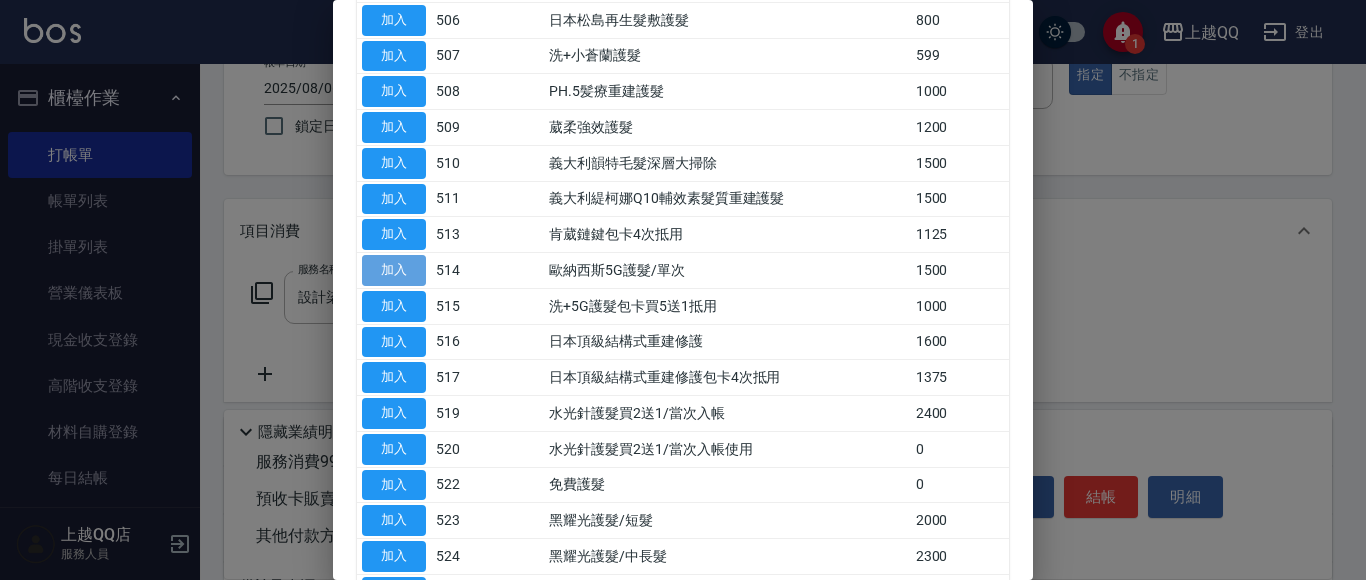 click on "加入" at bounding box center [394, 270] 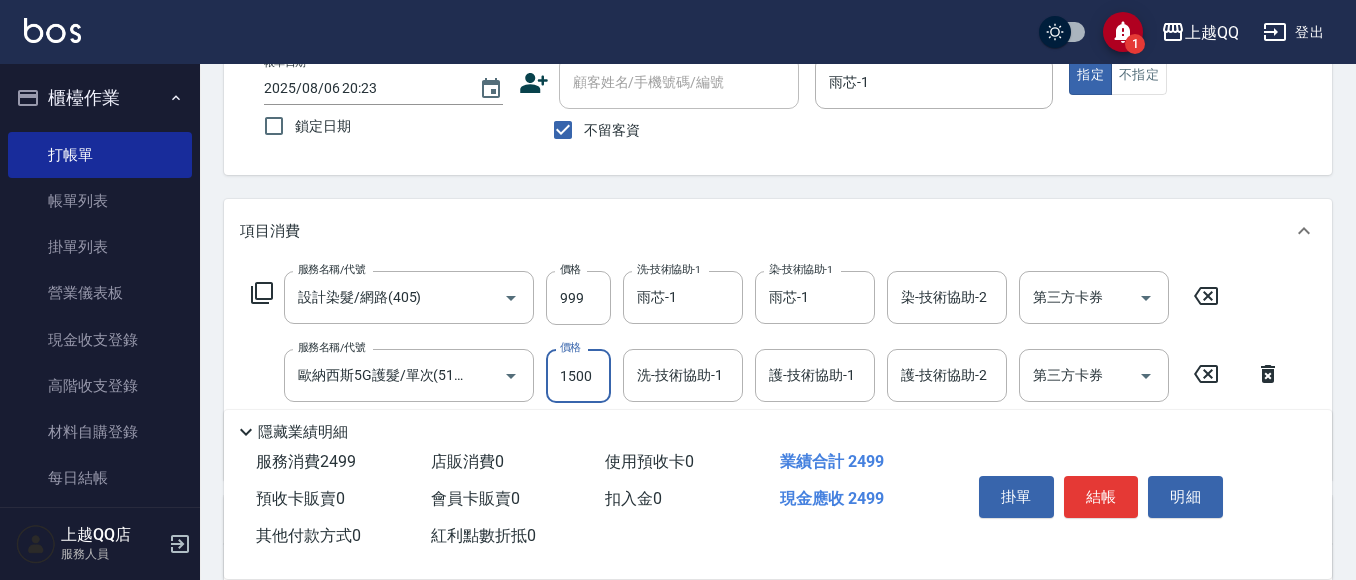 click on "1500" at bounding box center [578, 376] 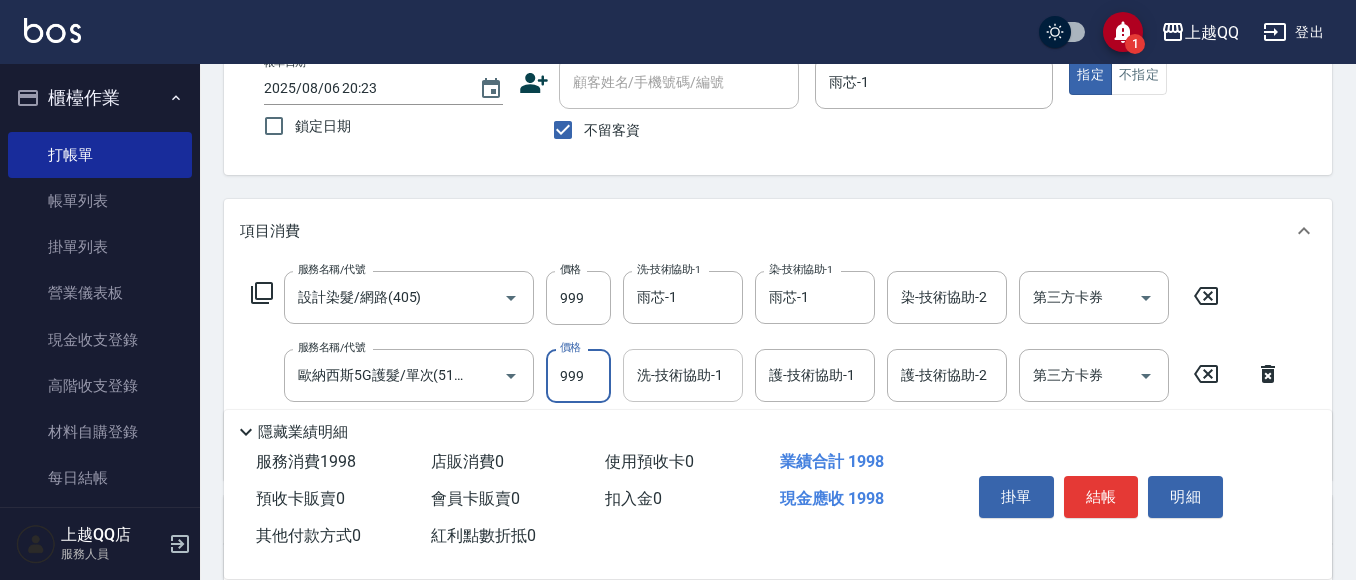type on "999" 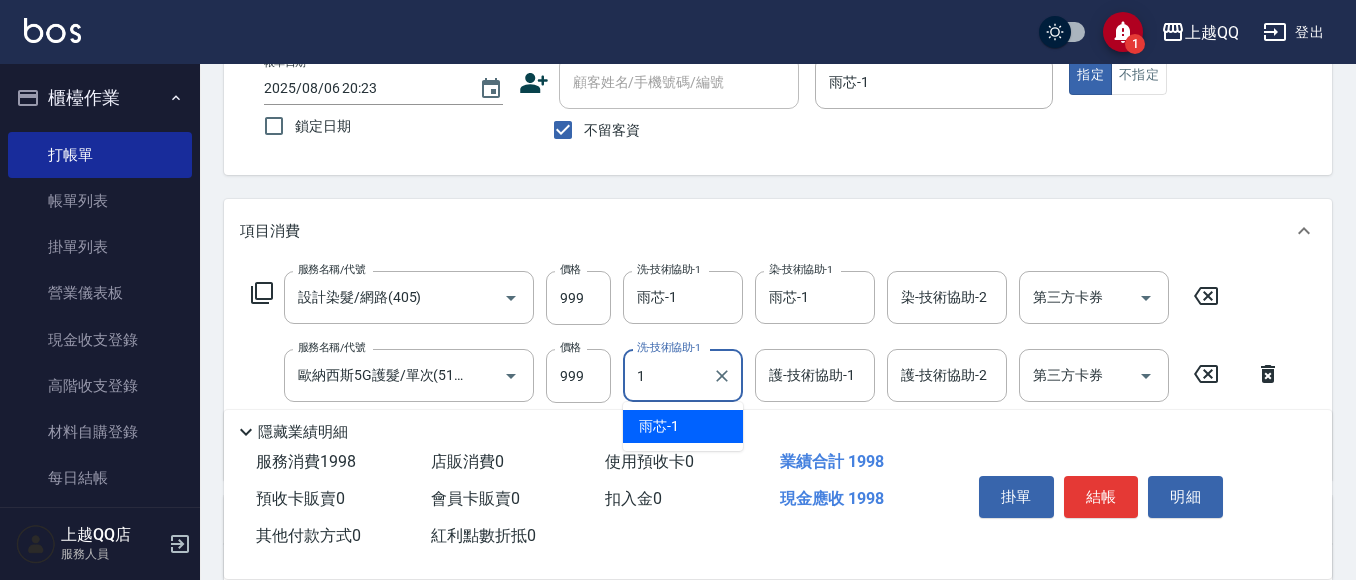 type on "雨芯-1" 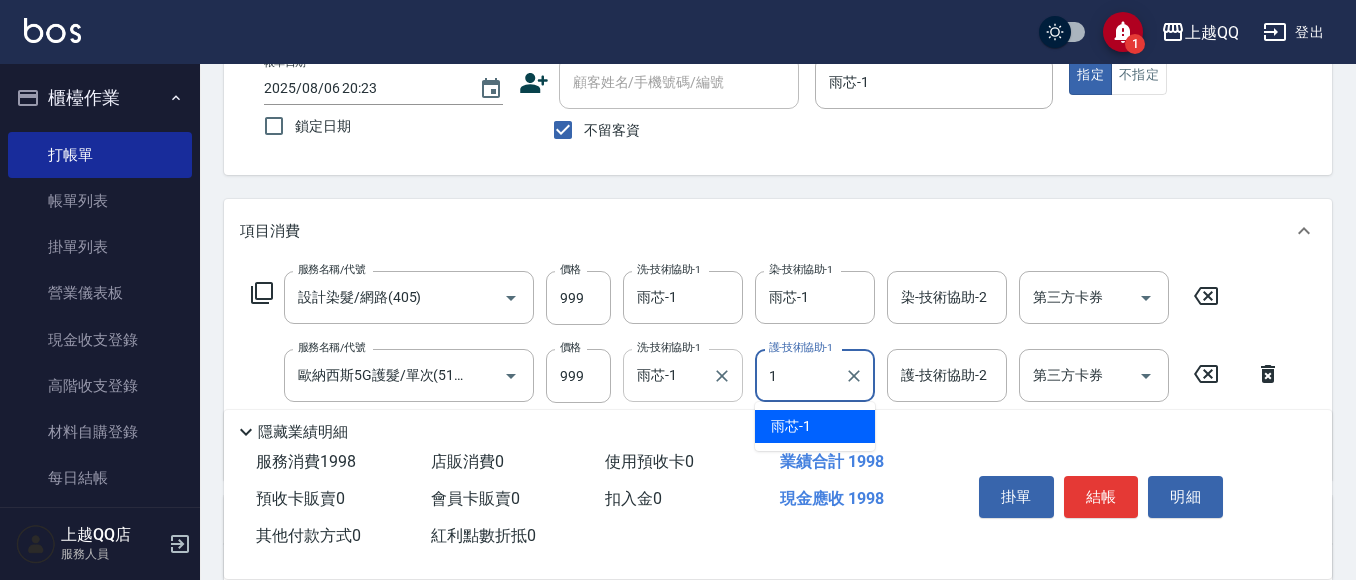 type on "雨芯-1" 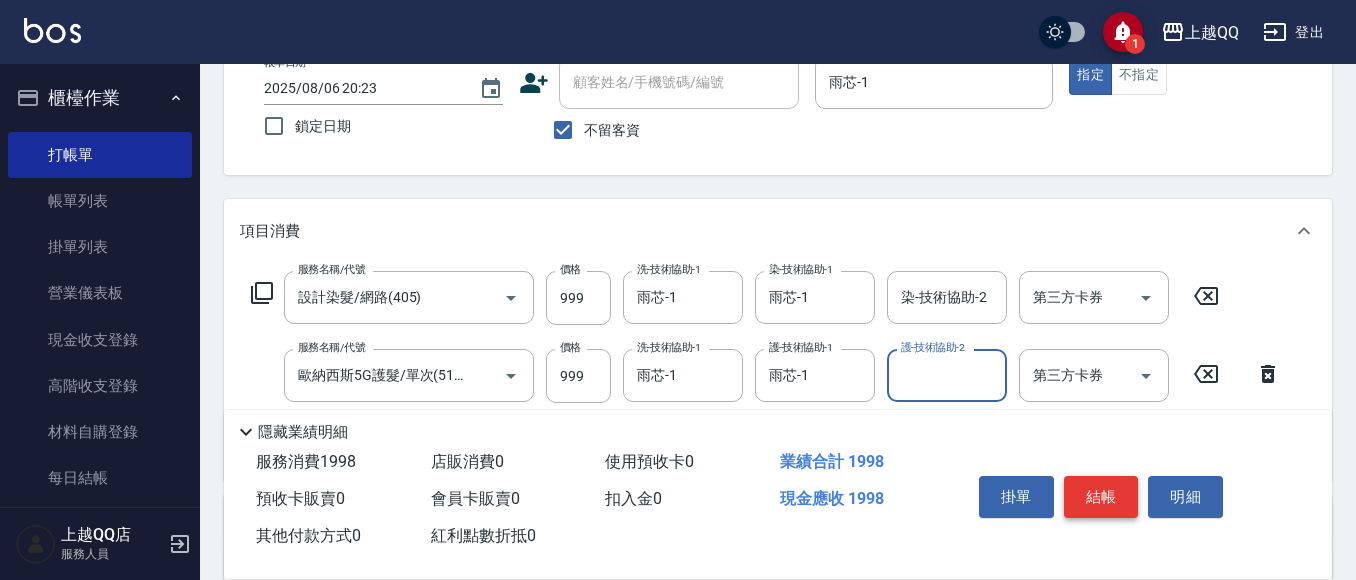 click on "結帳" at bounding box center (1101, 497) 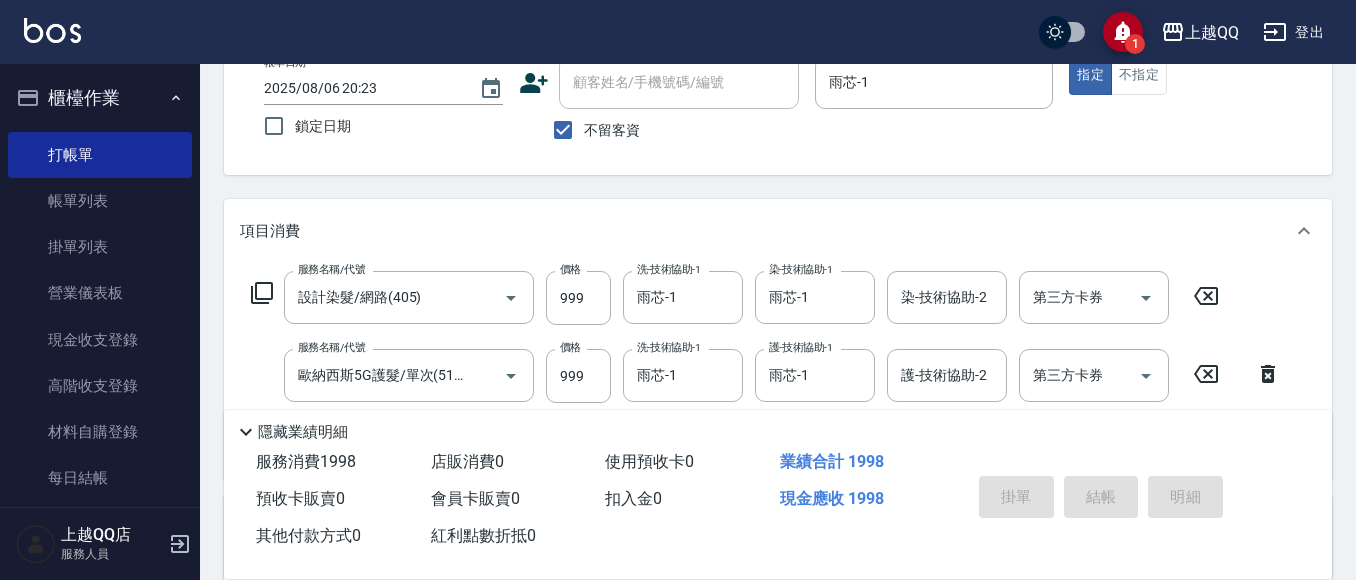 type on "2025/08/06 20:24" 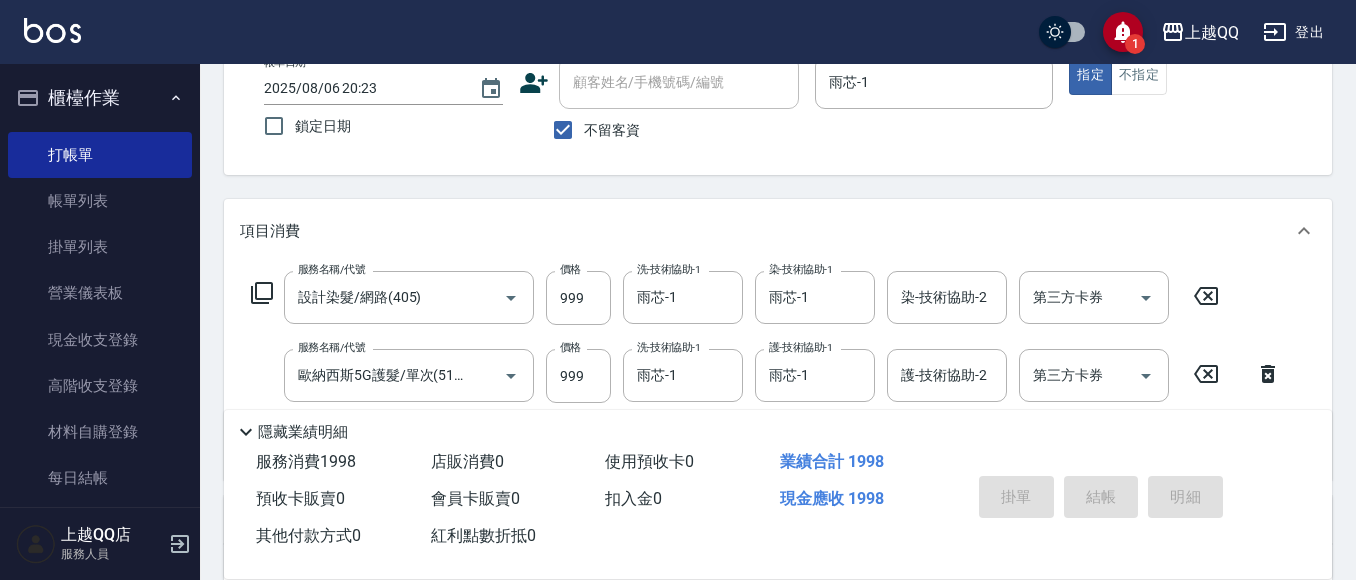 type 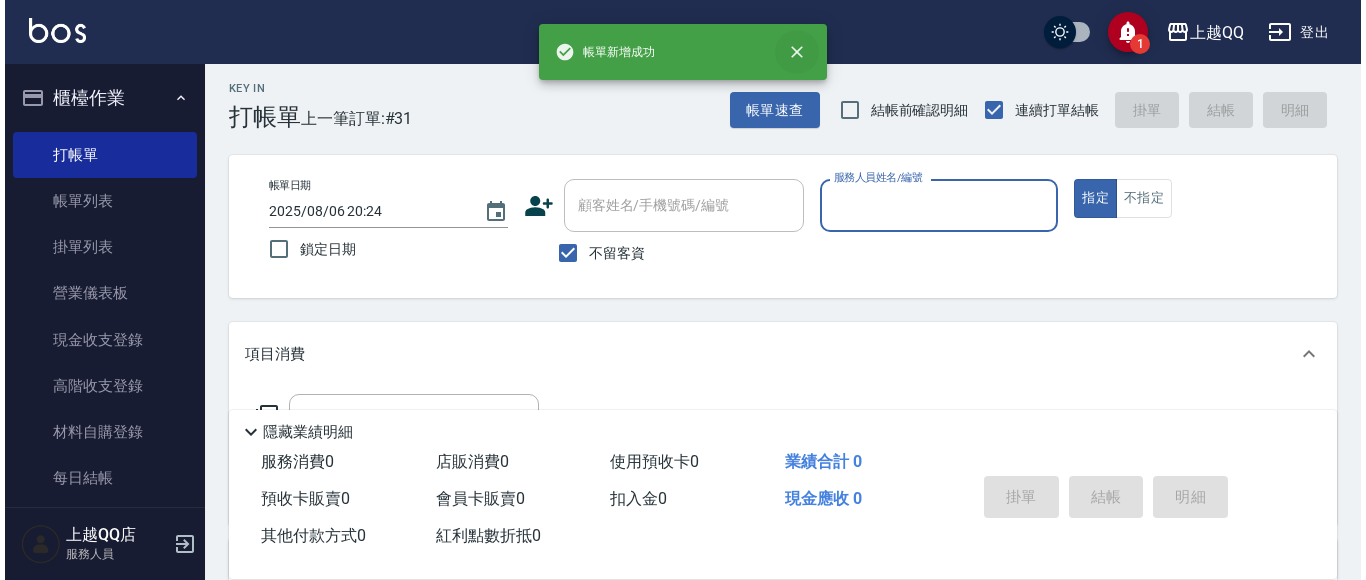 scroll, scrollTop: 0, scrollLeft: 0, axis: both 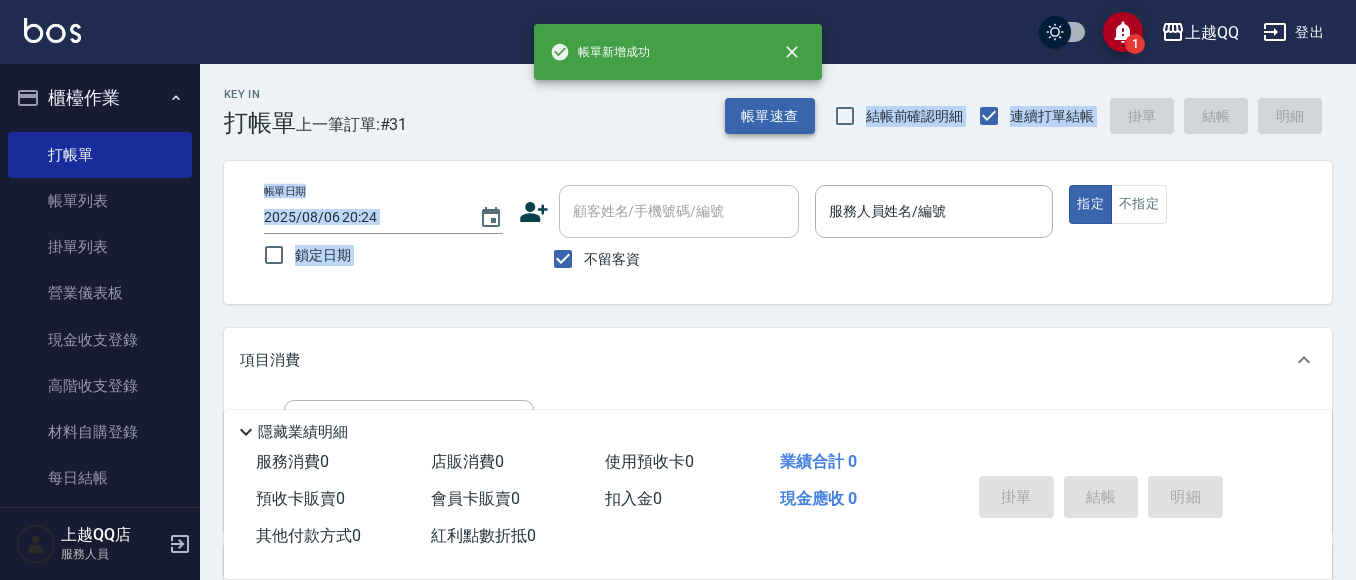 drag, startPoint x: 778, startPoint y: 139, endPoint x: 763, endPoint y: 117, distance: 26.627054 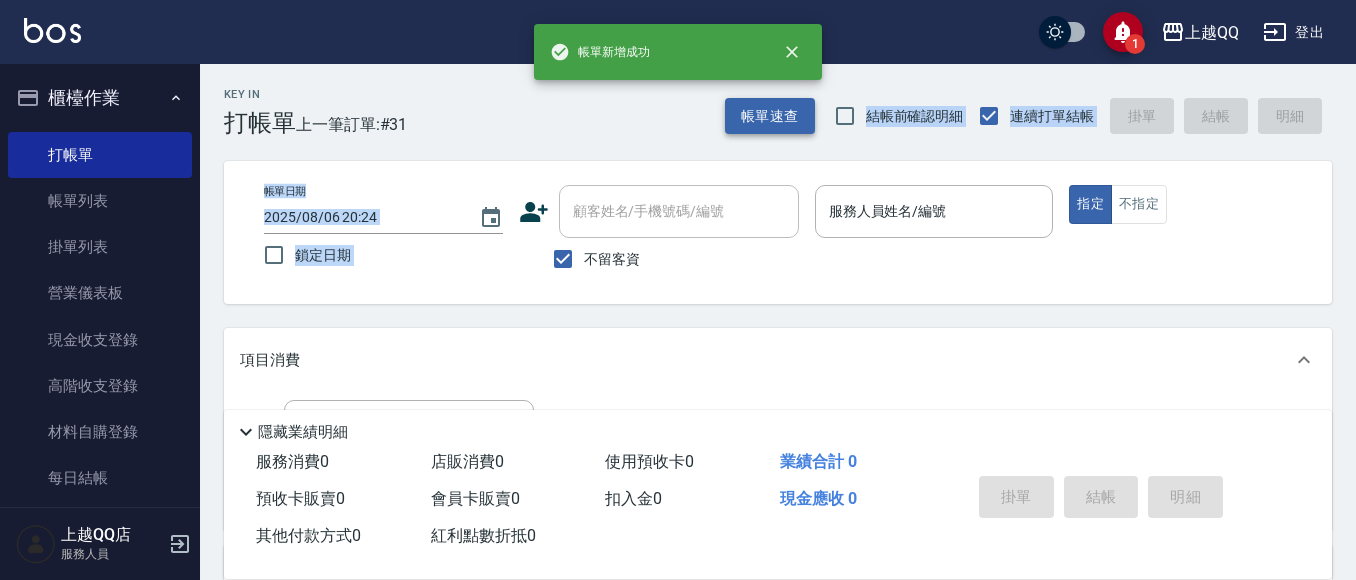 click on "Key In 打帳單 上一筆訂單:#31 帳單速查 結帳前確認明細 連續打單結帳 掛單 結帳 明細 帳單日期 2025/08/06 20:24 鎖定日期 顧客姓名/手機號碼/編號 顧客姓名/手機號碼/編號 不留客資 服務人員姓名/編號 服務人員姓名/編號 指定 不指定 項目消費 服務名稱/代號 服務名稱/代號 店販銷售 服務人員姓名/編號 服務人員姓名/編號 商品代號/名稱 商品代號/名稱 預收卡販賣 卡券名稱/代號 卡券名稱/代號 其他付款方式 其他付款方式 其他付款方式 備註及來源 備註 備註 訂單來源 ​ 訂單來源 隱藏業績明細 服務消費  0 店販消費  0 使用預收卡  0 業績合計   0 預收卡販賣  0 會員卡販賣  0 扣入金  0 現金應收   0 其他付款方式  0 紅利點數折抵  0 掛單 結帳 明細" at bounding box center [778, 497] 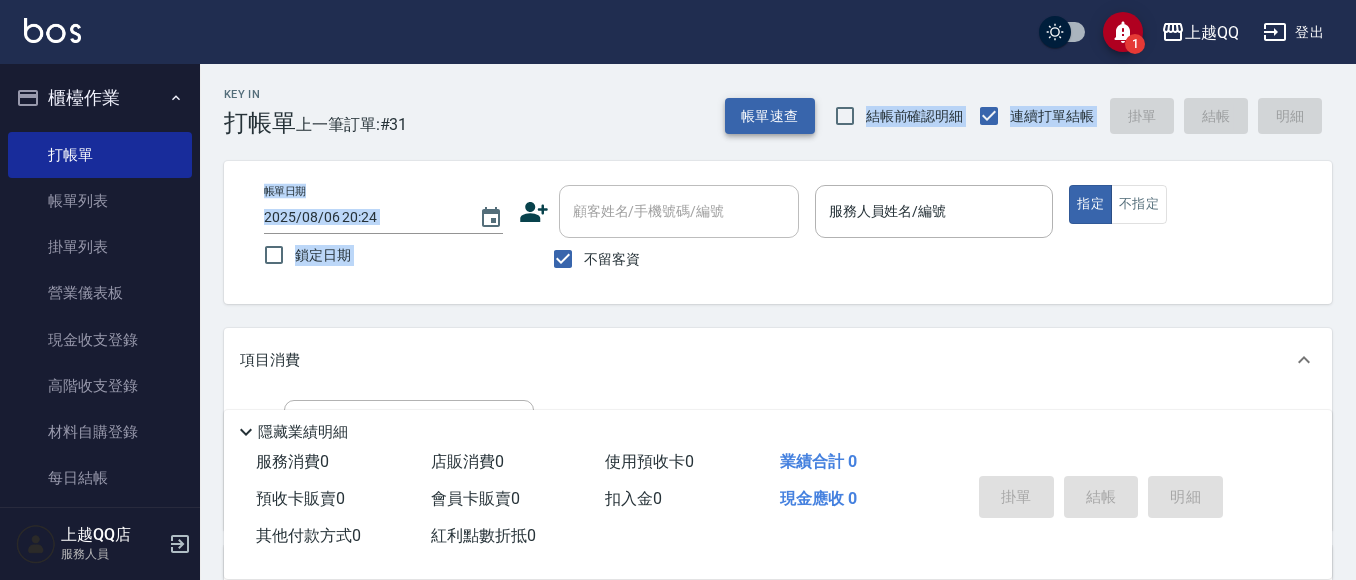 click on "帳單速查" at bounding box center [770, 116] 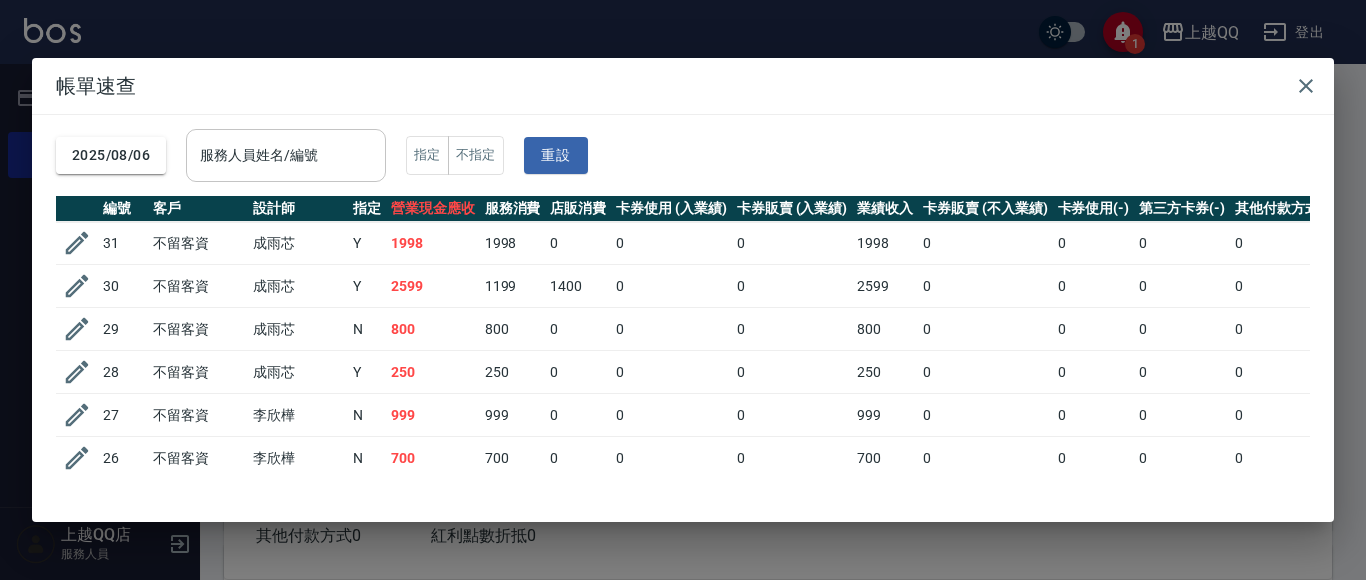 click on "服務人員姓名/編號" at bounding box center (286, 155) 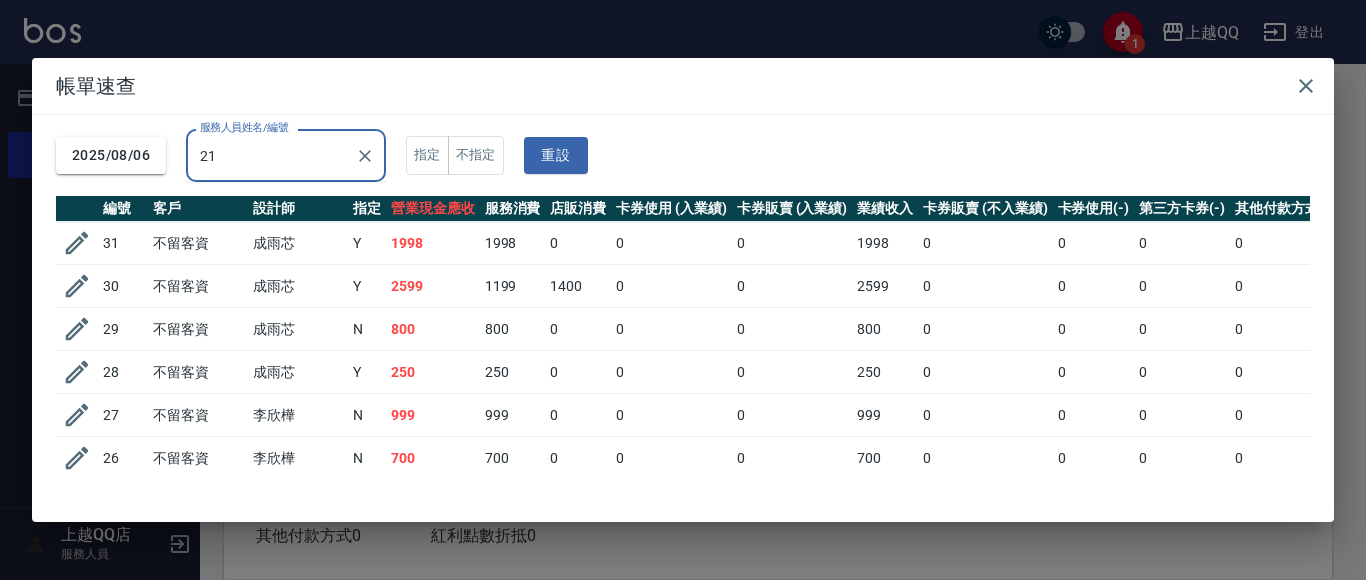 type on "2" 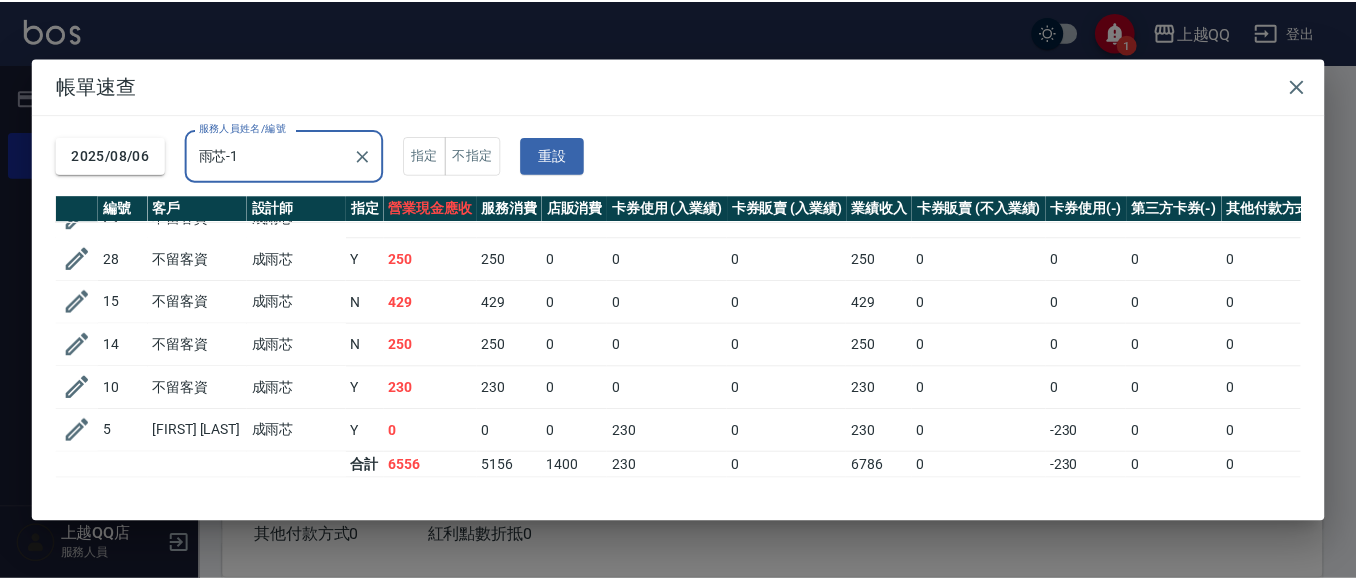 scroll, scrollTop: 130, scrollLeft: 0, axis: vertical 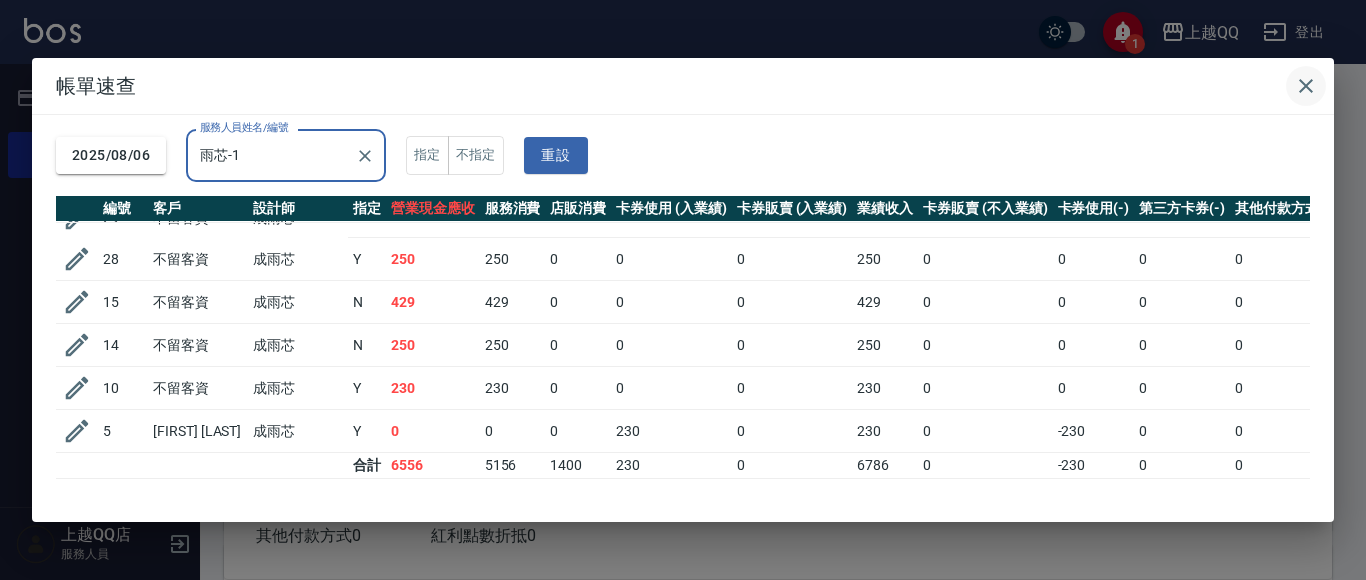 type on "雨芯-1" 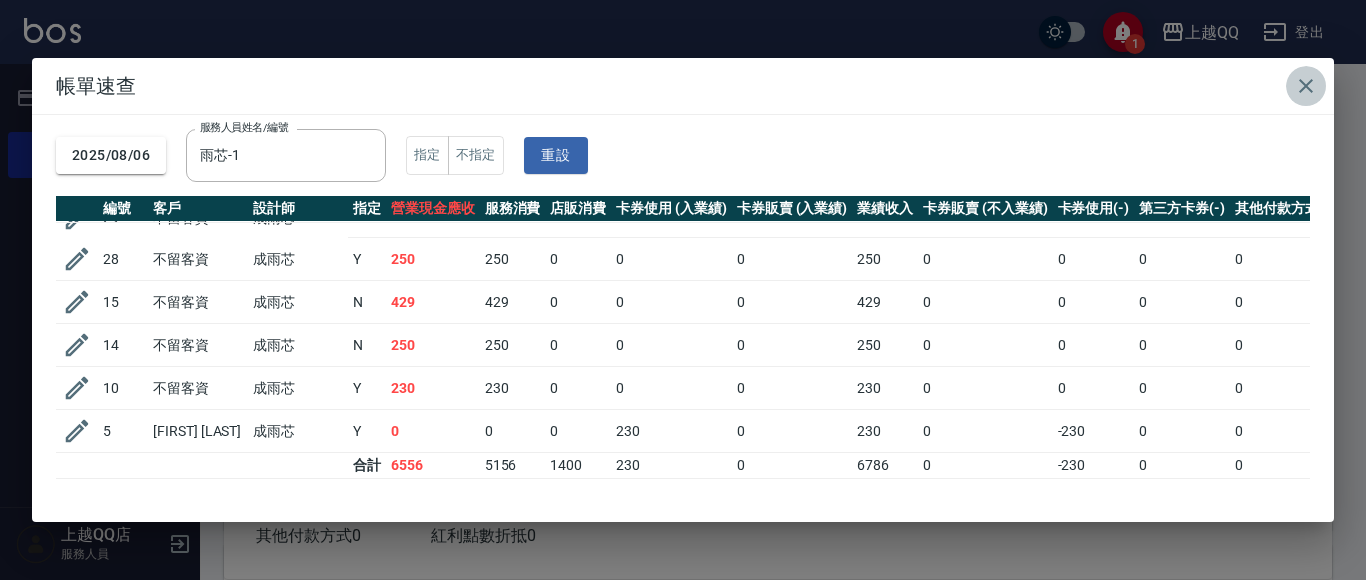click at bounding box center (1306, 86) 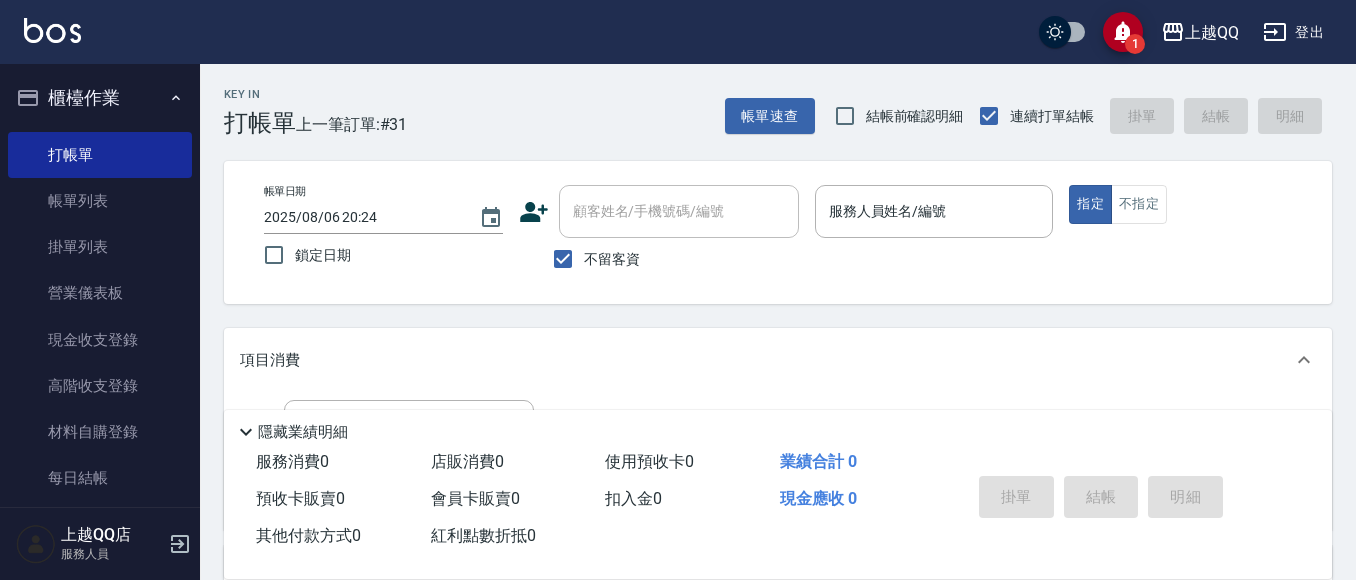 click on "不留客資" at bounding box center [612, 259] 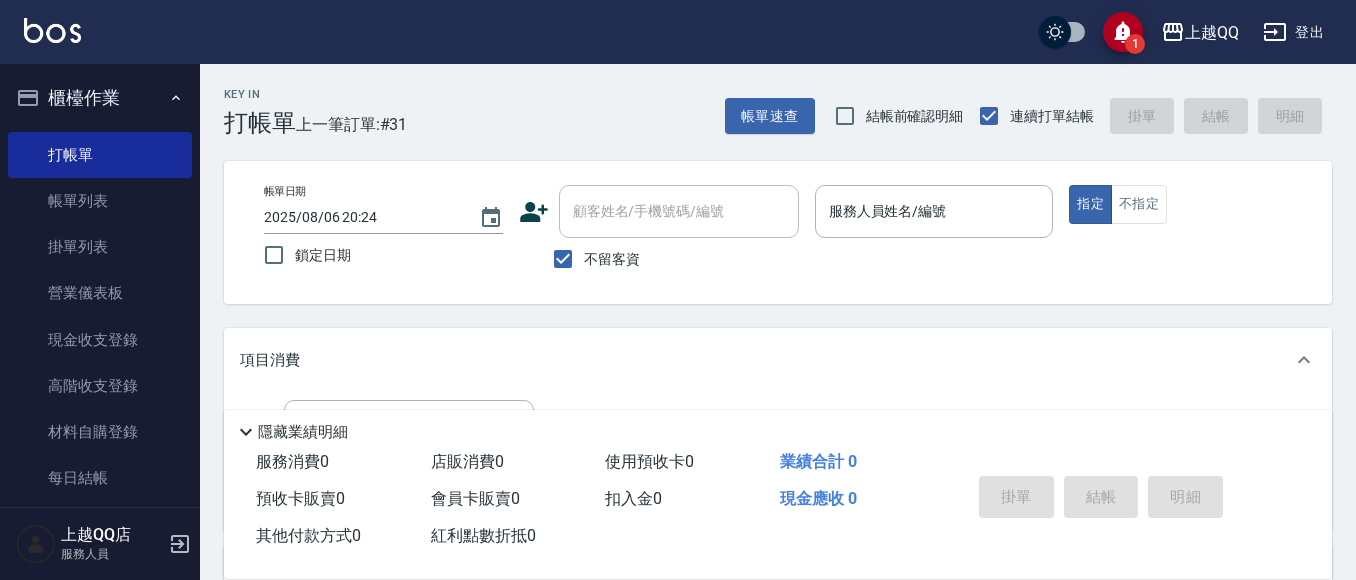 click on "不留客資" at bounding box center (563, 259) 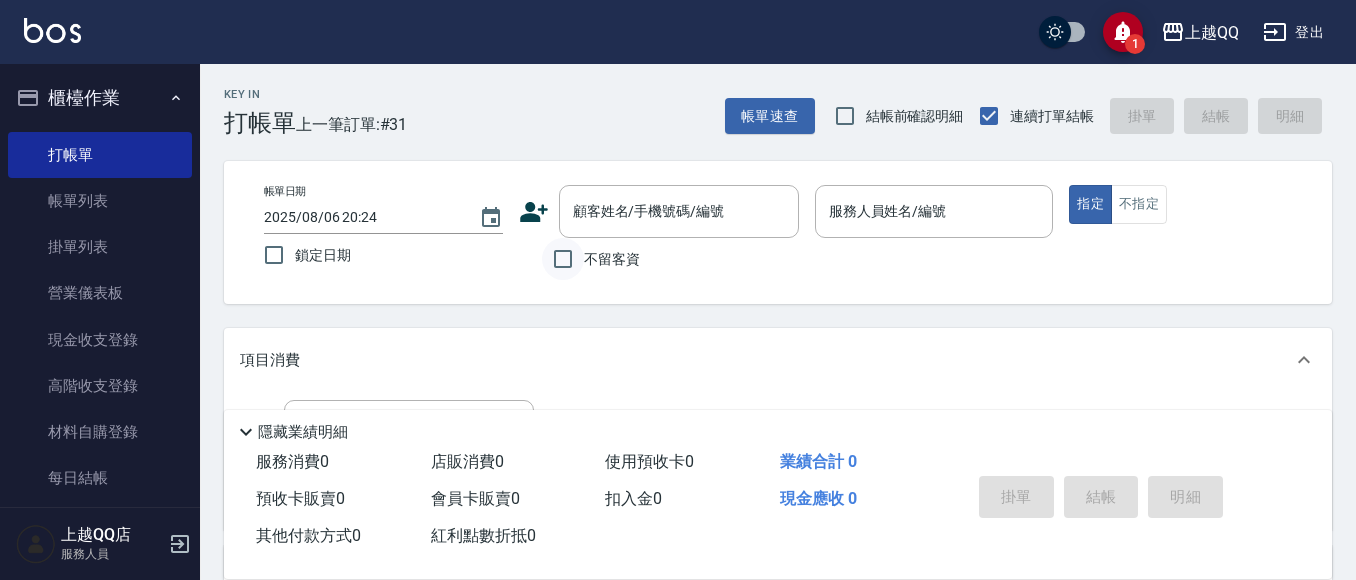 click on "不留客資" at bounding box center (563, 259) 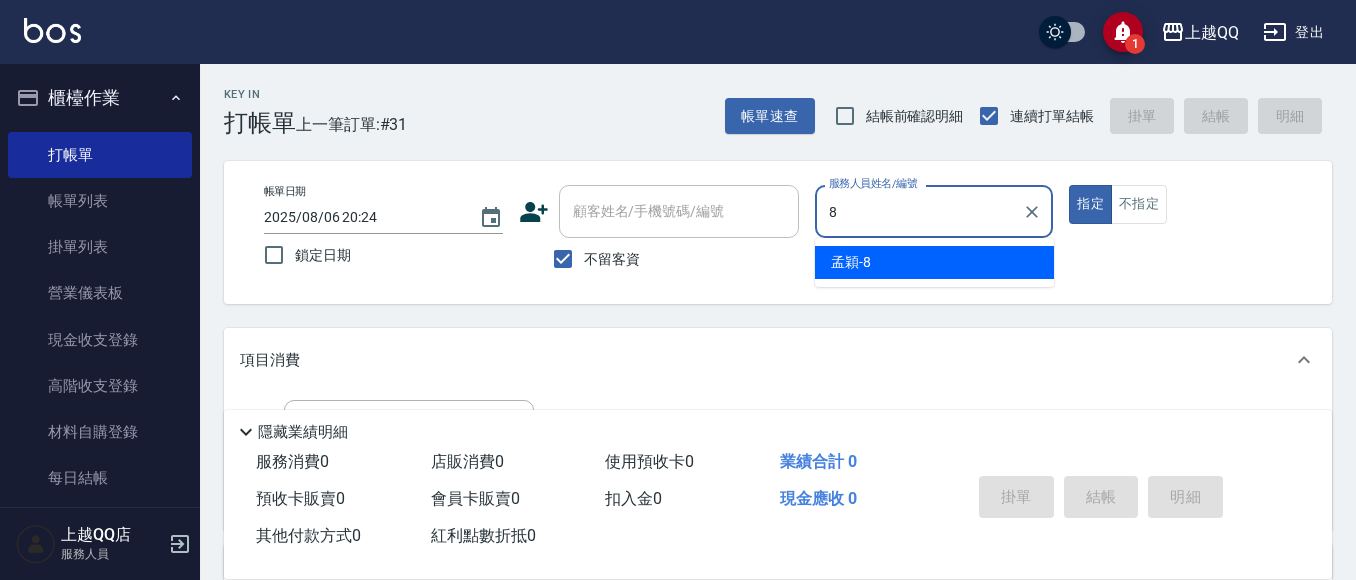 type on "孟穎-8" 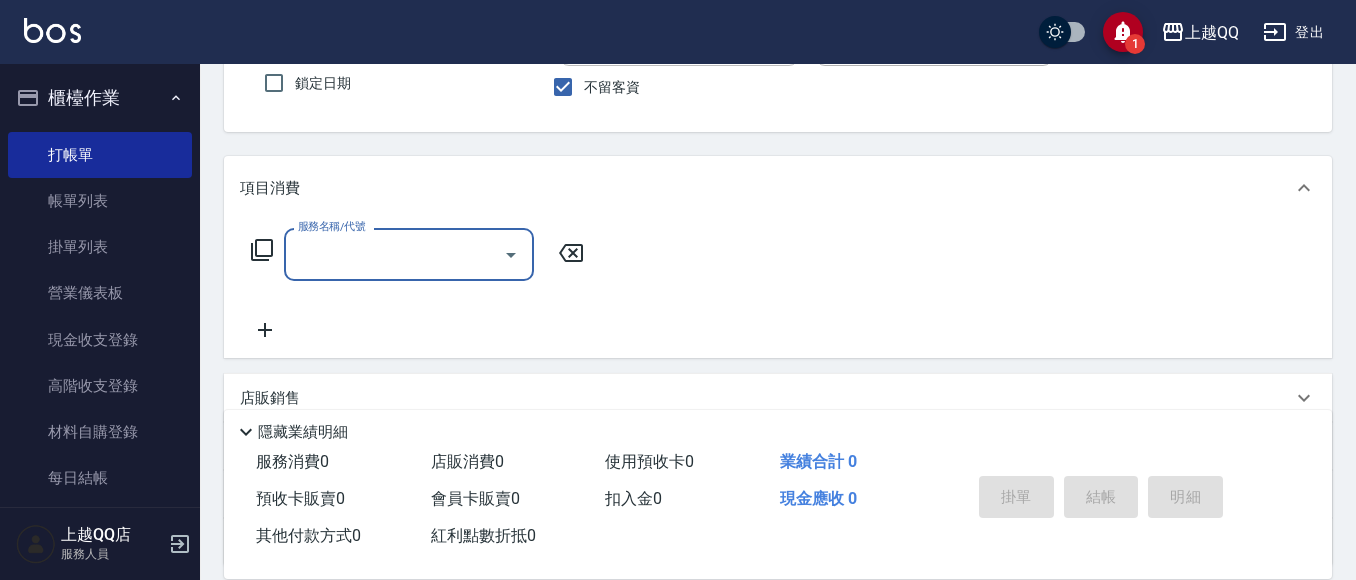 scroll, scrollTop: 173, scrollLeft: 0, axis: vertical 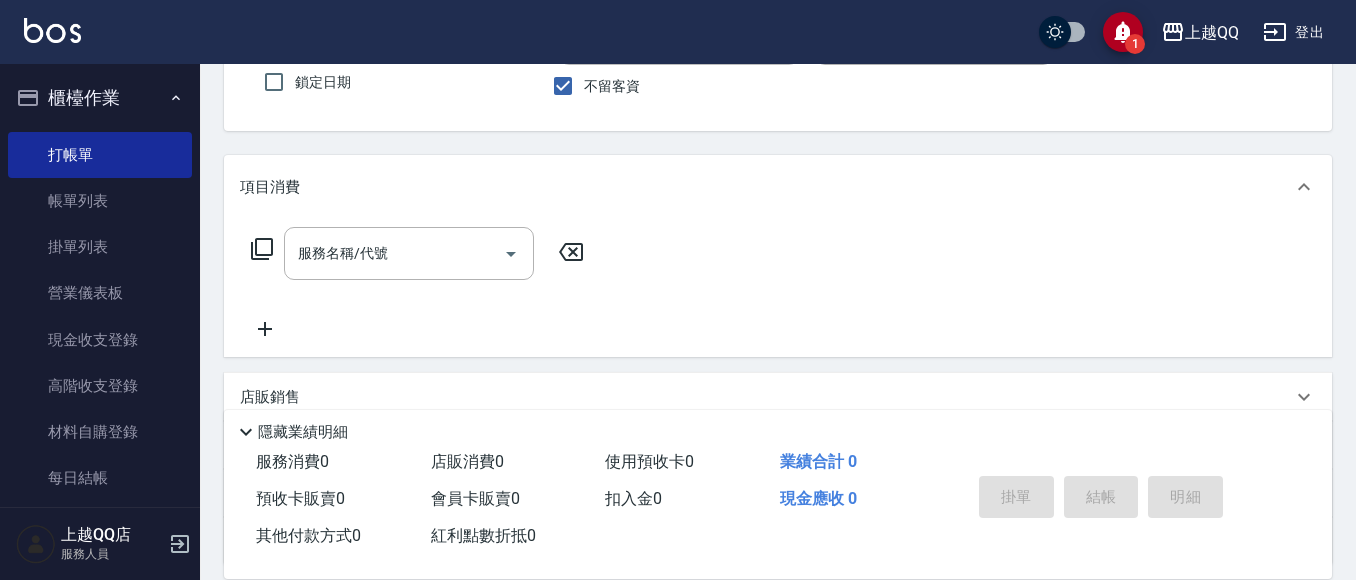 click 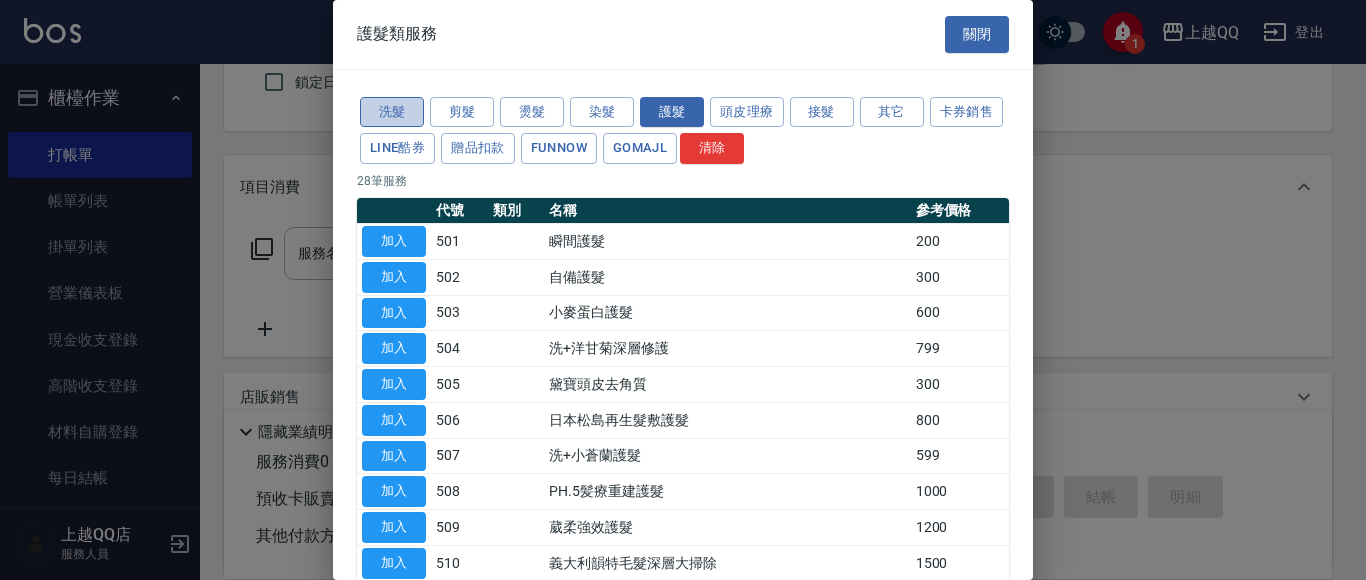 click on "洗髮" at bounding box center (392, 112) 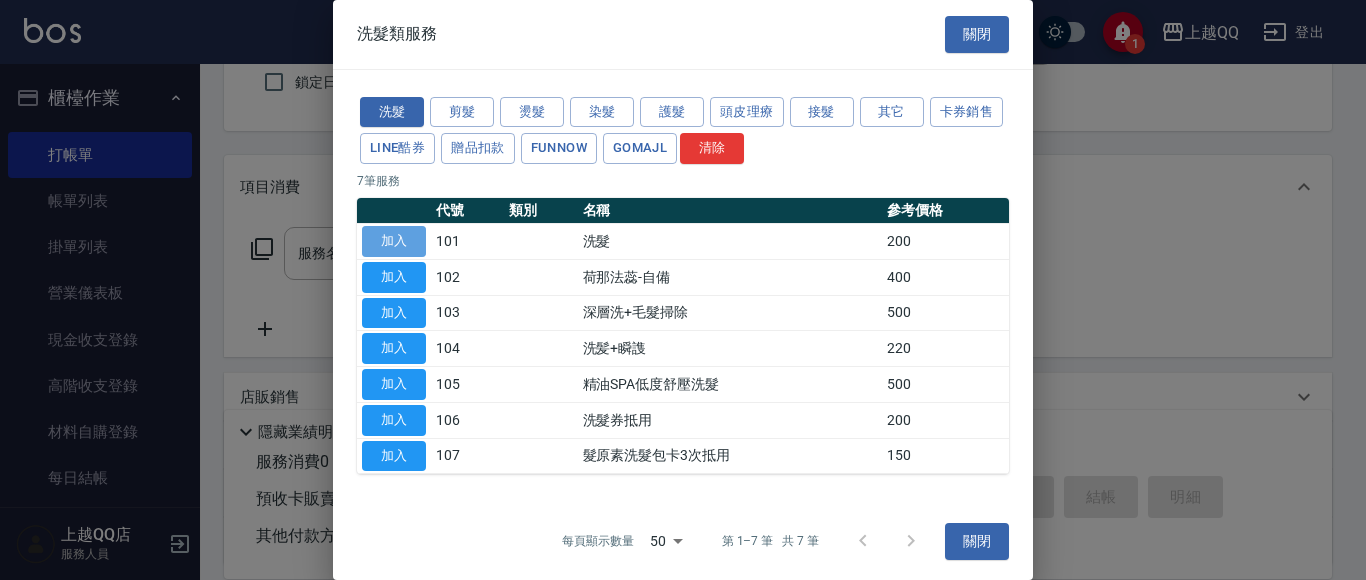 click on "加入" at bounding box center [394, 241] 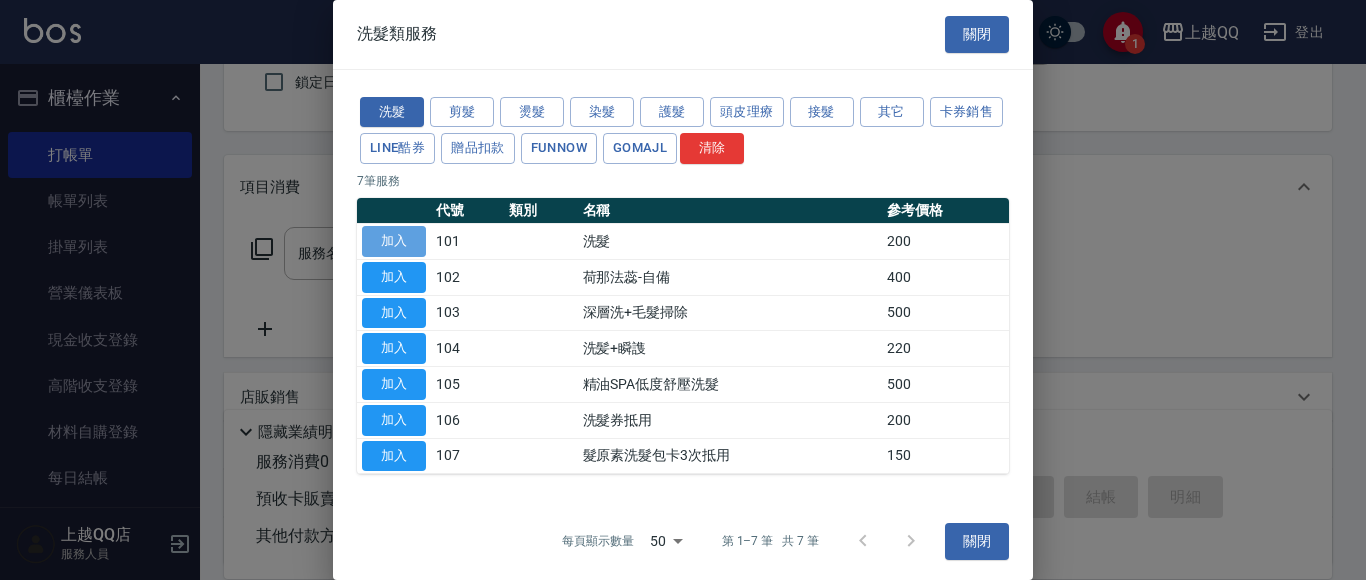 type on "洗髮(101)" 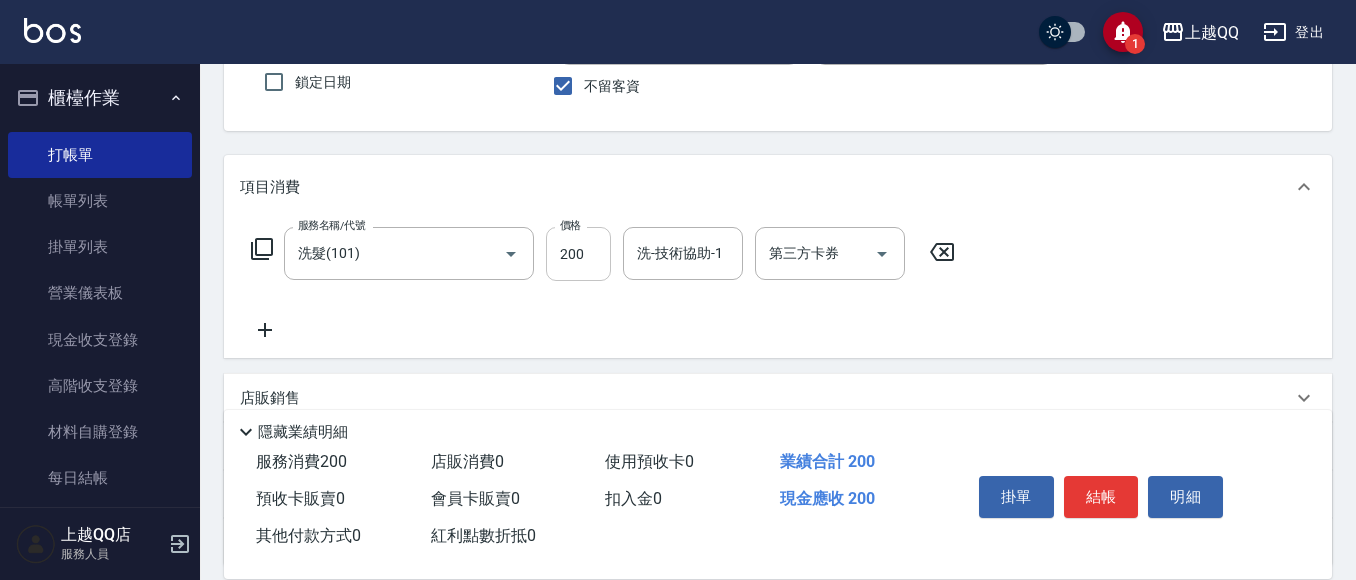 click on "200" at bounding box center [578, 254] 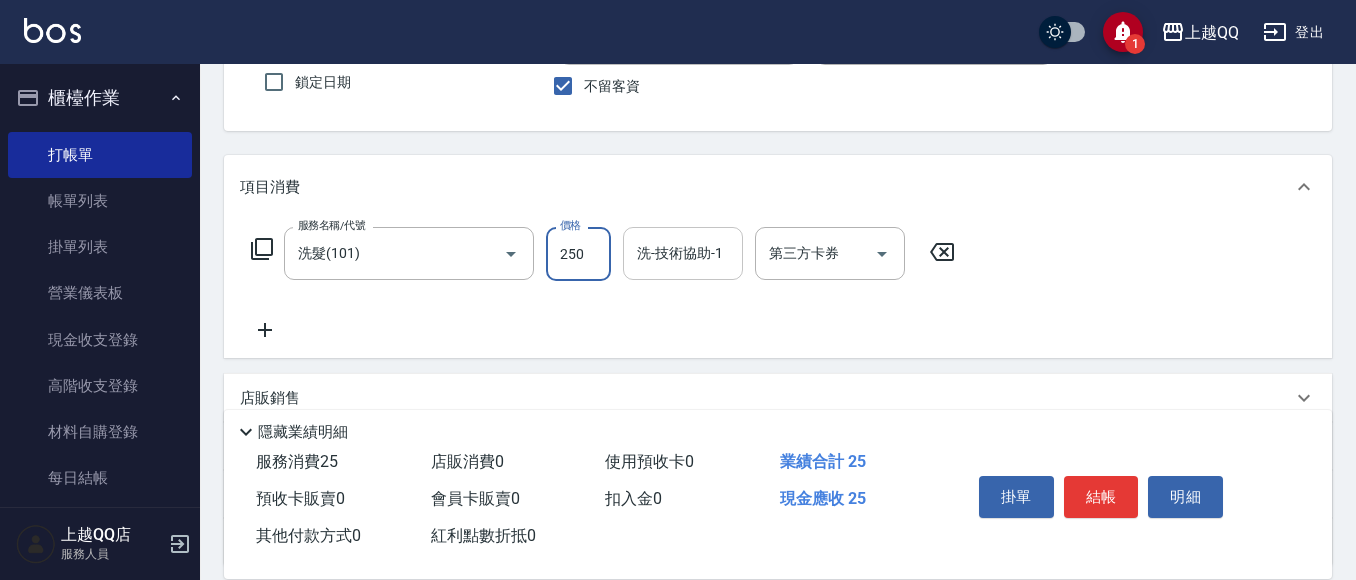 type on "250" 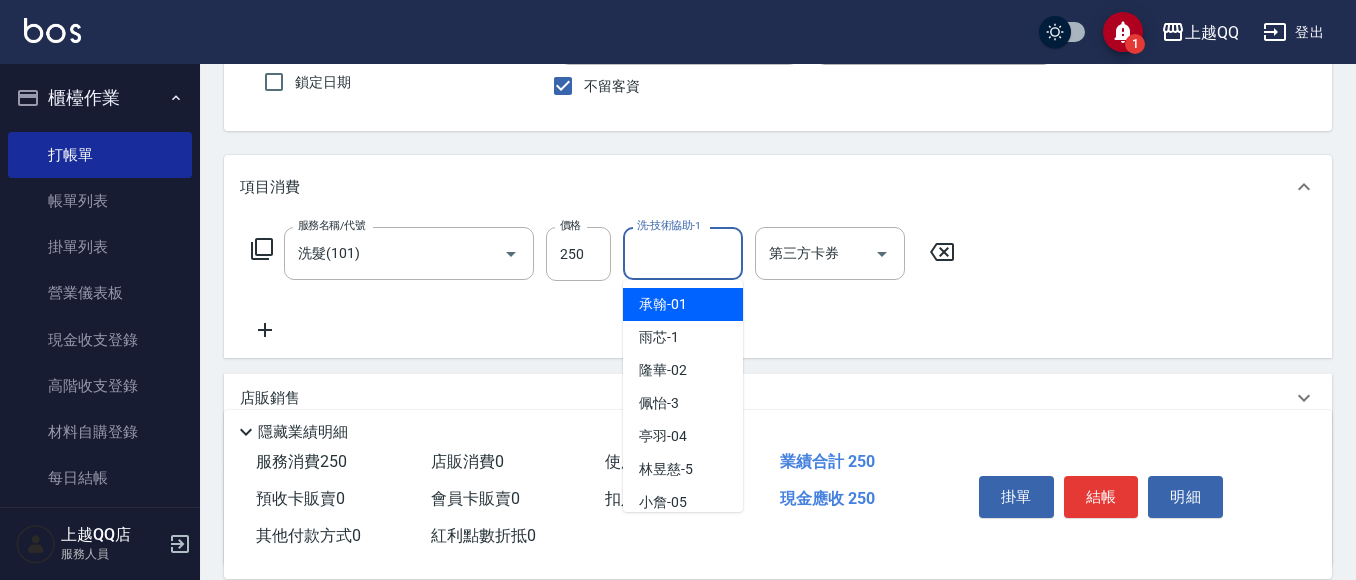 click on "洗-技術協助-1 洗-技術協助-1" at bounding box center [683, 253] 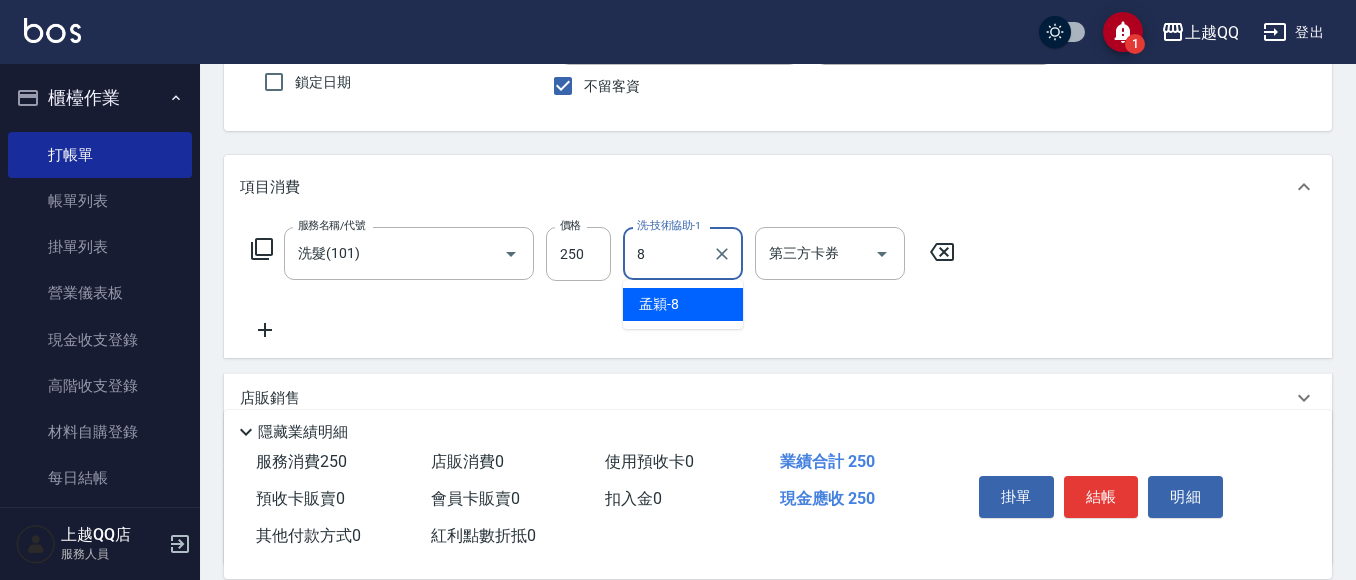 click on "孟穎 -8" at bounding box center (683, 304) 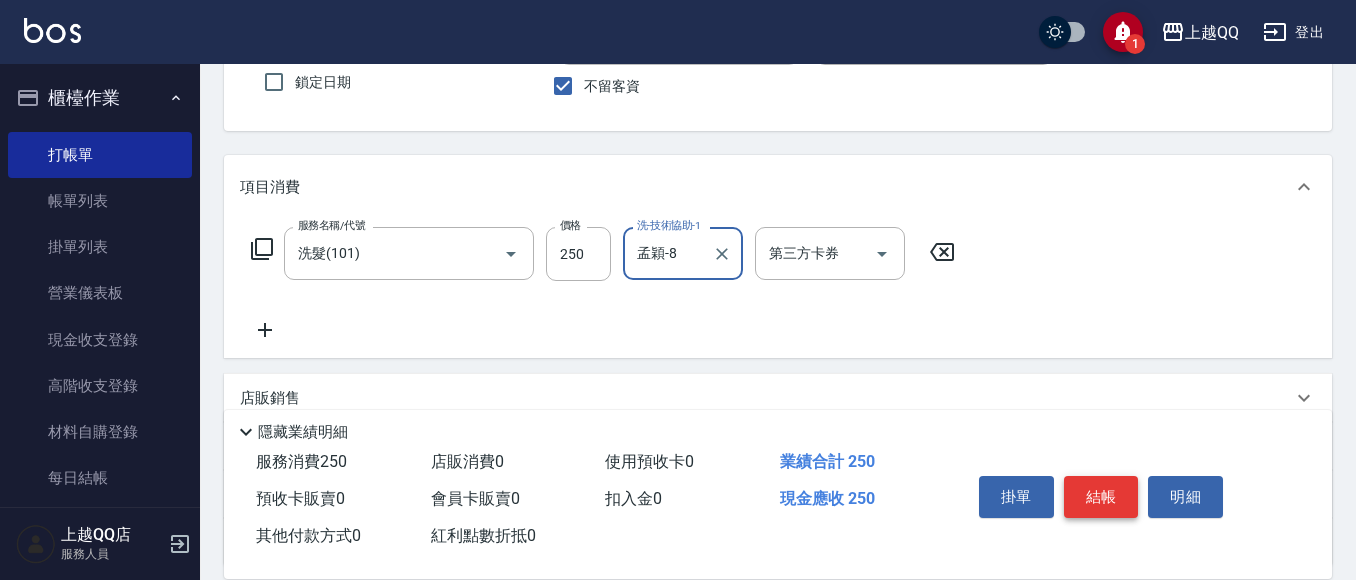 type on "孟穎-8" 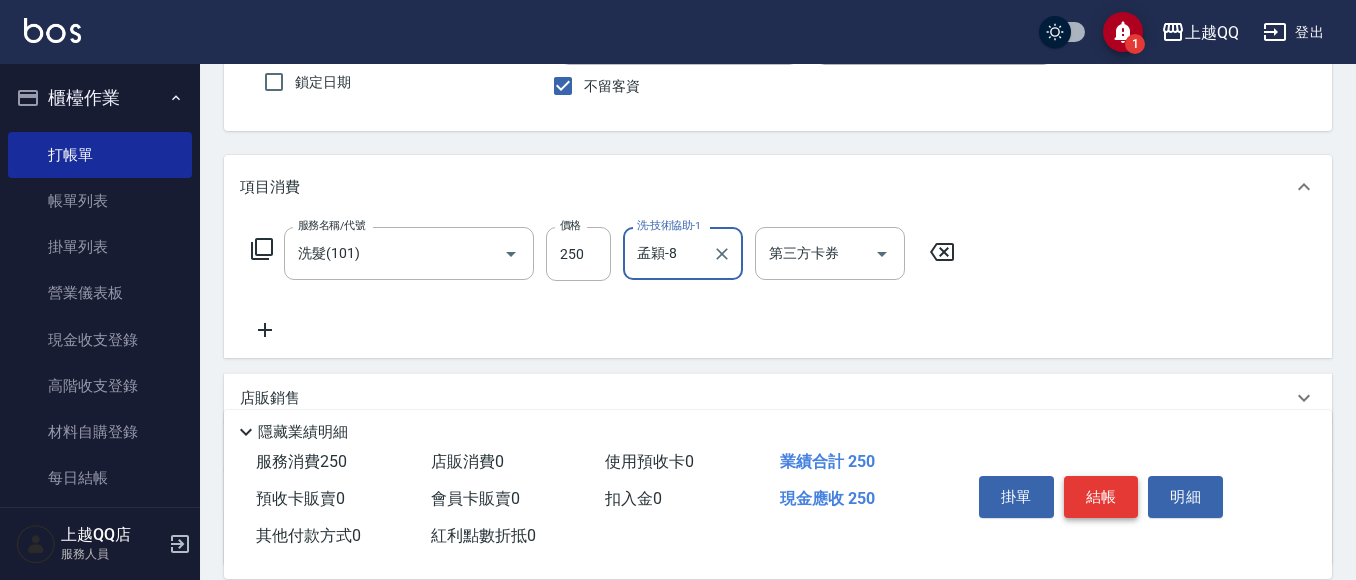 click on "結帳" at bounding box center (1101, 497) 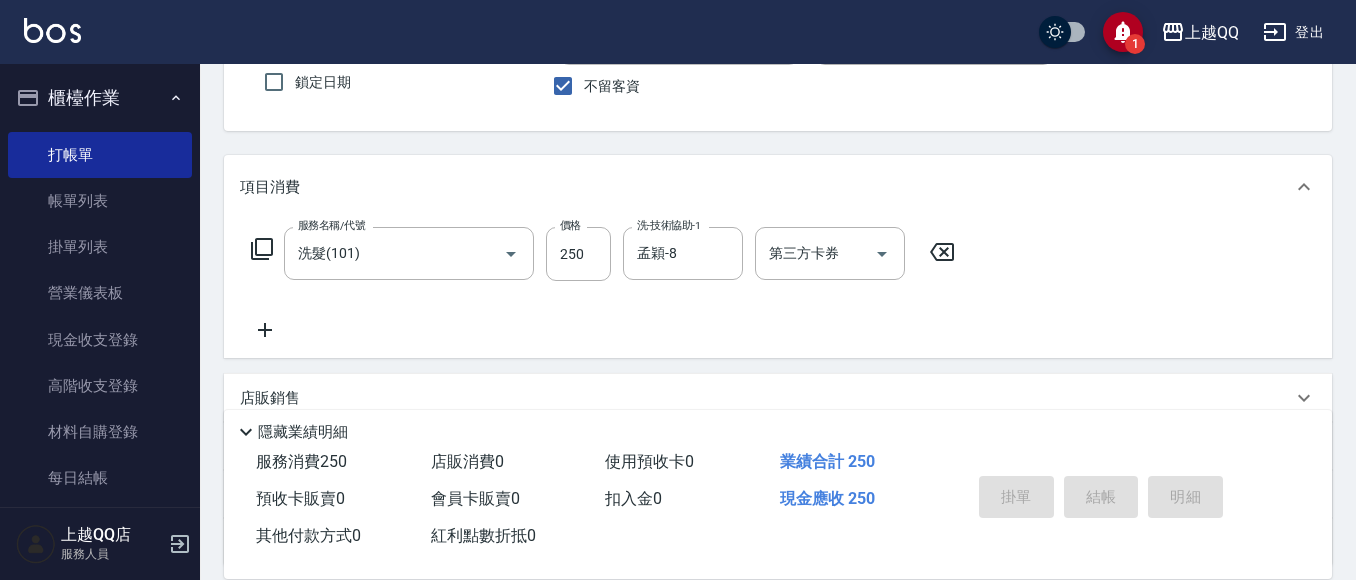 type 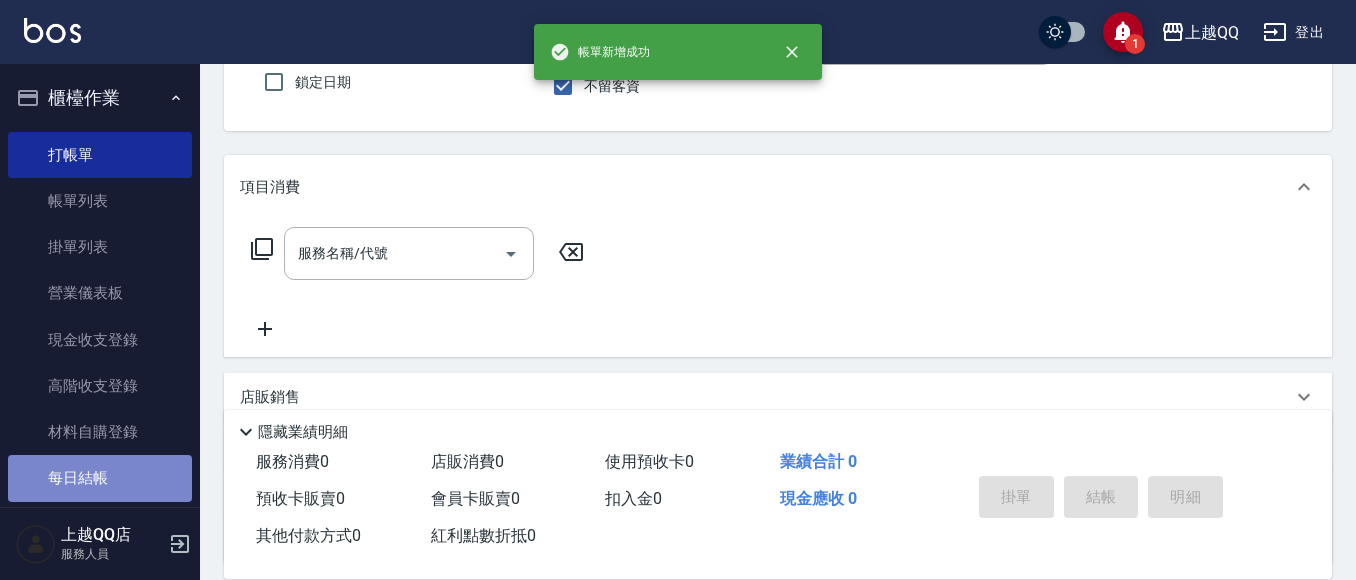 click on "每日結帳" at bounding box center [100, 478] 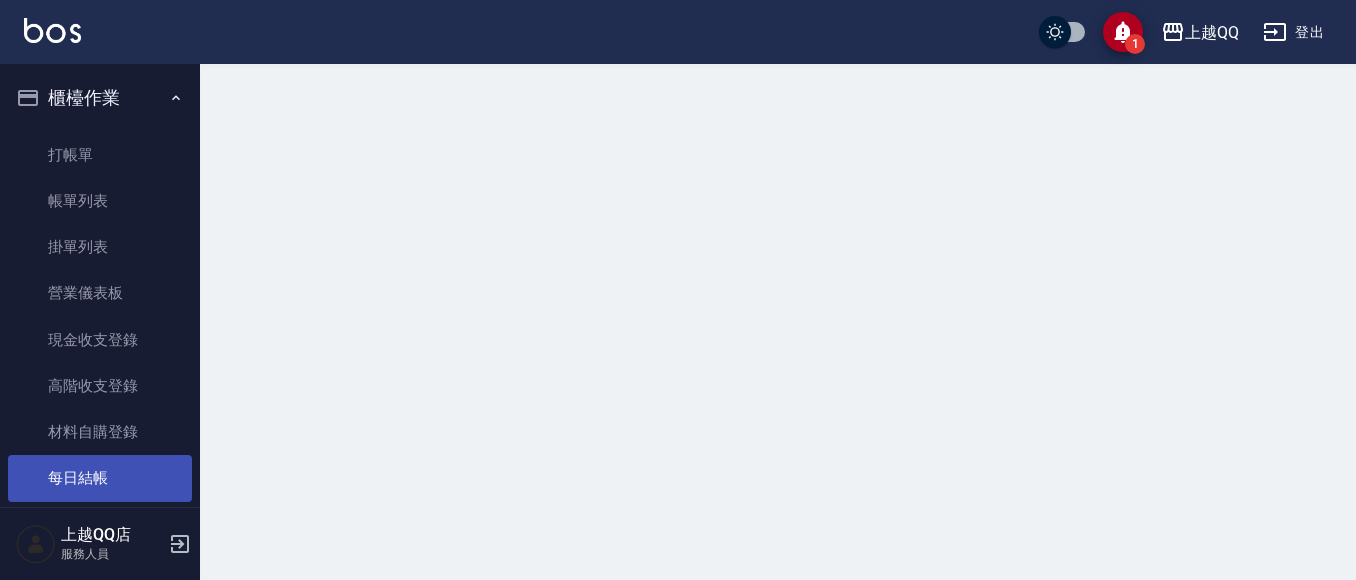 scroll, scrollTop: 0, scrollLeft: 0, axis: both 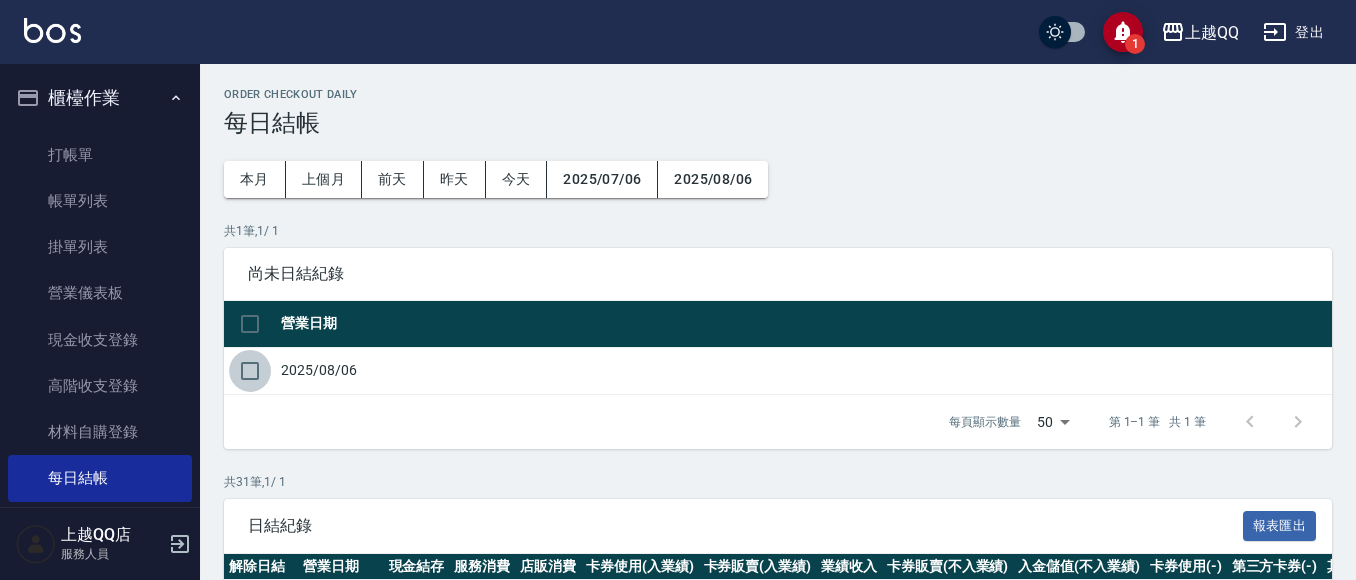 click at bounding box center [250, 371] 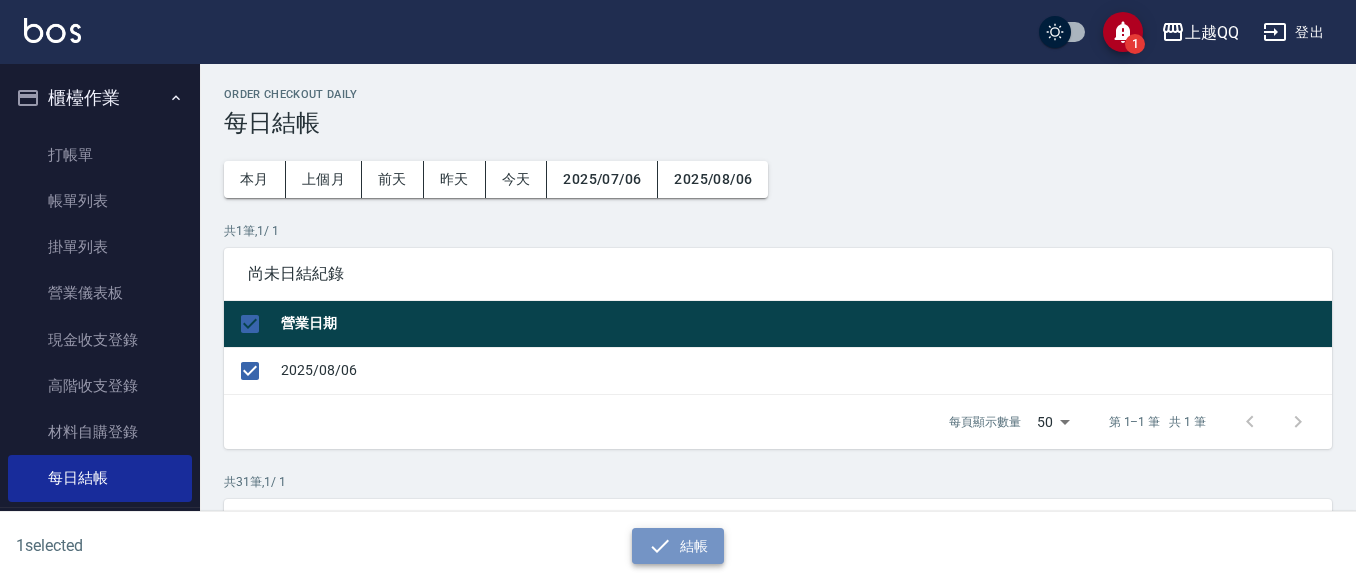 click 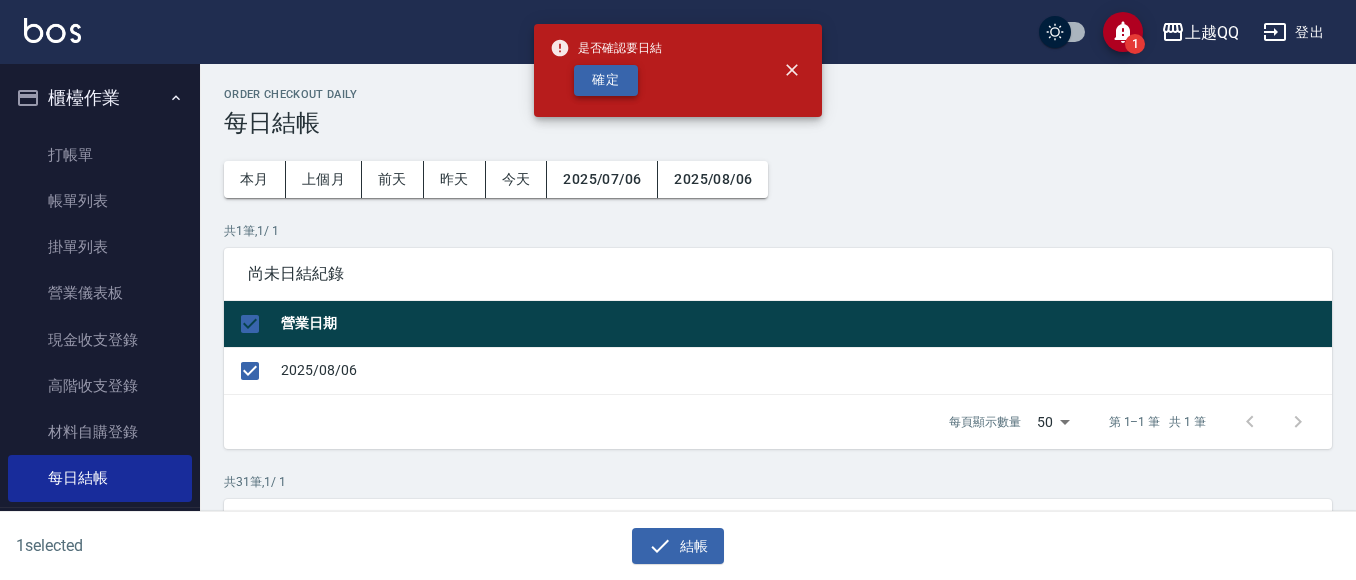 click on "確定" at bounding box center (606, 80) 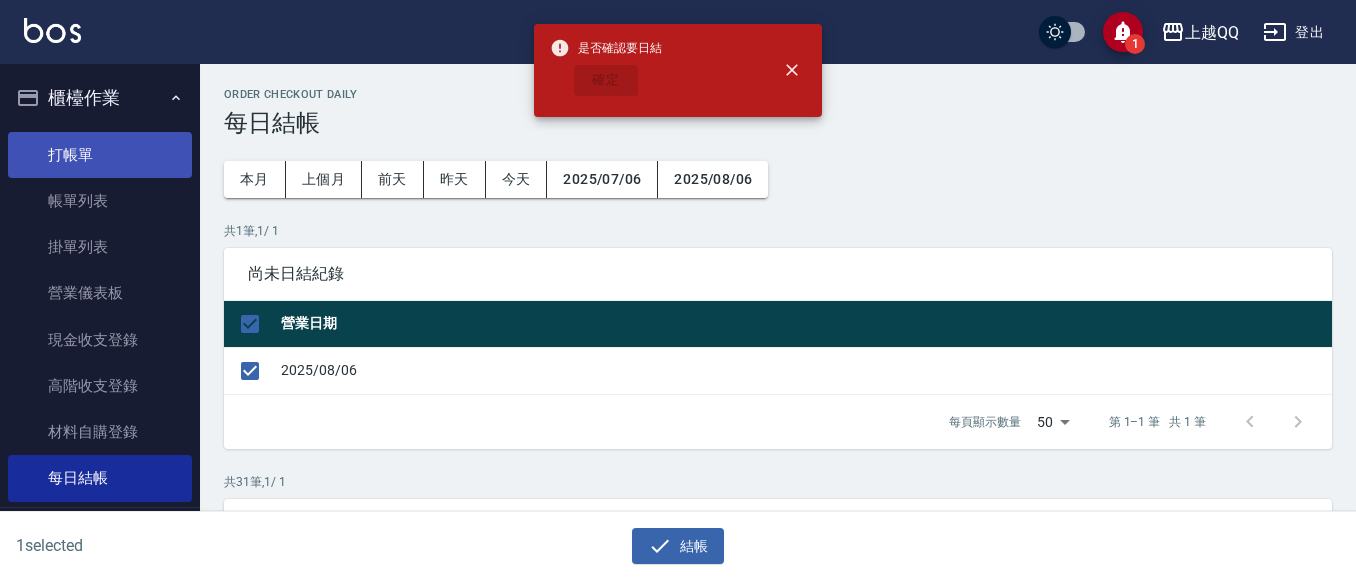 checkbox on "false" 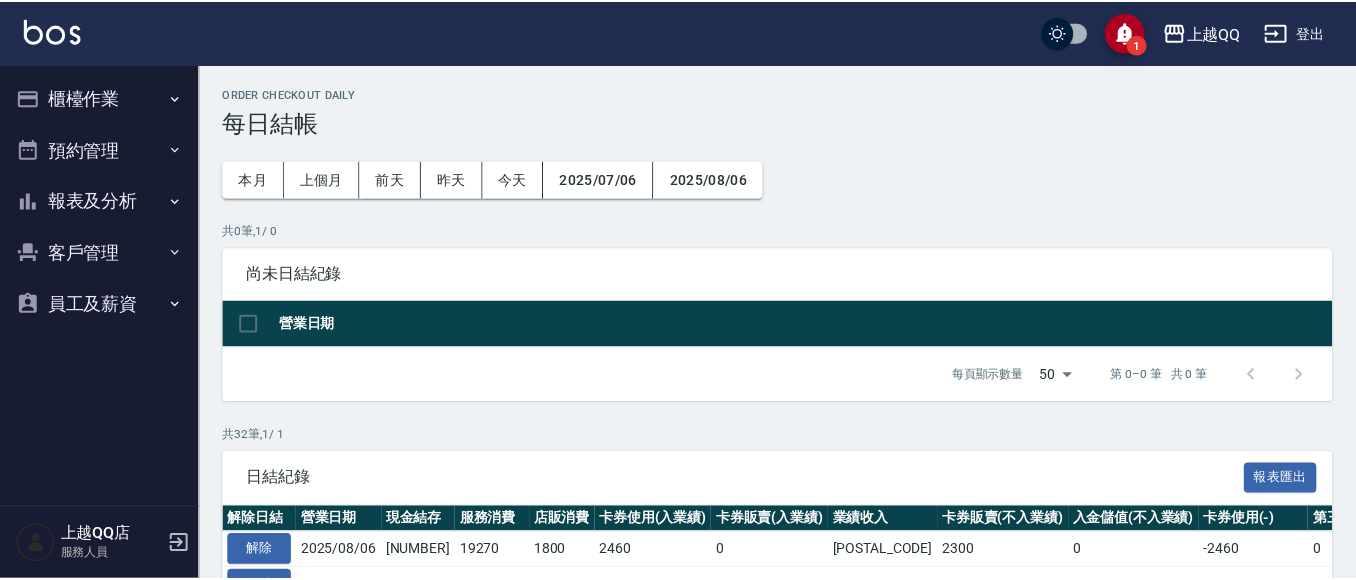 scroll, scrollTop: 0, scrollLeft: 0, axis: both 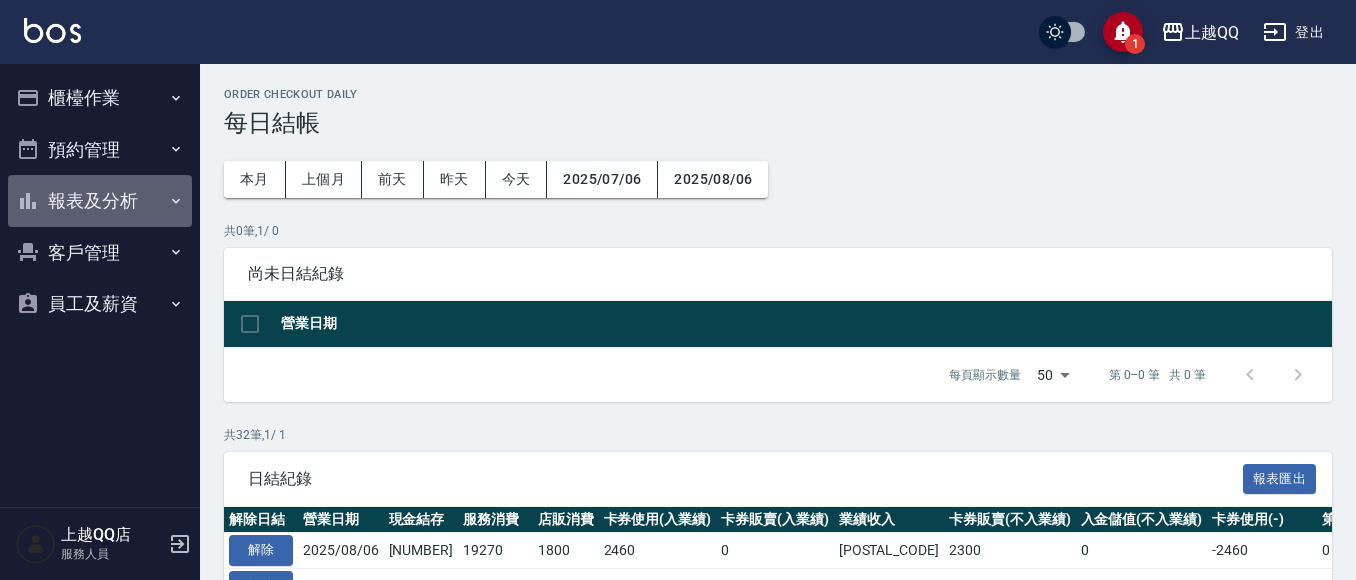 click on "報表及分析" at bounding box center [100, 201] 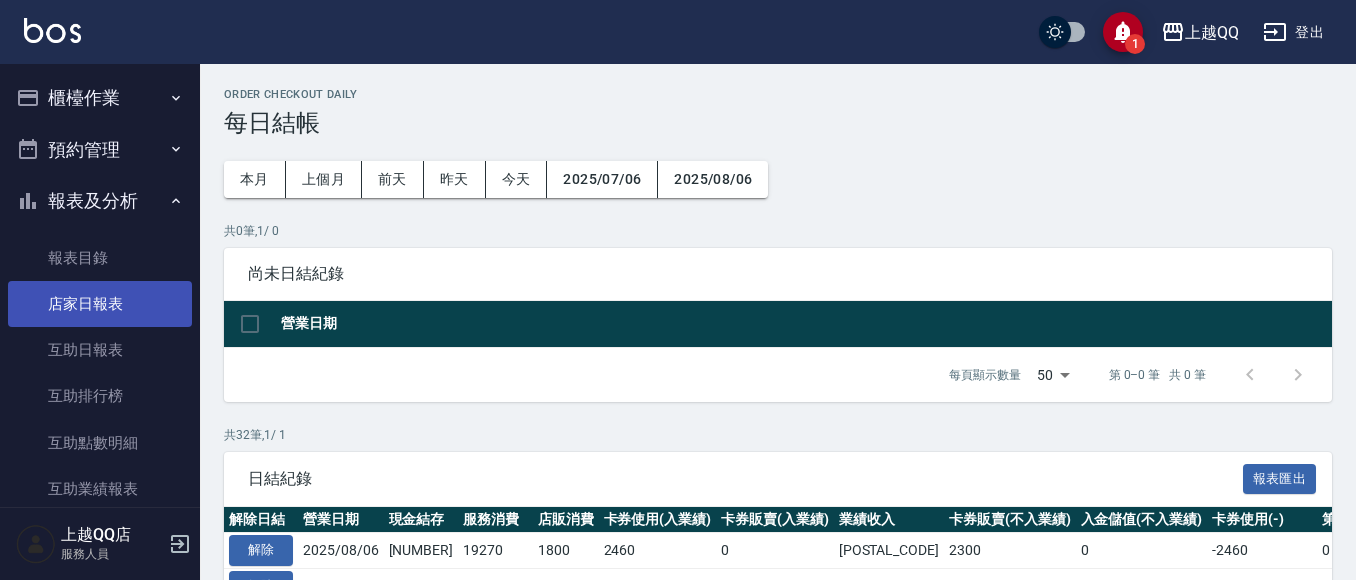 click on "店家日報表" at bounding box center (100, 304) 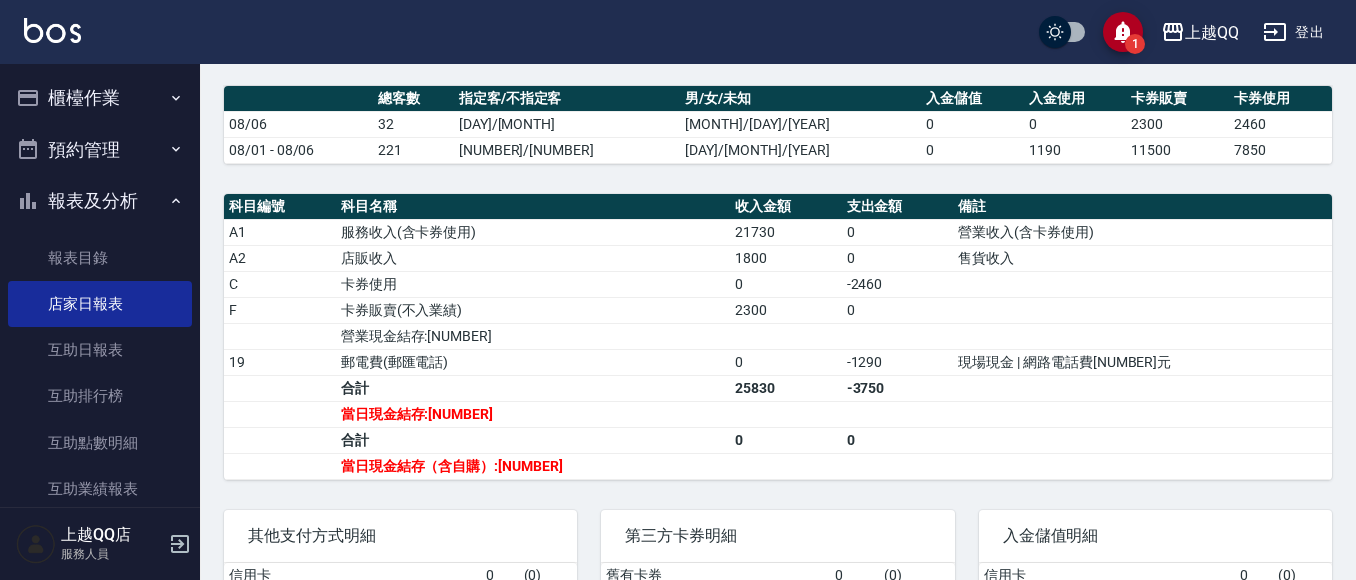 scroll, scrollTop: 733, scrollLeft: 0, axis: vertical 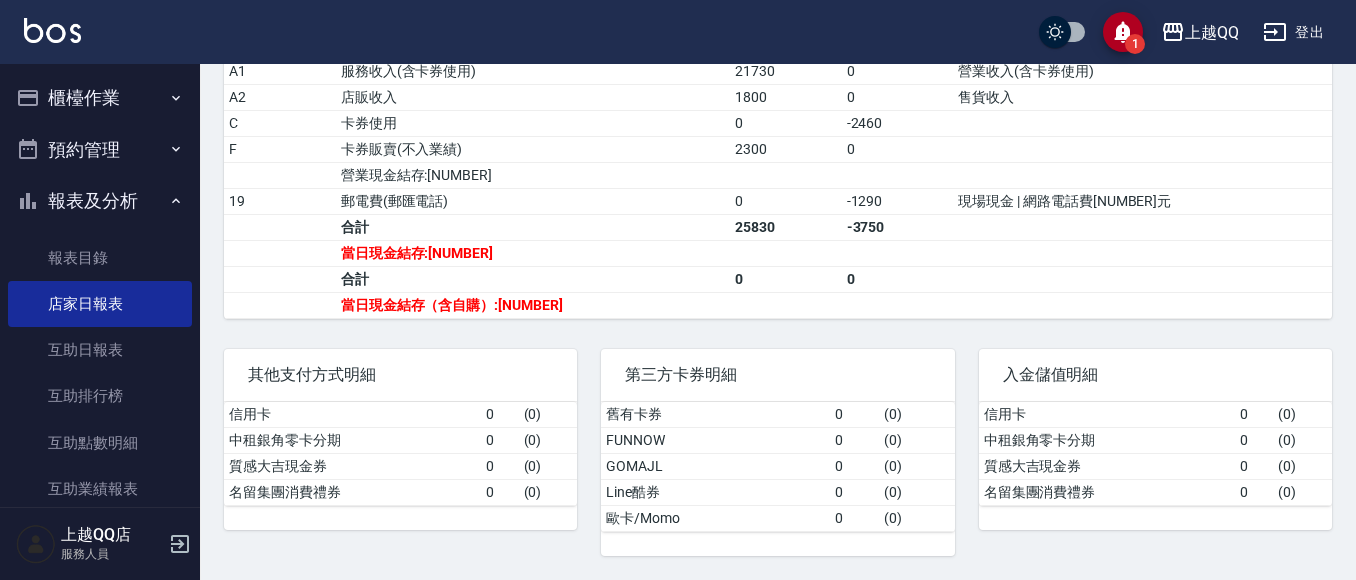 click on "報表及分析" at bounding box center (100, 201) 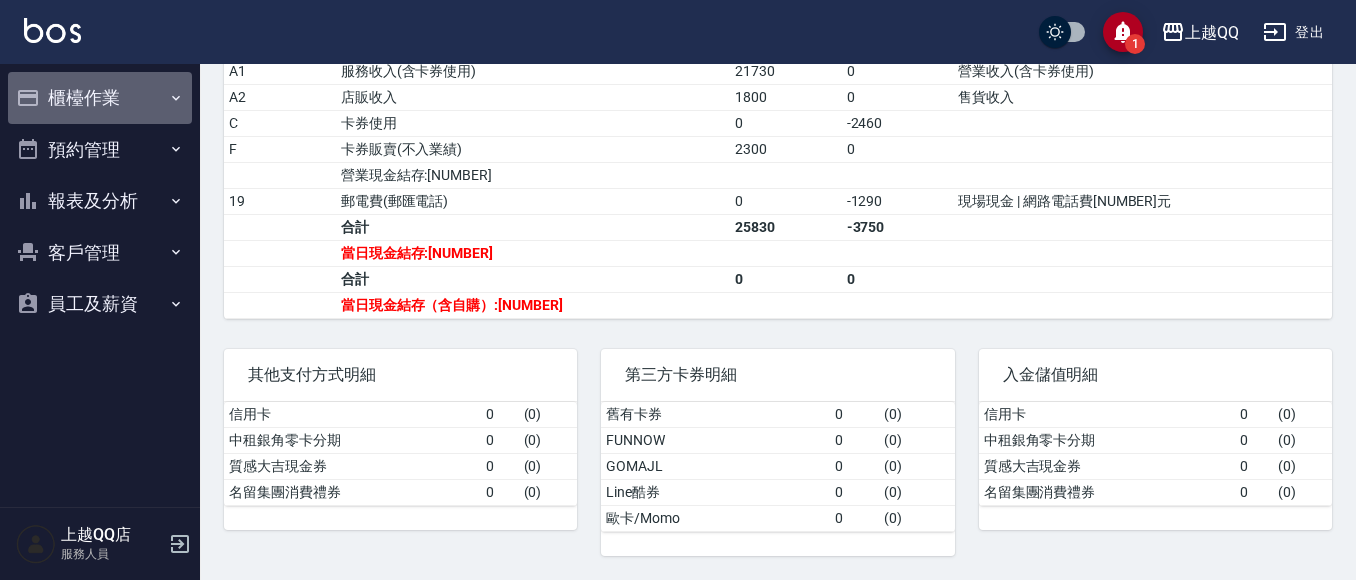 click on "櫃檯作業" at bounding box center (100, 98) 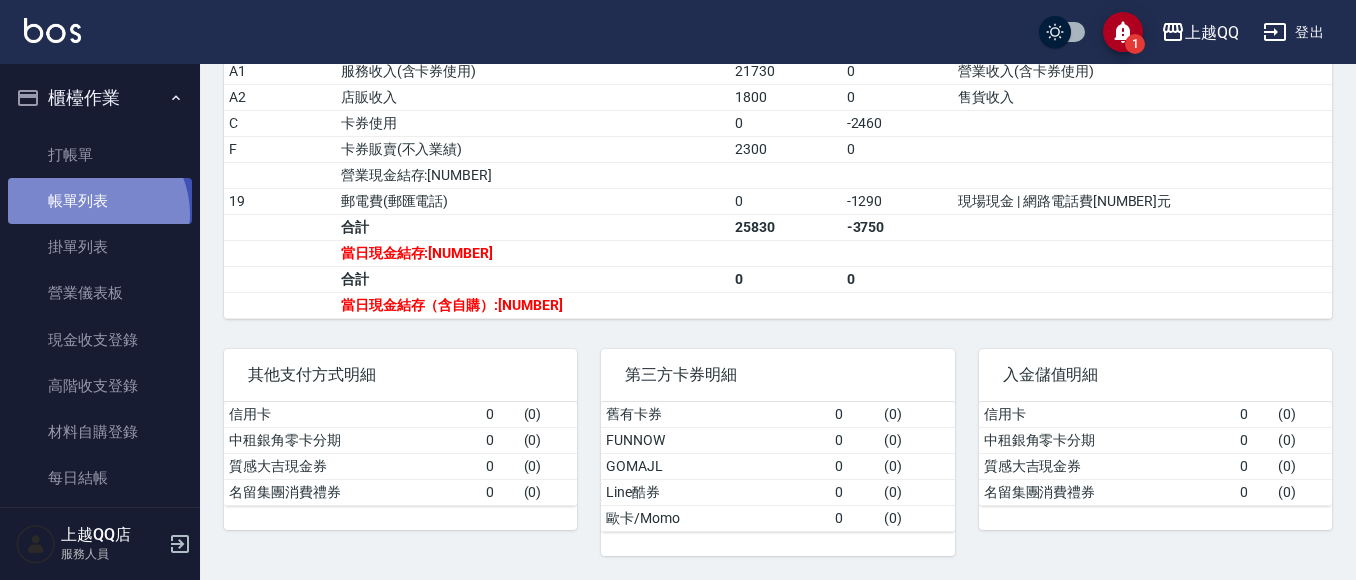 click on "帳單列表" at bounding box center (100, 201) 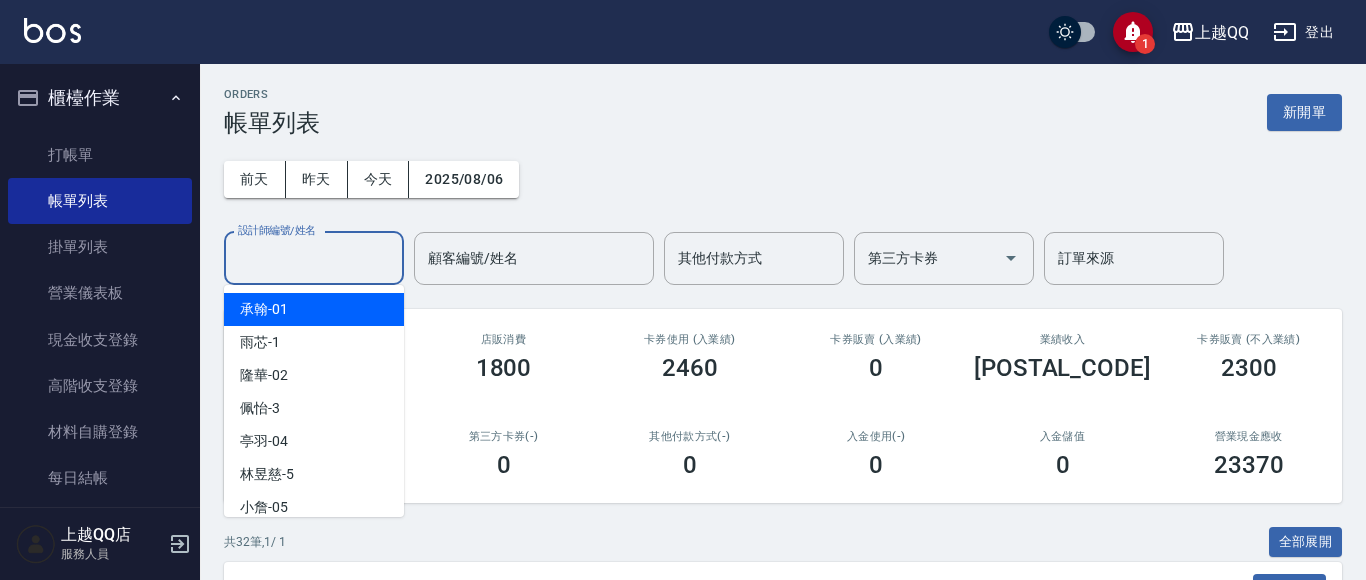 click on "設計師編號/姓名" at bounding box center (314, 258) 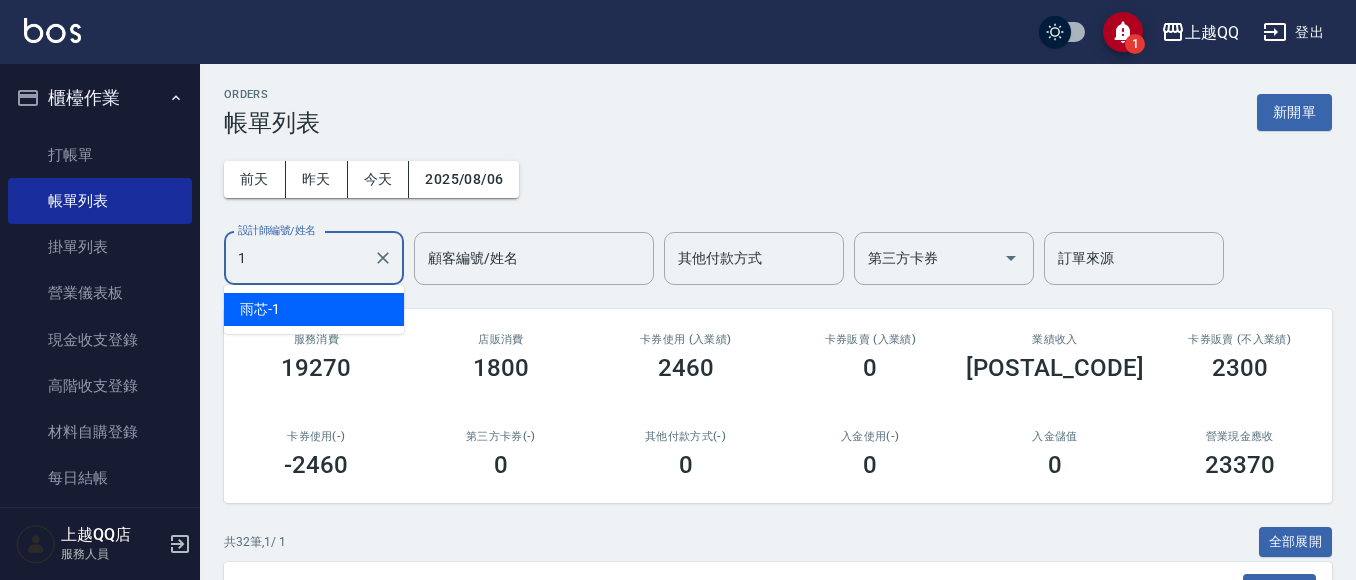 type on "雨芯-1" 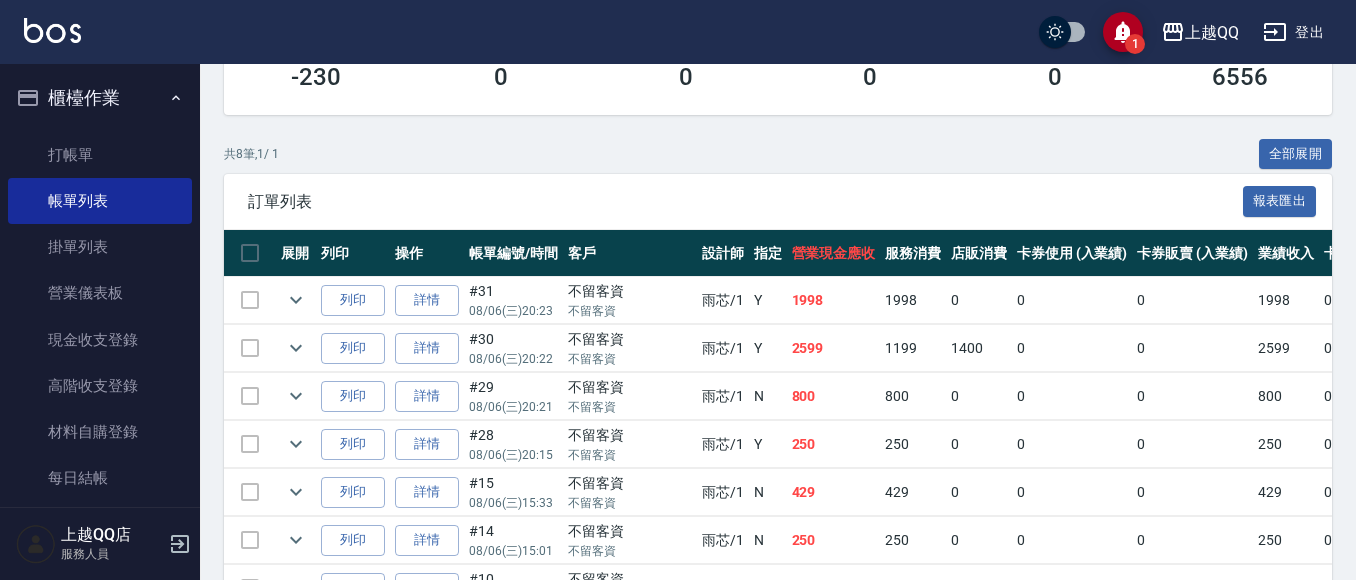 scroll, scrollTop: 416, scrollLeft: 0, axis: vertical 